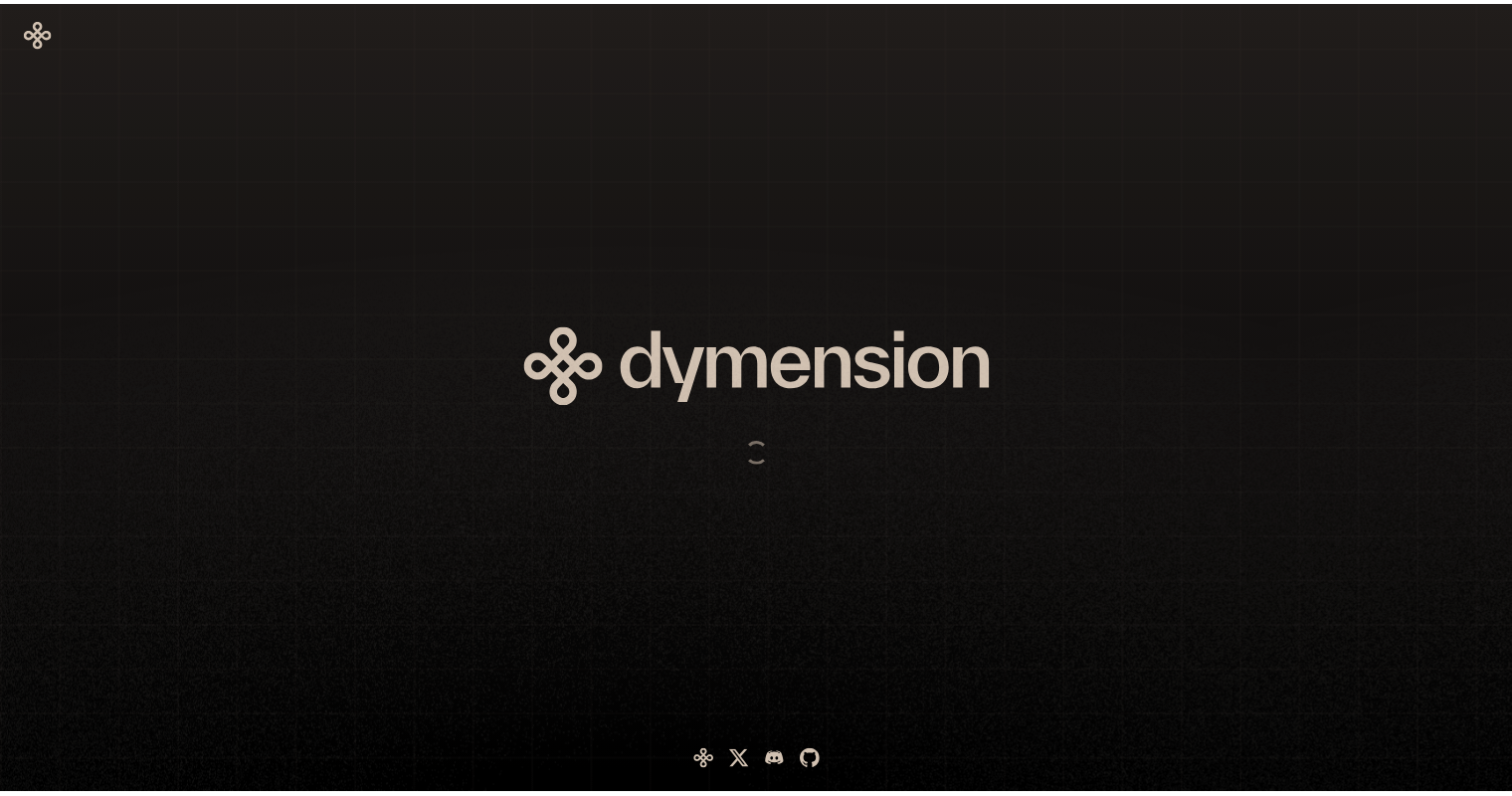 scroll, scrollTop: 0, scrollLeft: 0, axis: both 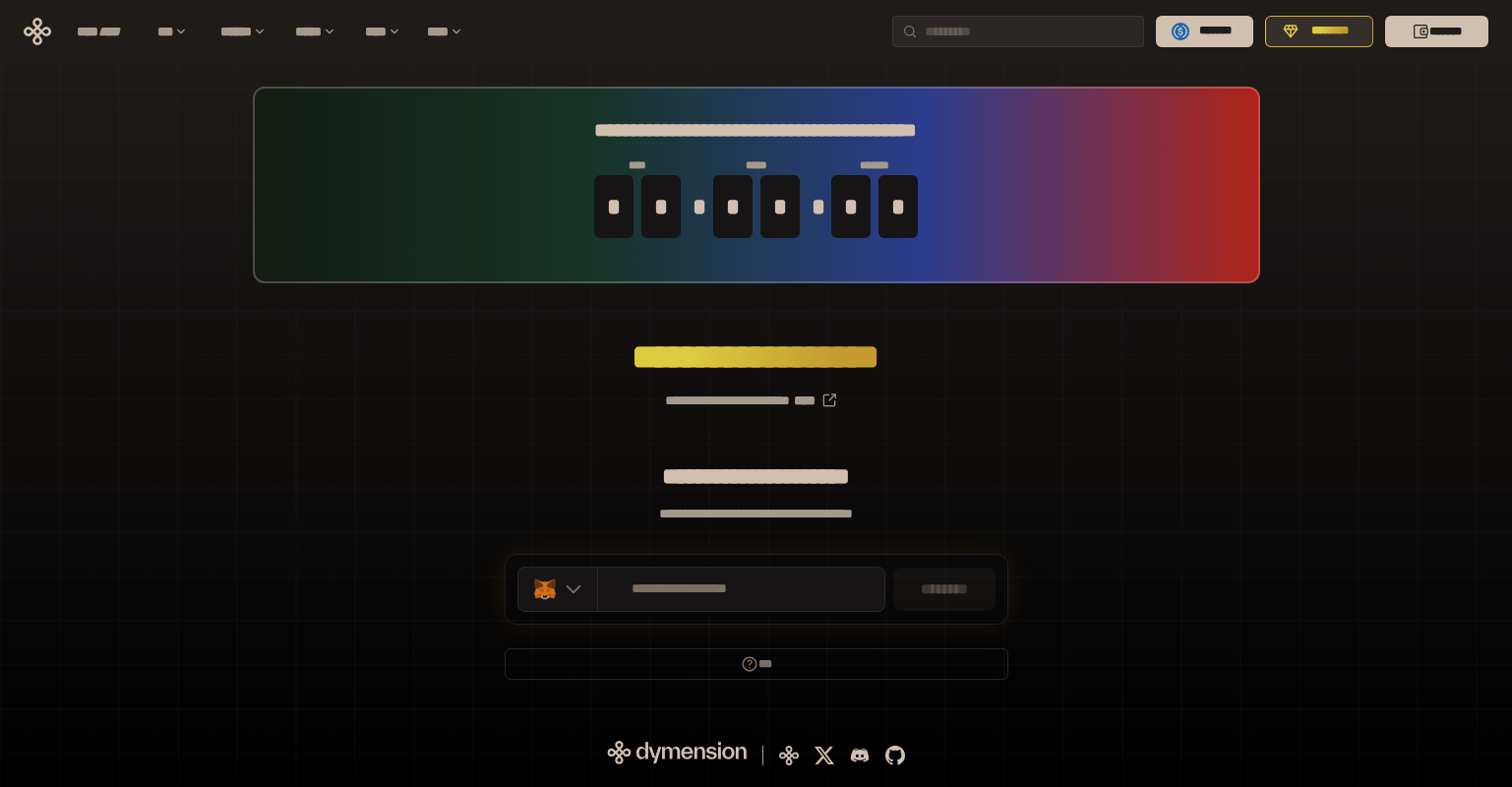 click on "********" at bounding box center (1330, 31) 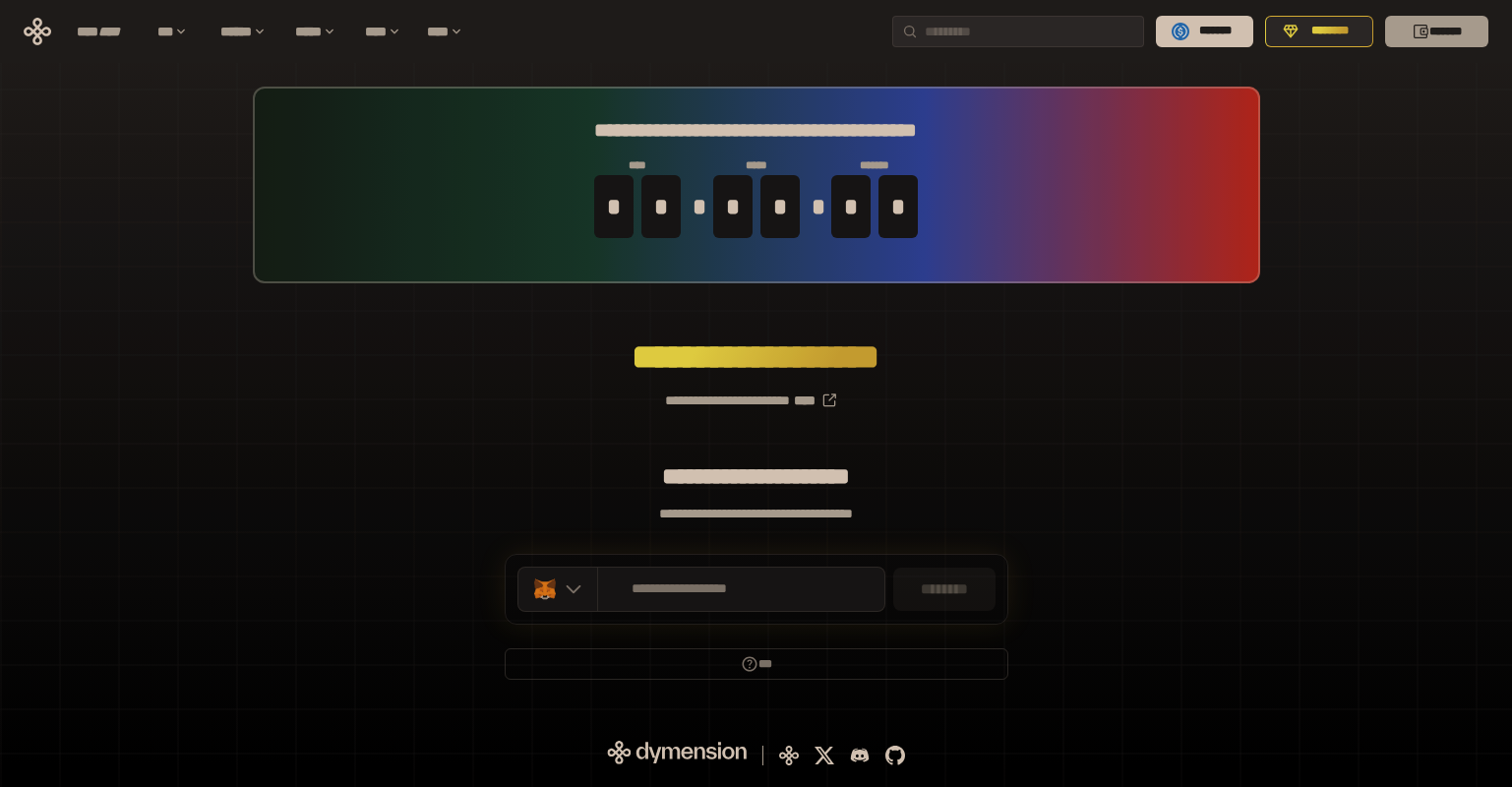 click on "*******" at bounding box center [1436, 31] 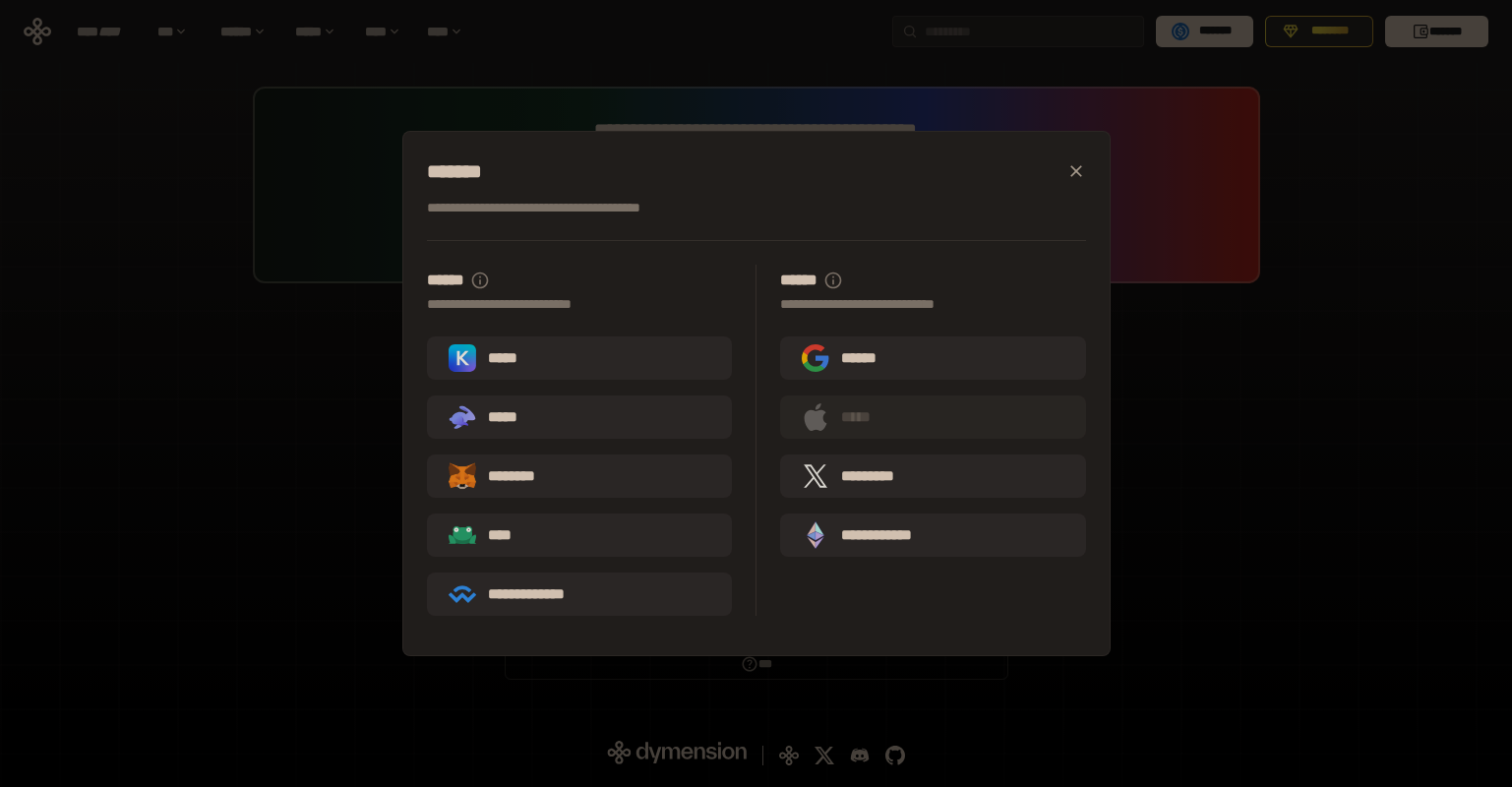 click on "*****" at bounding box center (579, 358) 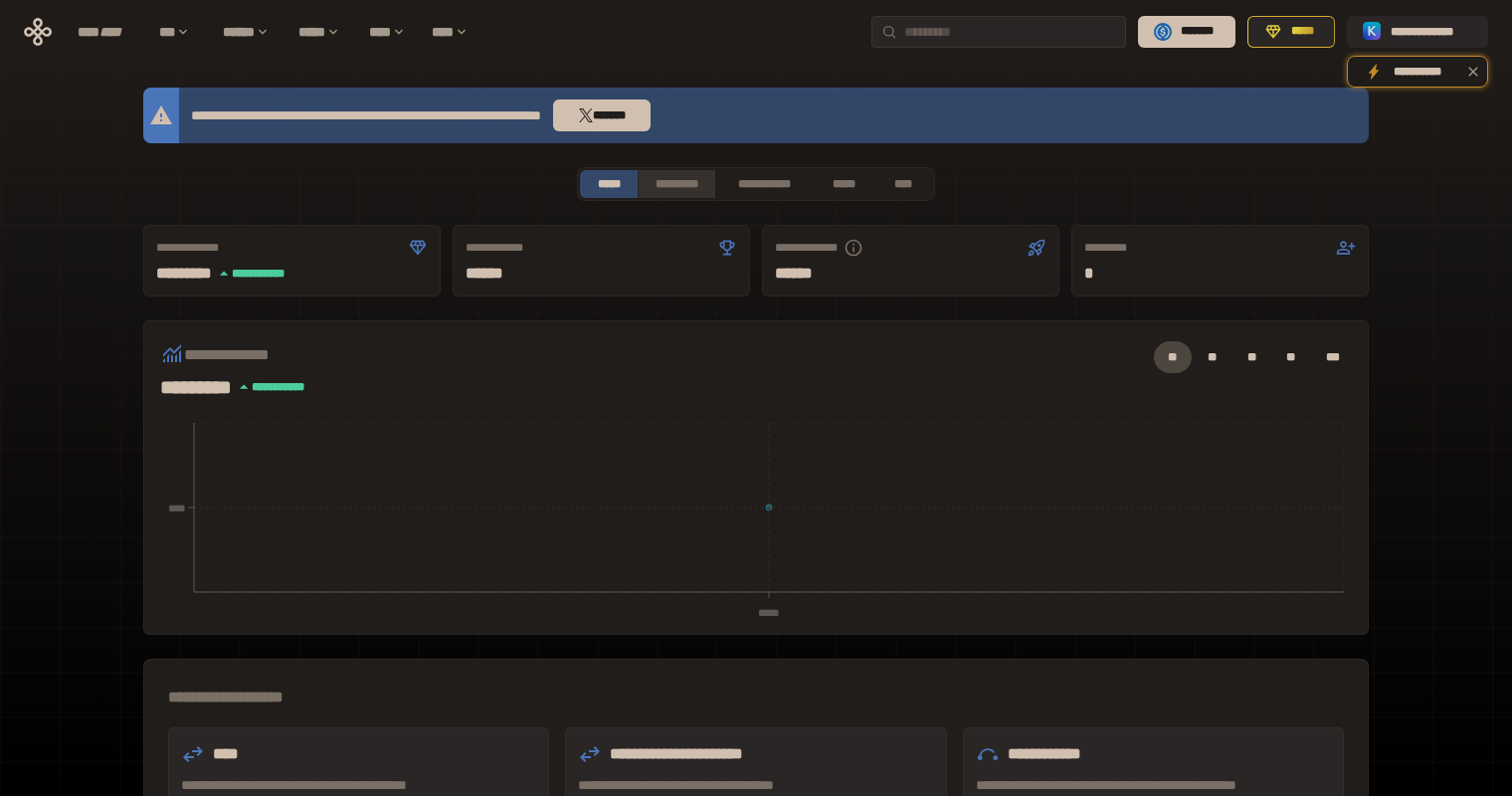 click on "*********" at bounding box center [675, 184] 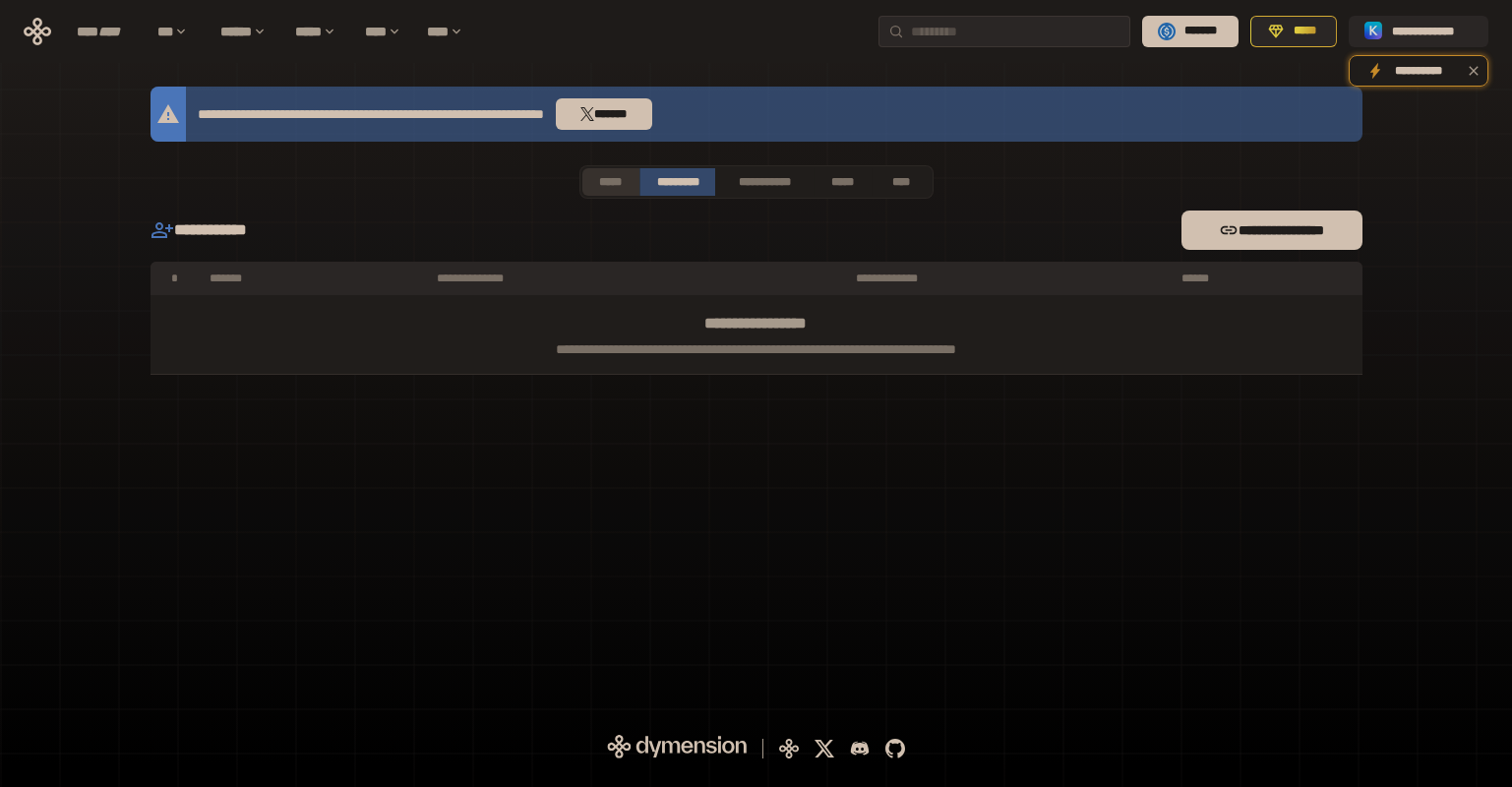 click on "*****" at bounding box center [611, 182] 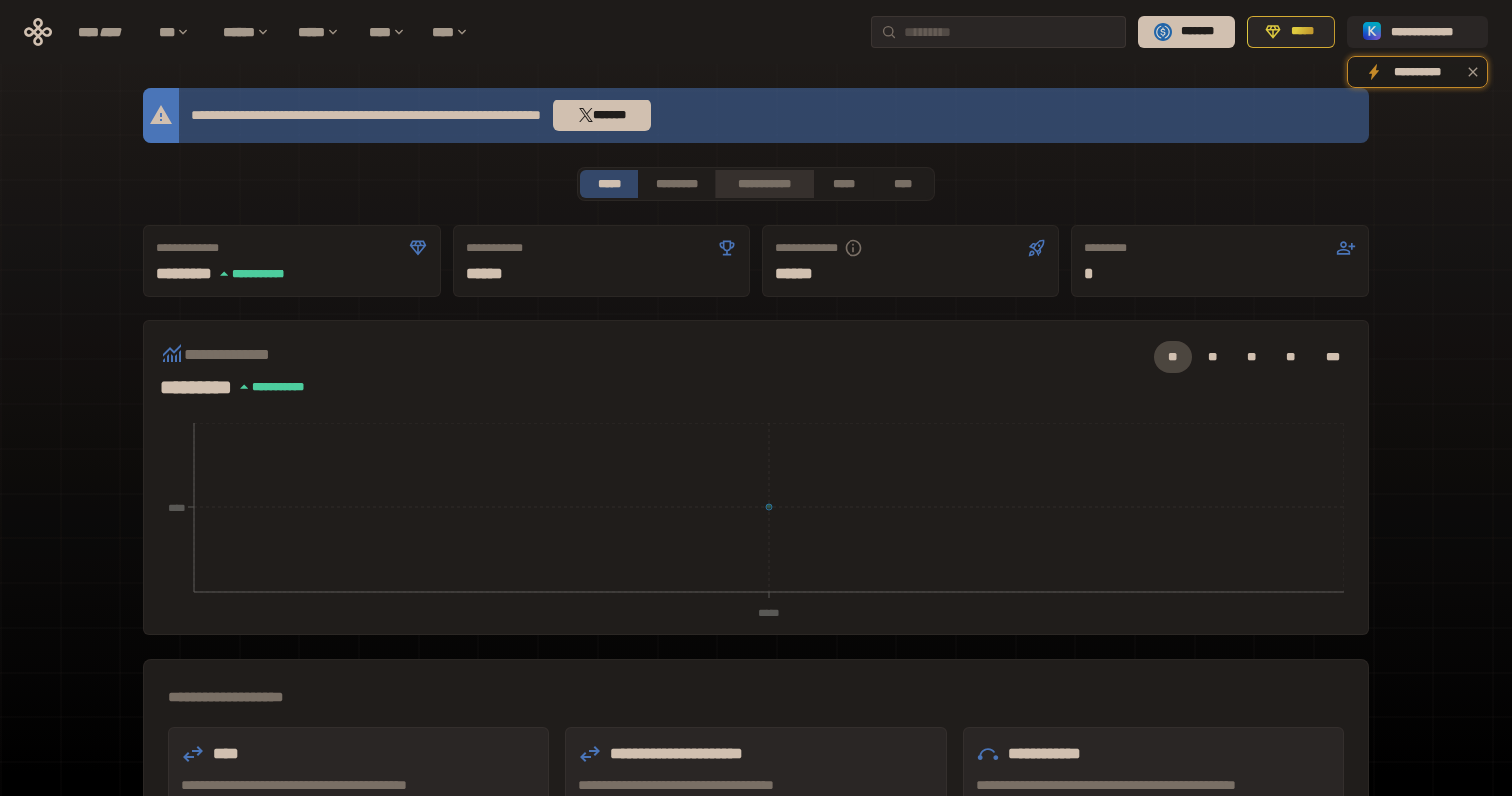 click on "**********" at bounding box center (764, 184) 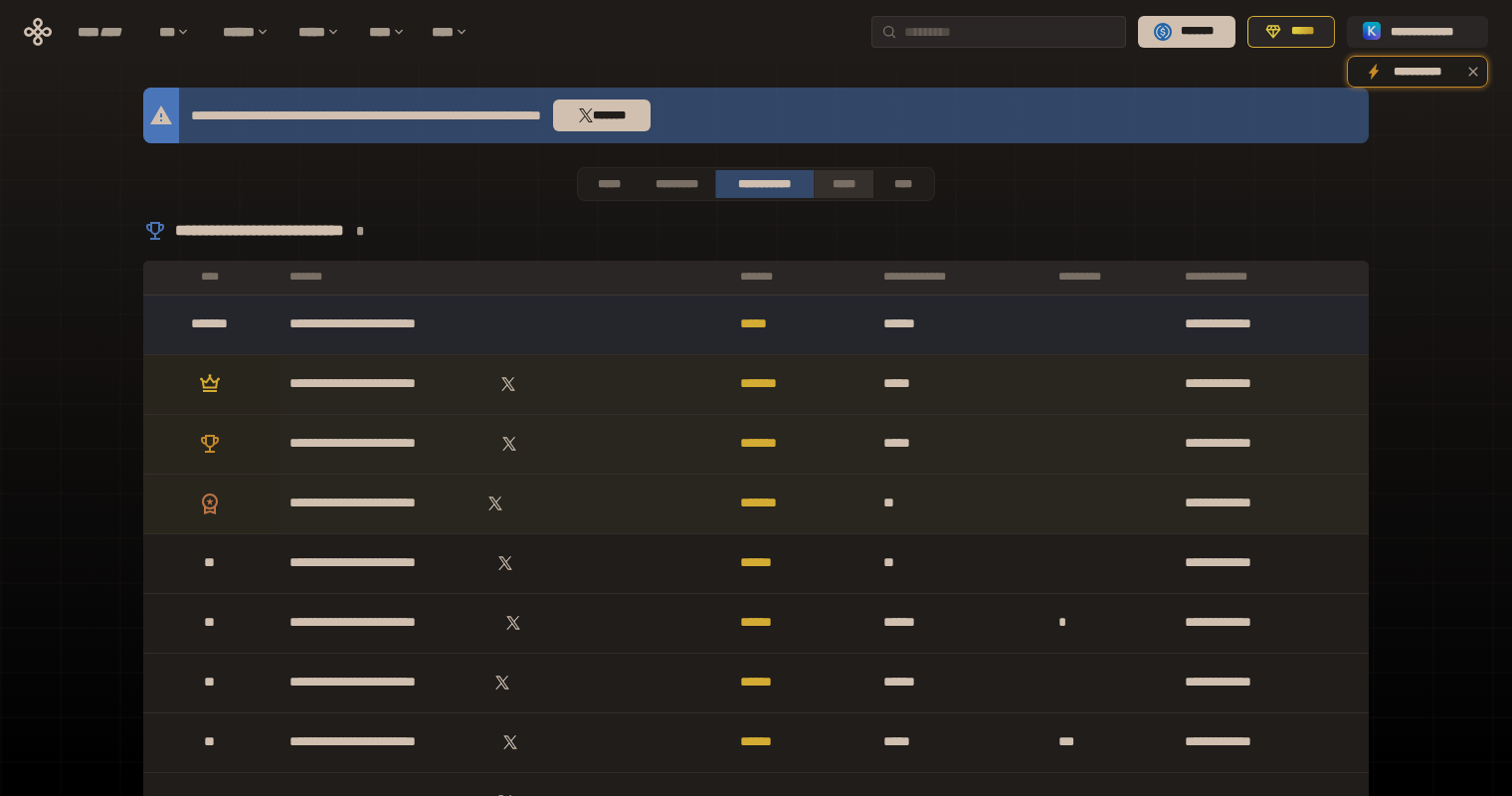 click on "*****" at bounding box center [843, 184] 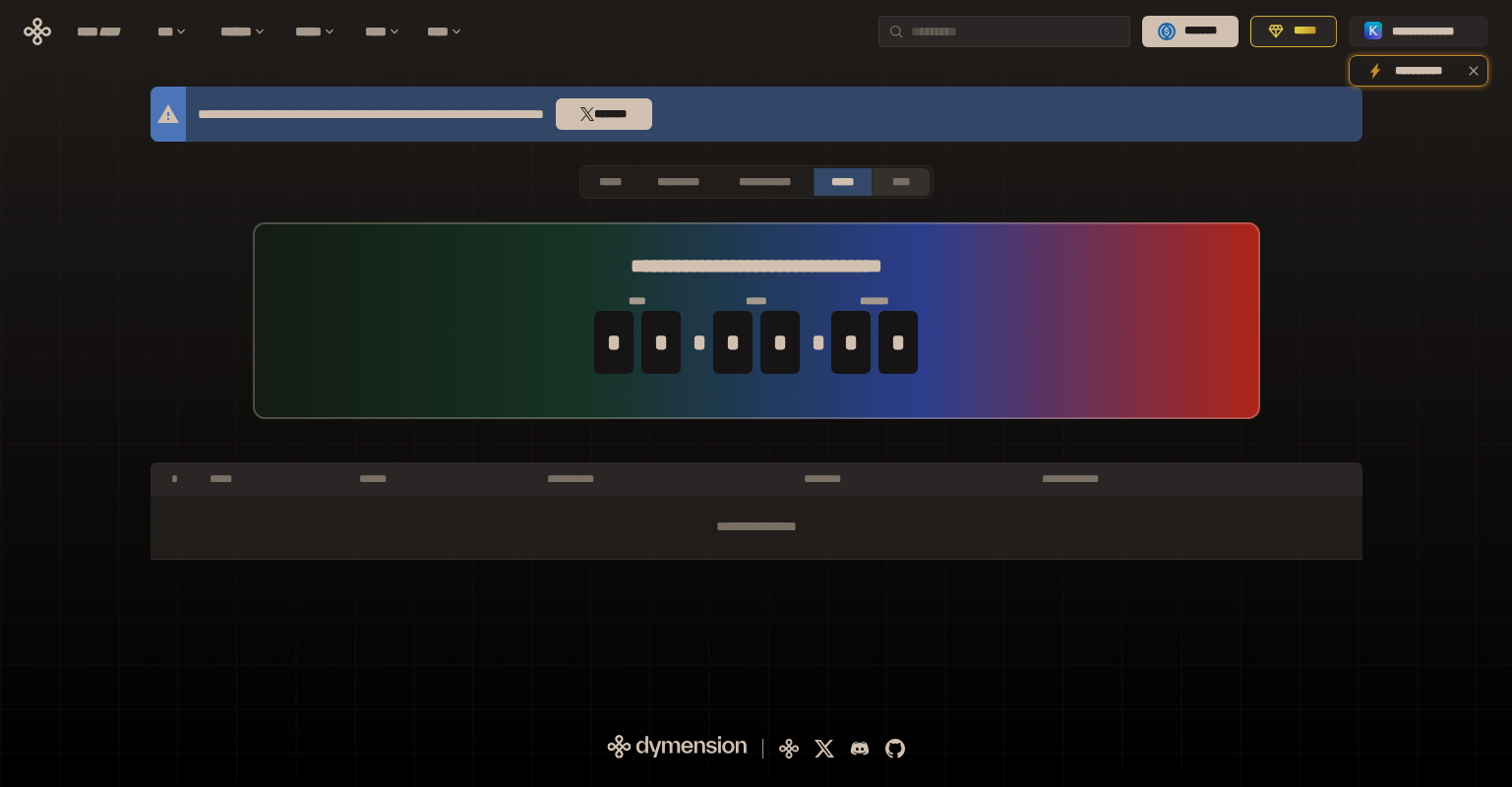 click on "****" at bounding box center [900, 182] 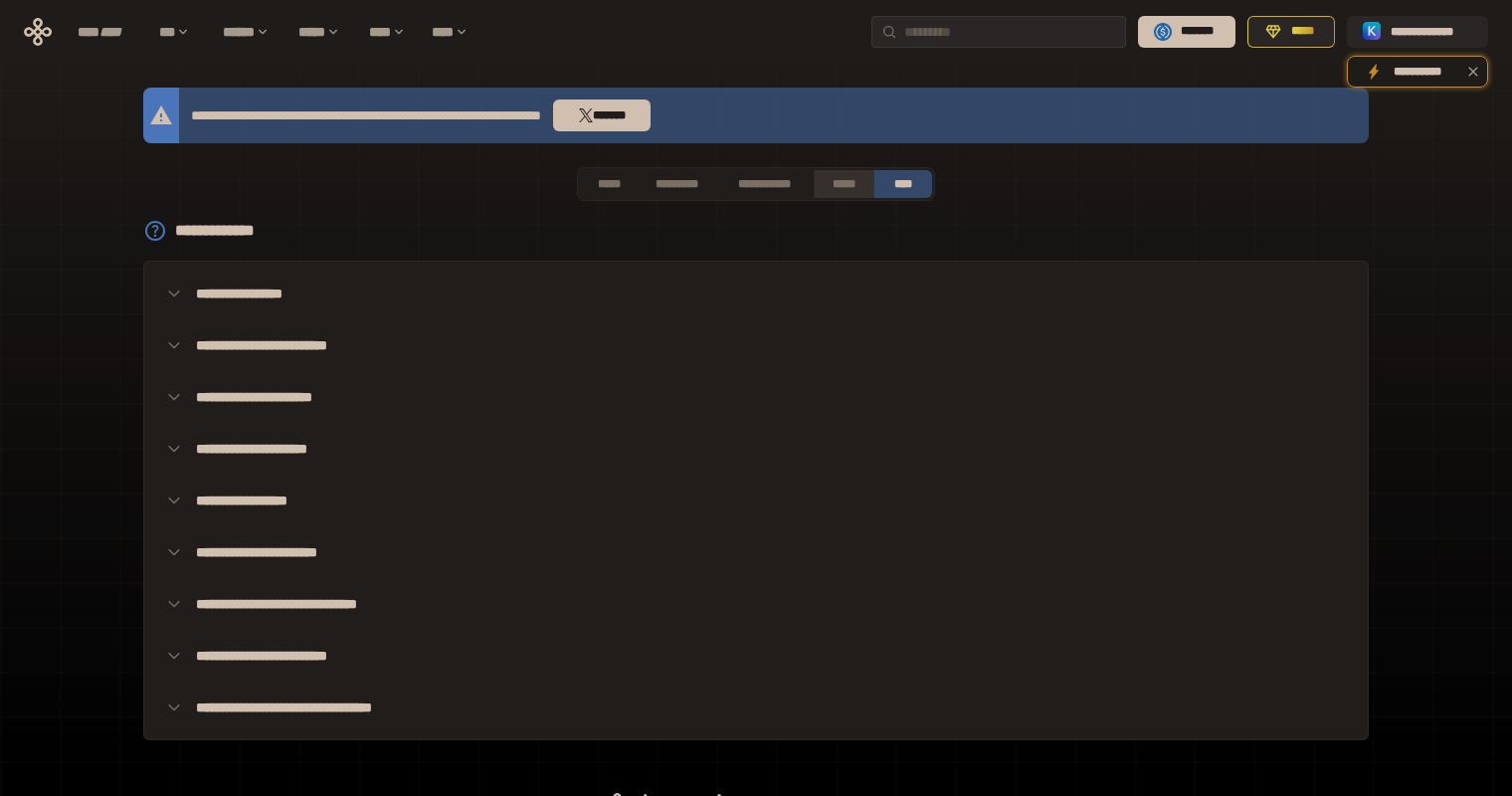 click on "*****" at bounding box center [843, 184] 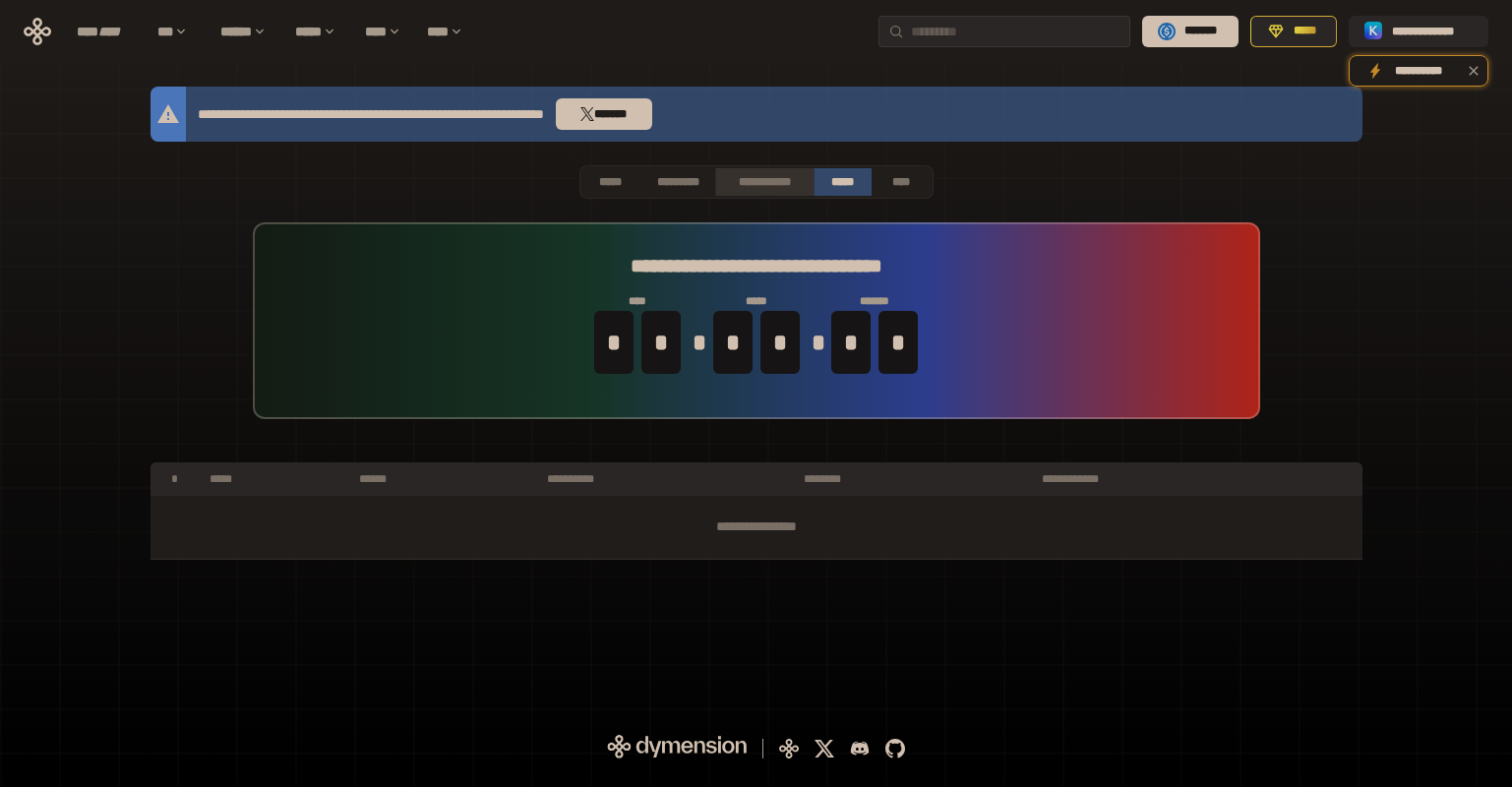 click on "**********" at bounding box center (763, 182) 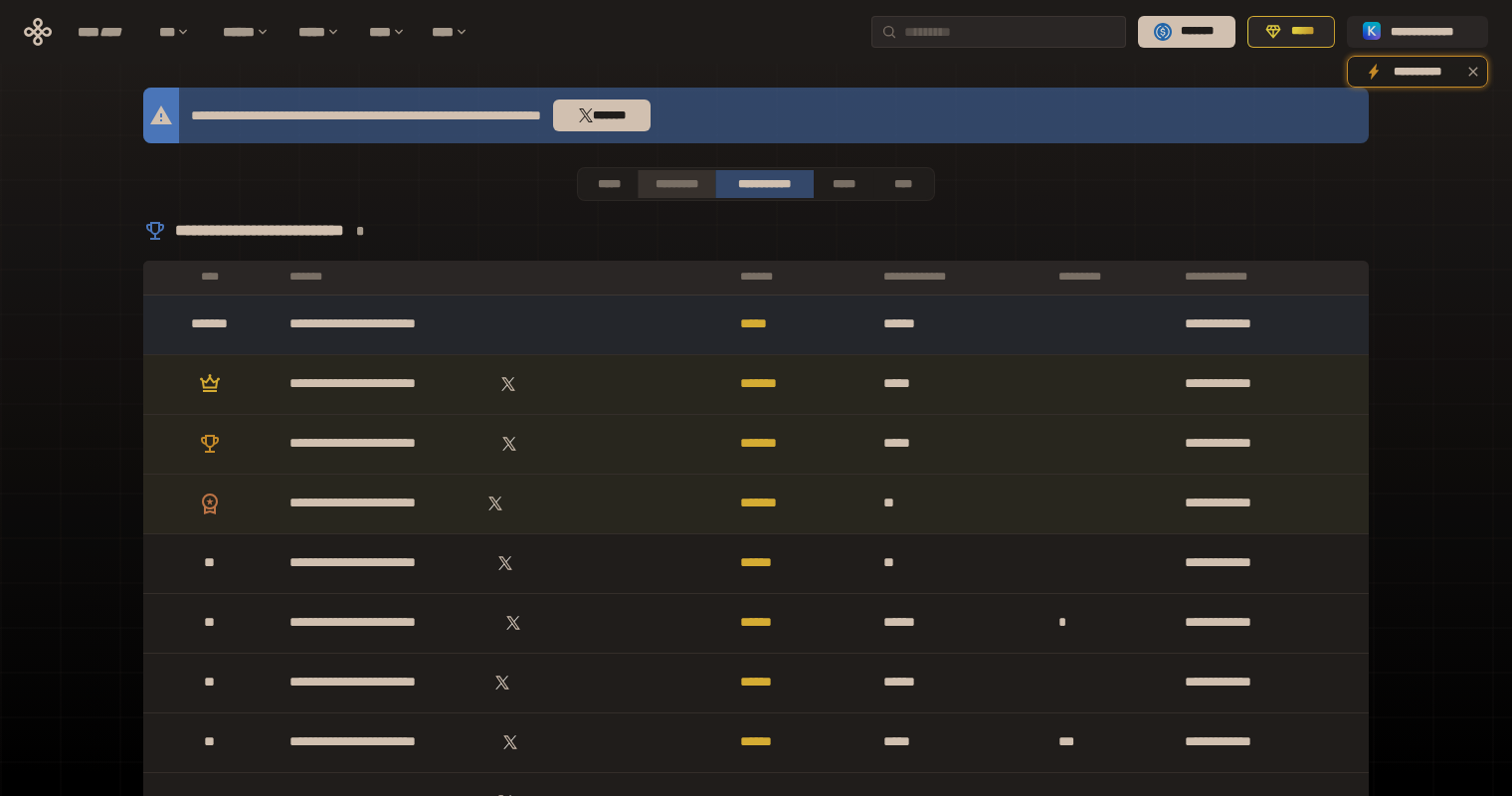 click on "*********" at bounding box center (675, 184) 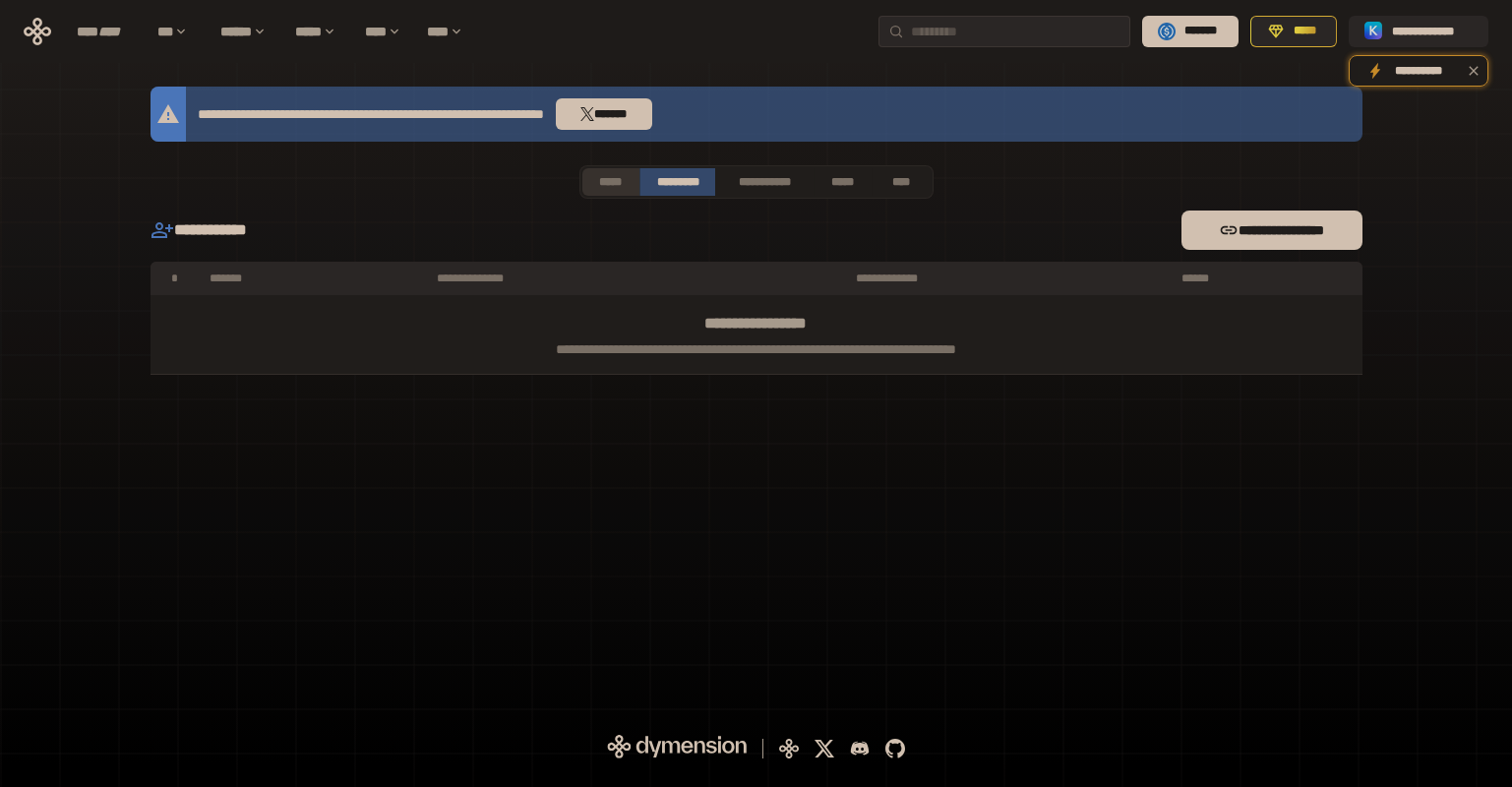 click on "*****" at bounding box center (611, 182) 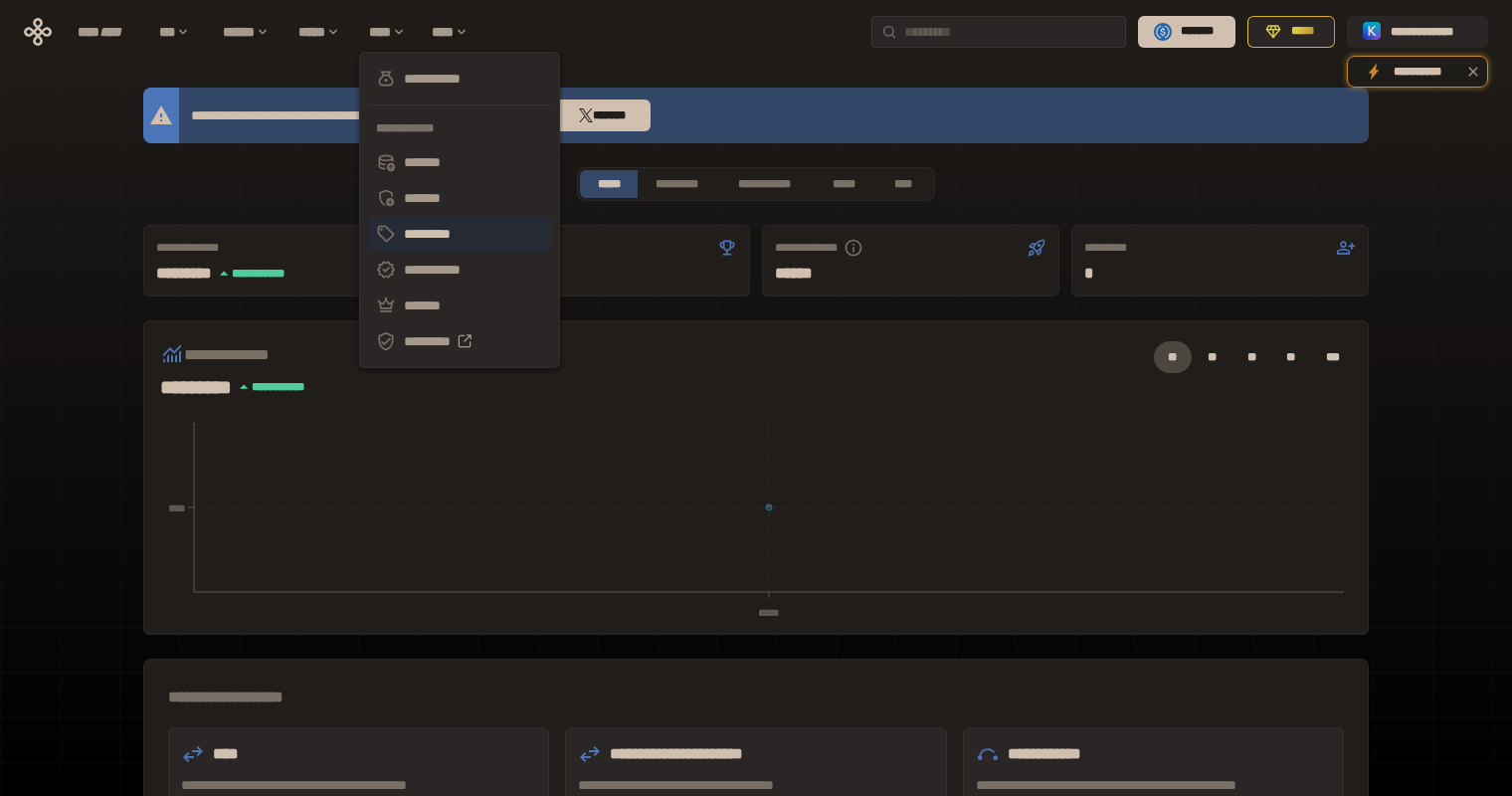 click on "*********" at bounding box center [460, 234] 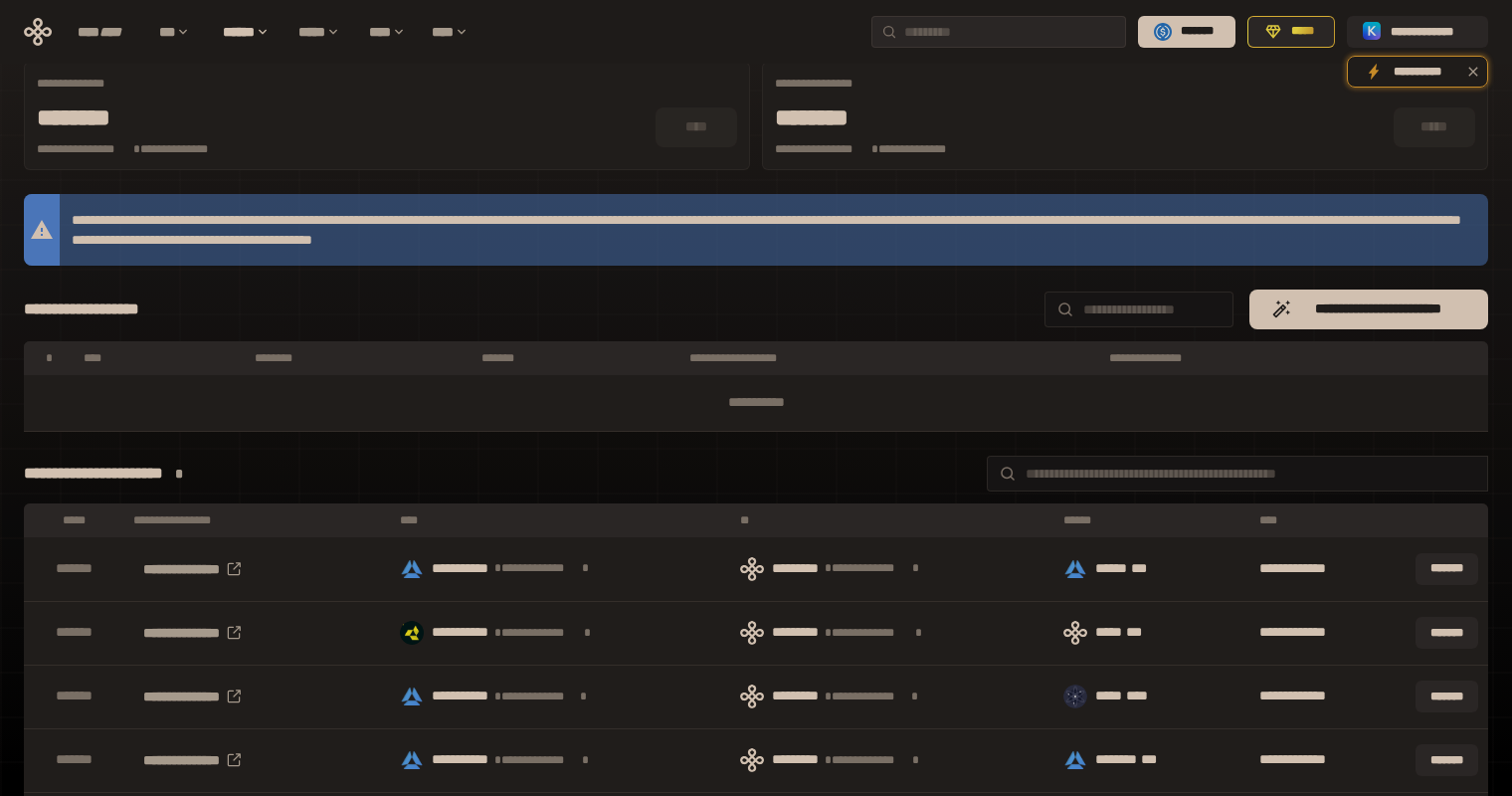 scroll, scrollTop: 0, scrollLeft: 0, axis: both 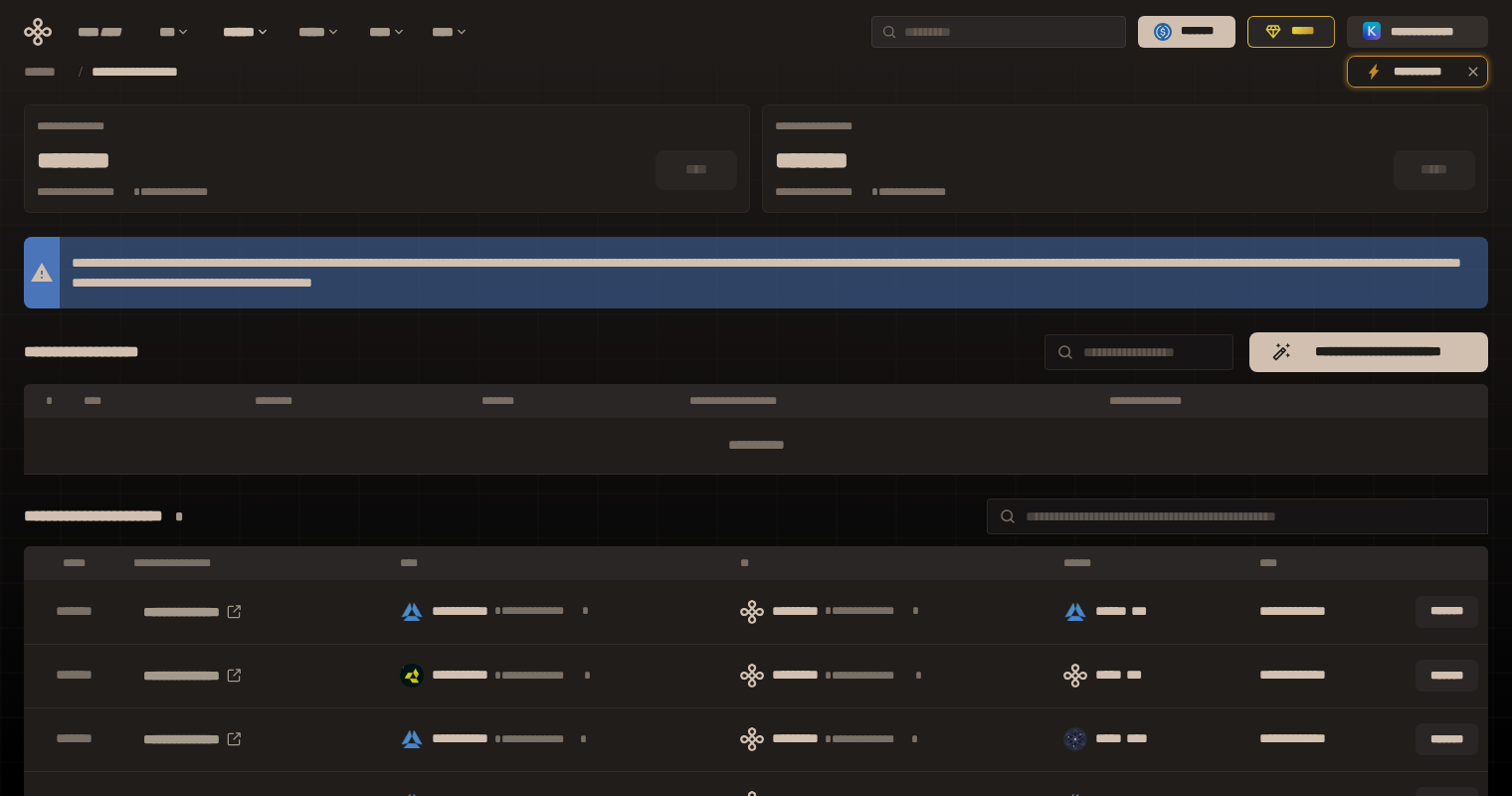 click on "**********" at bounding box center [1431, 32] 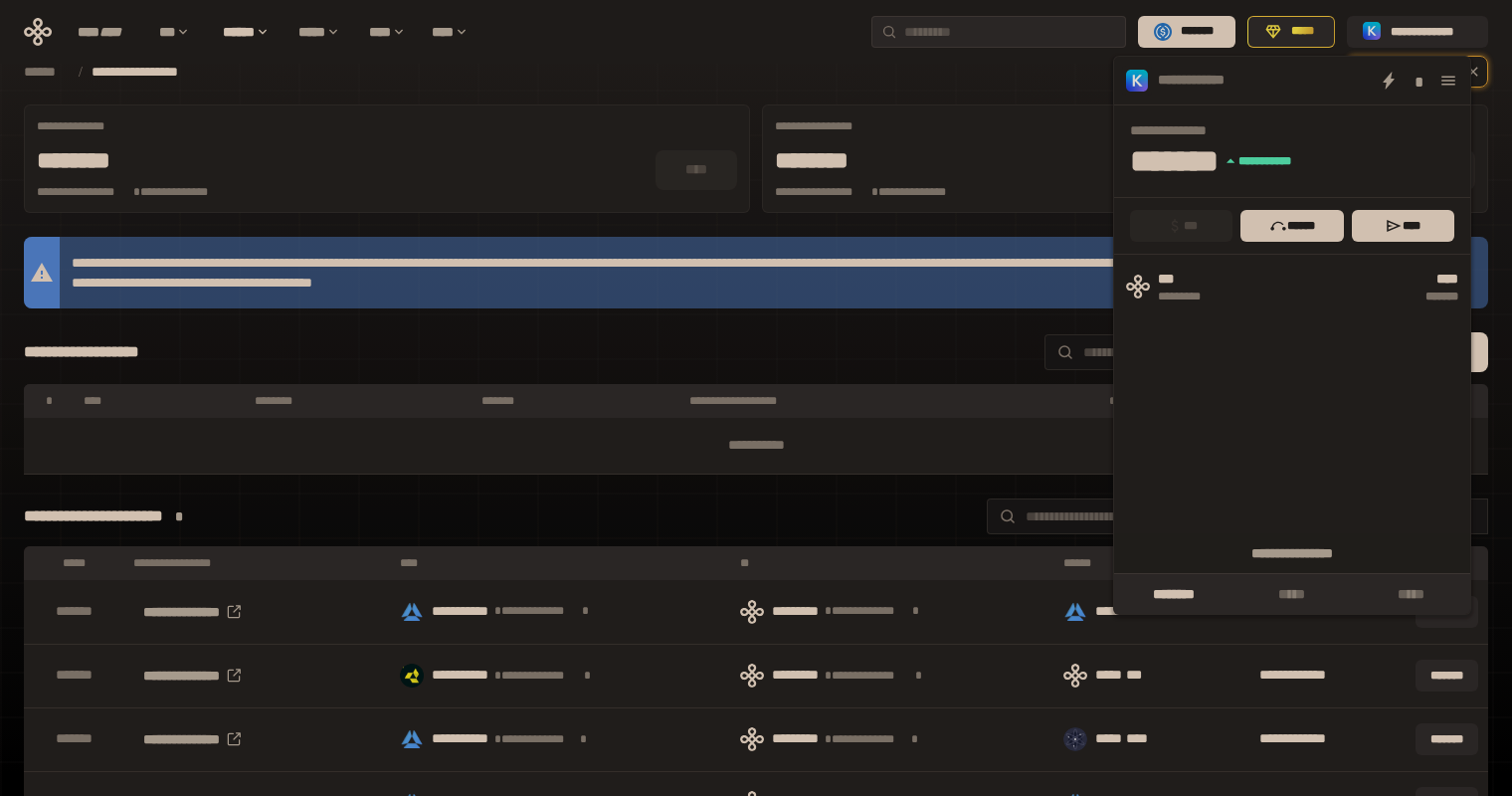 click on "* ***** *" at bounding box center [1080, 160] 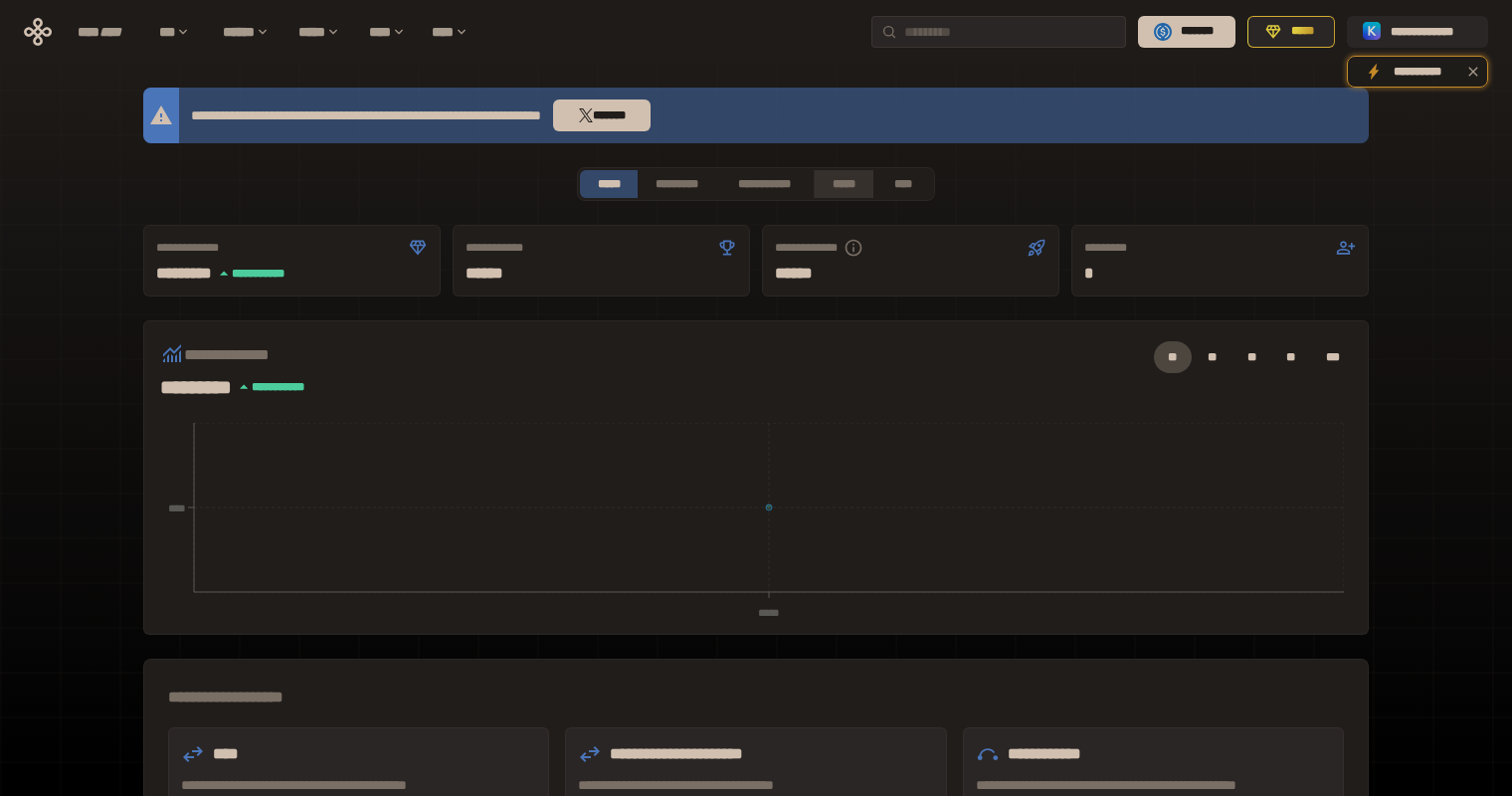 click on "*****" at bounding box center [843, 184] 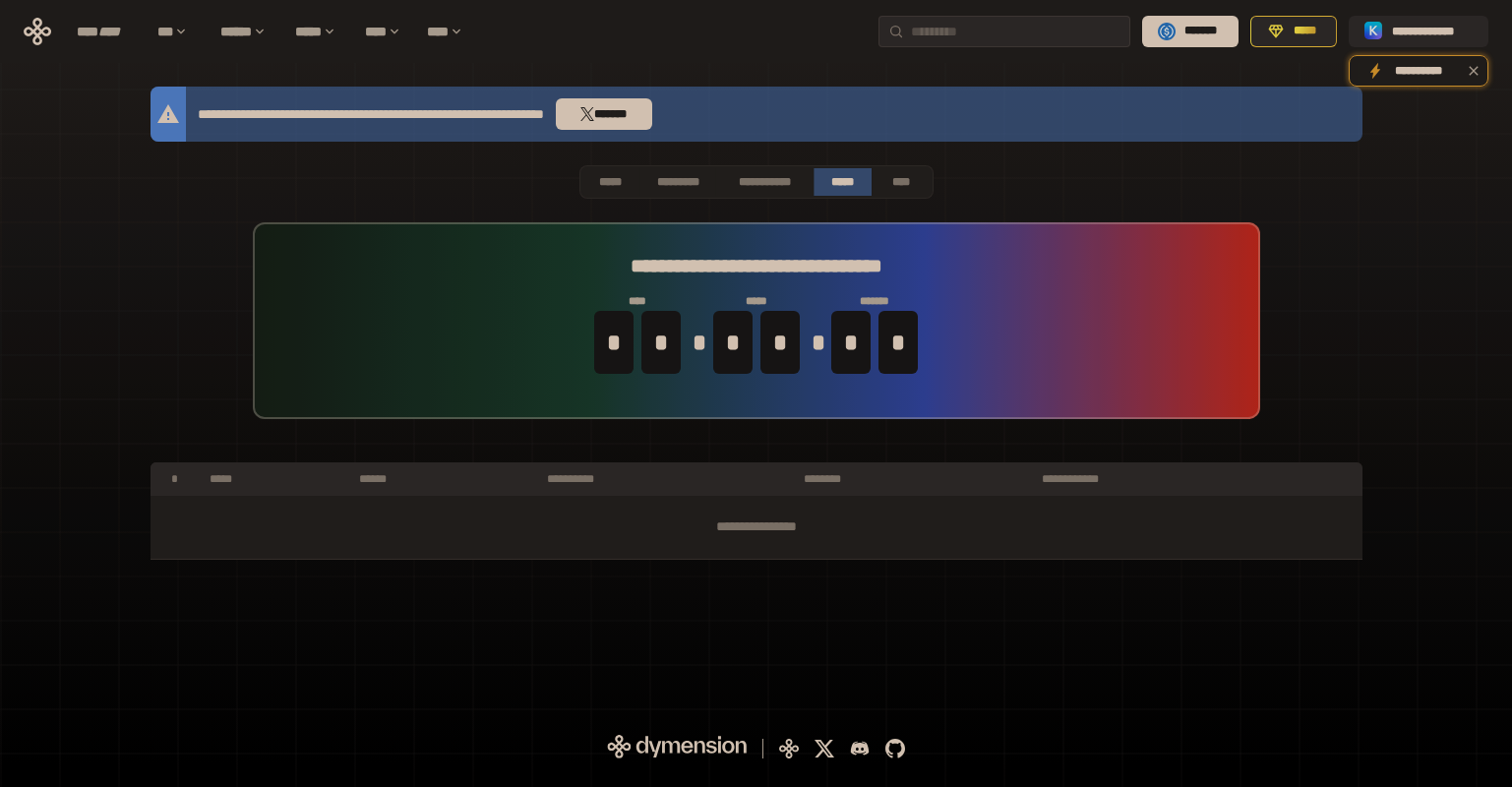 click on "*****" at bounding box center (842, 182) 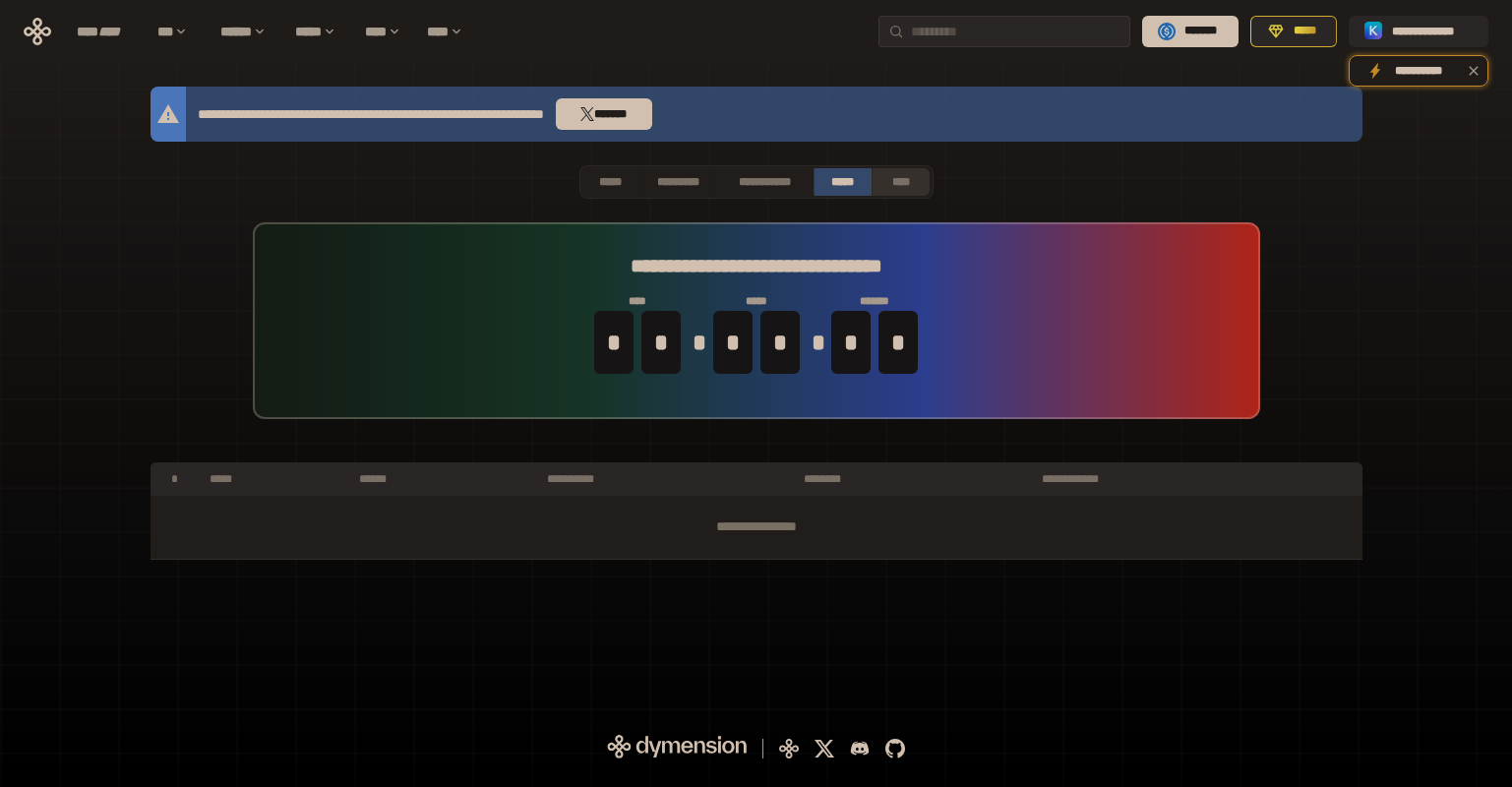 click on "****" at bounding box center (900, 182) 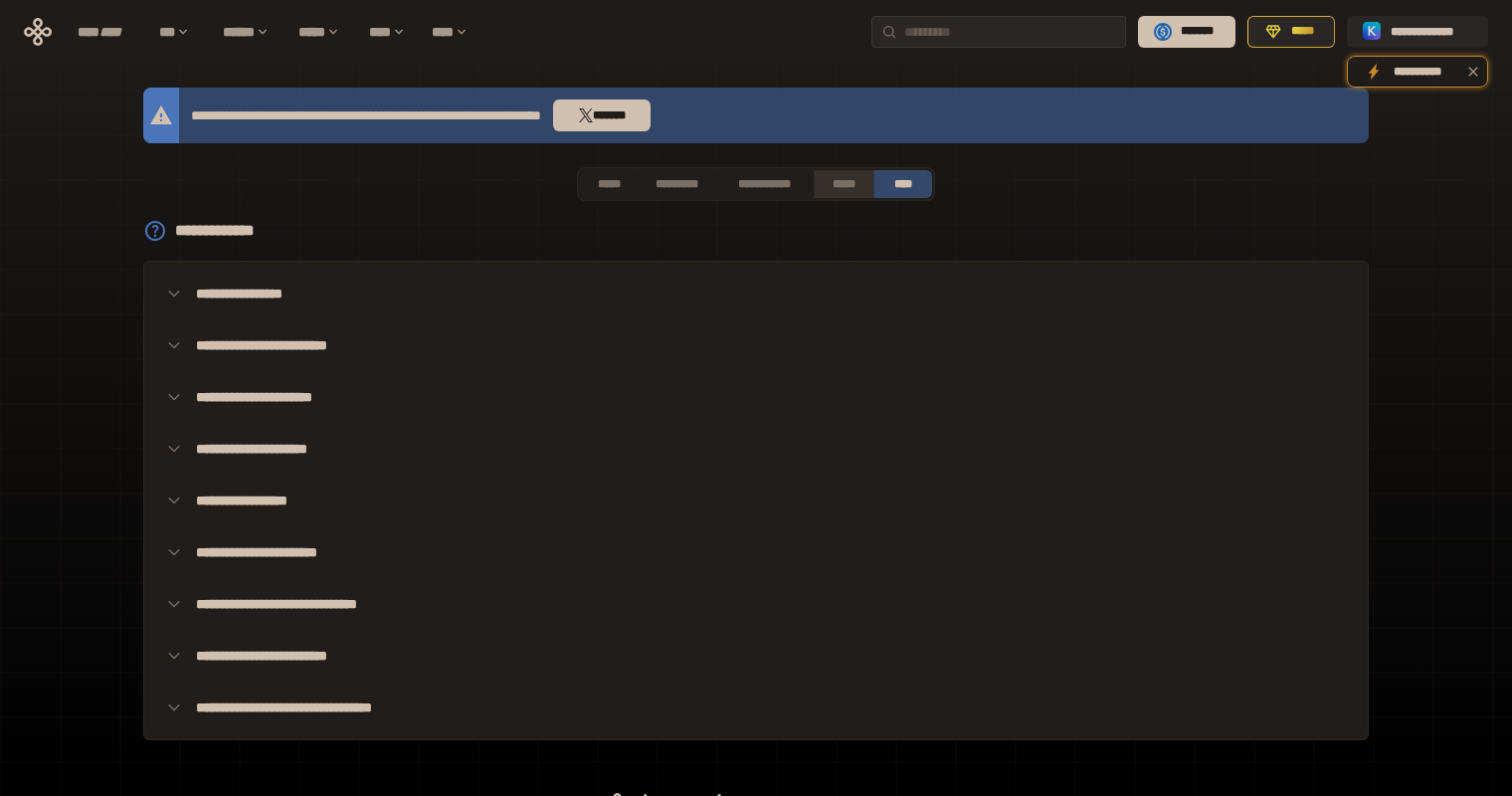 click on "*****" at bounding box center (843, 184) 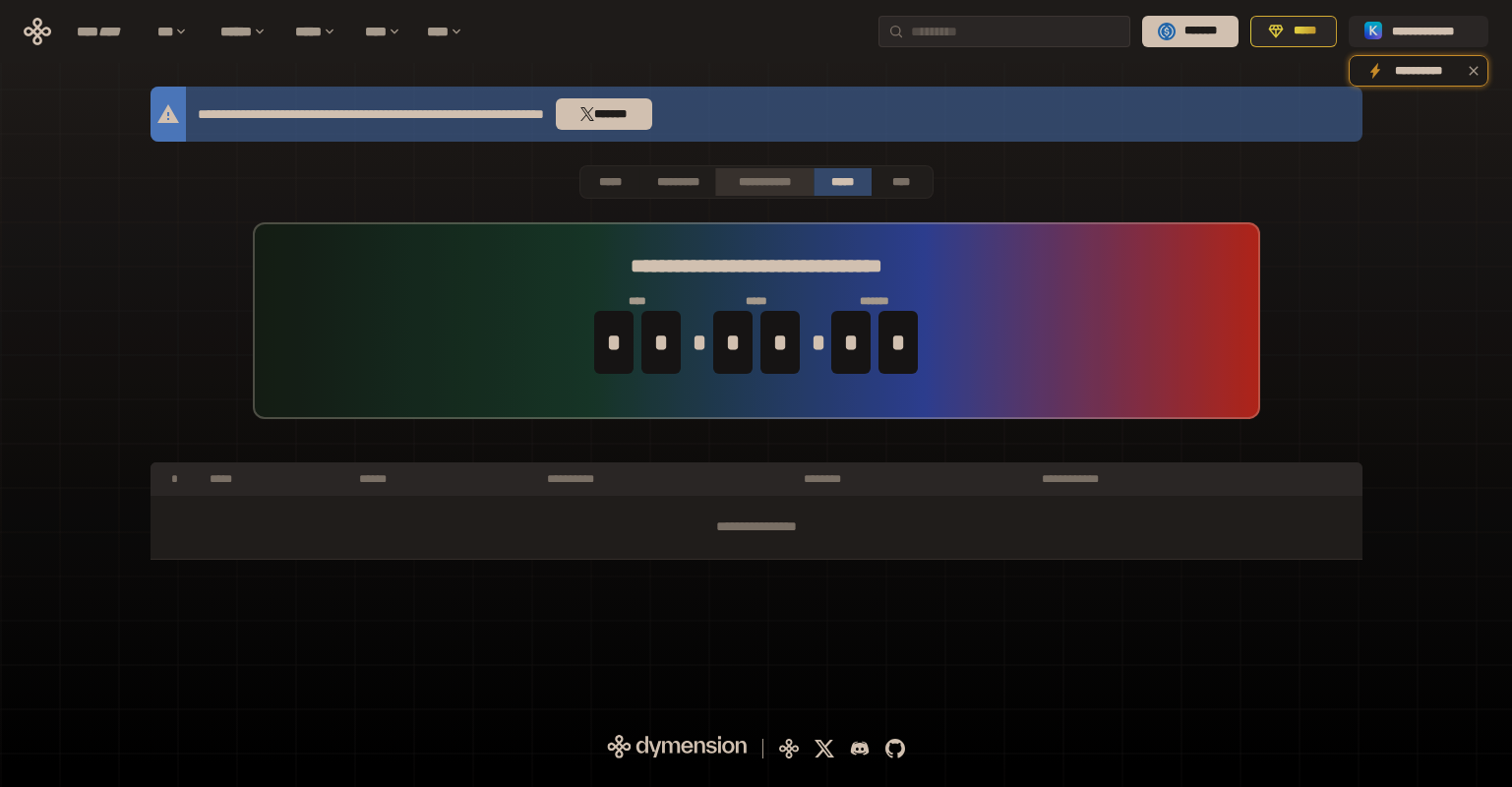 click on "**********" at bounding box center [763, 182] 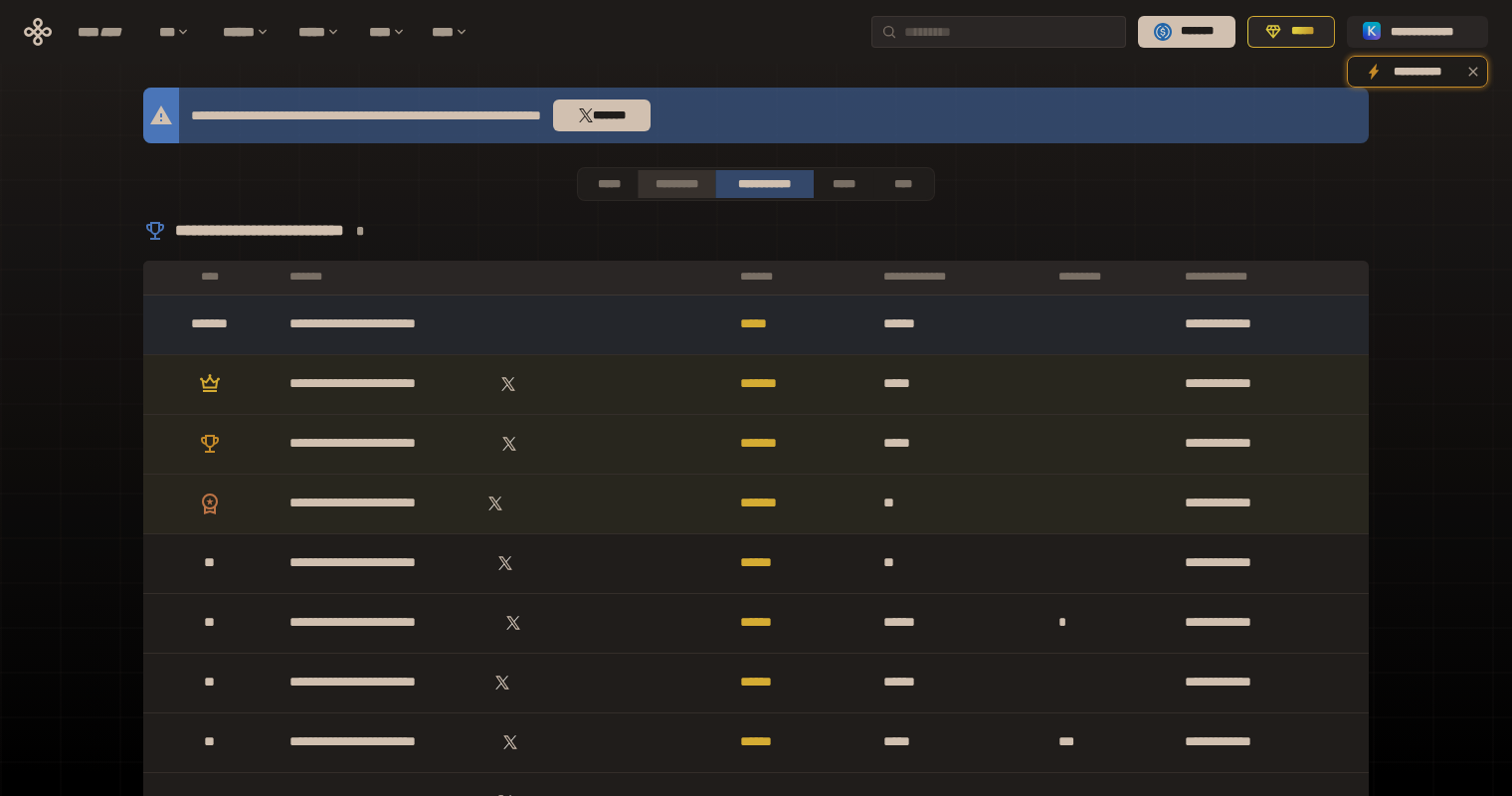 click on "*********" at bounding box center [675, 184] 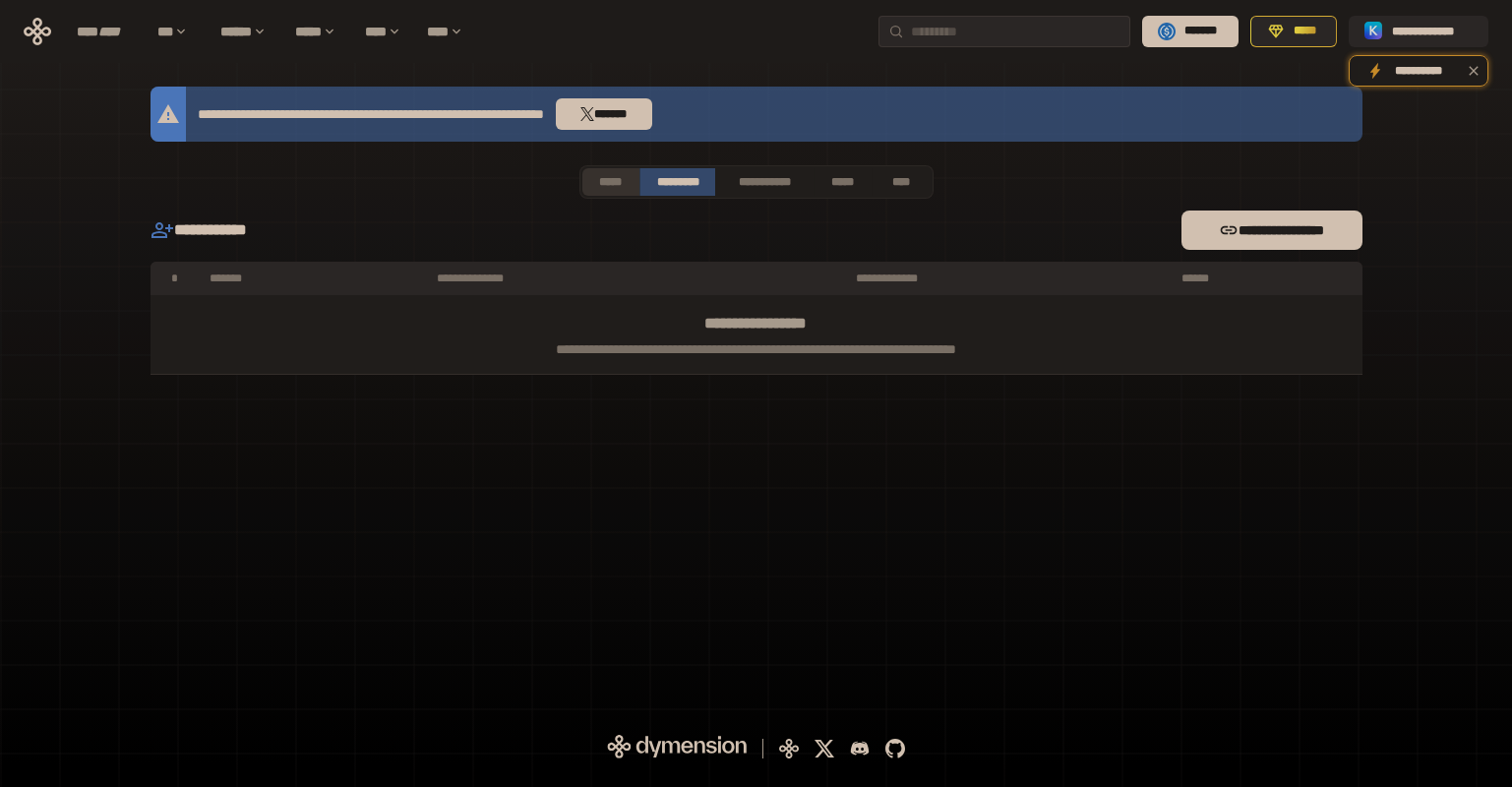 click on "*****" at bounding box center (611, 182) 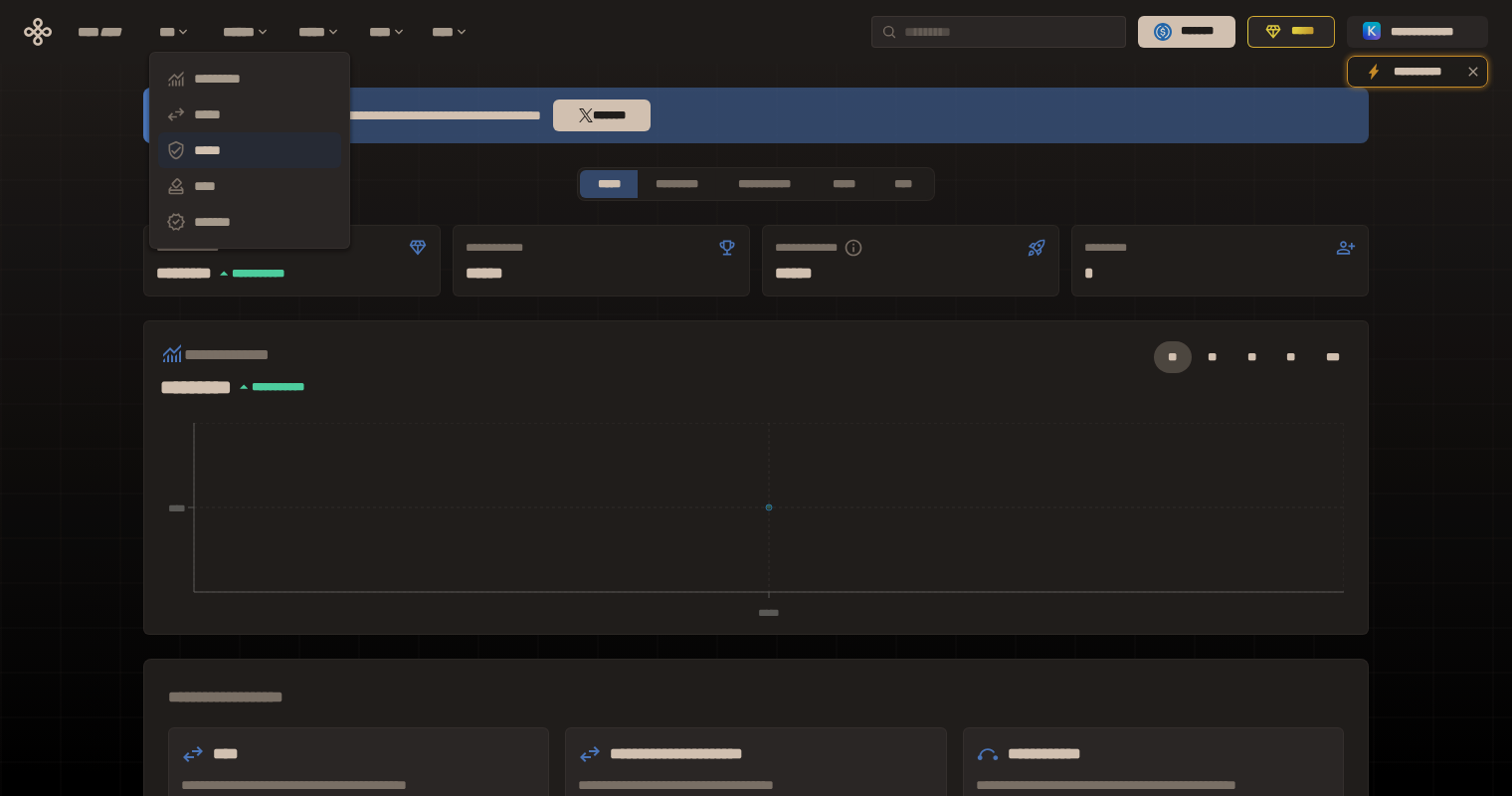 click on "*****" at bounding box center [250, 150] 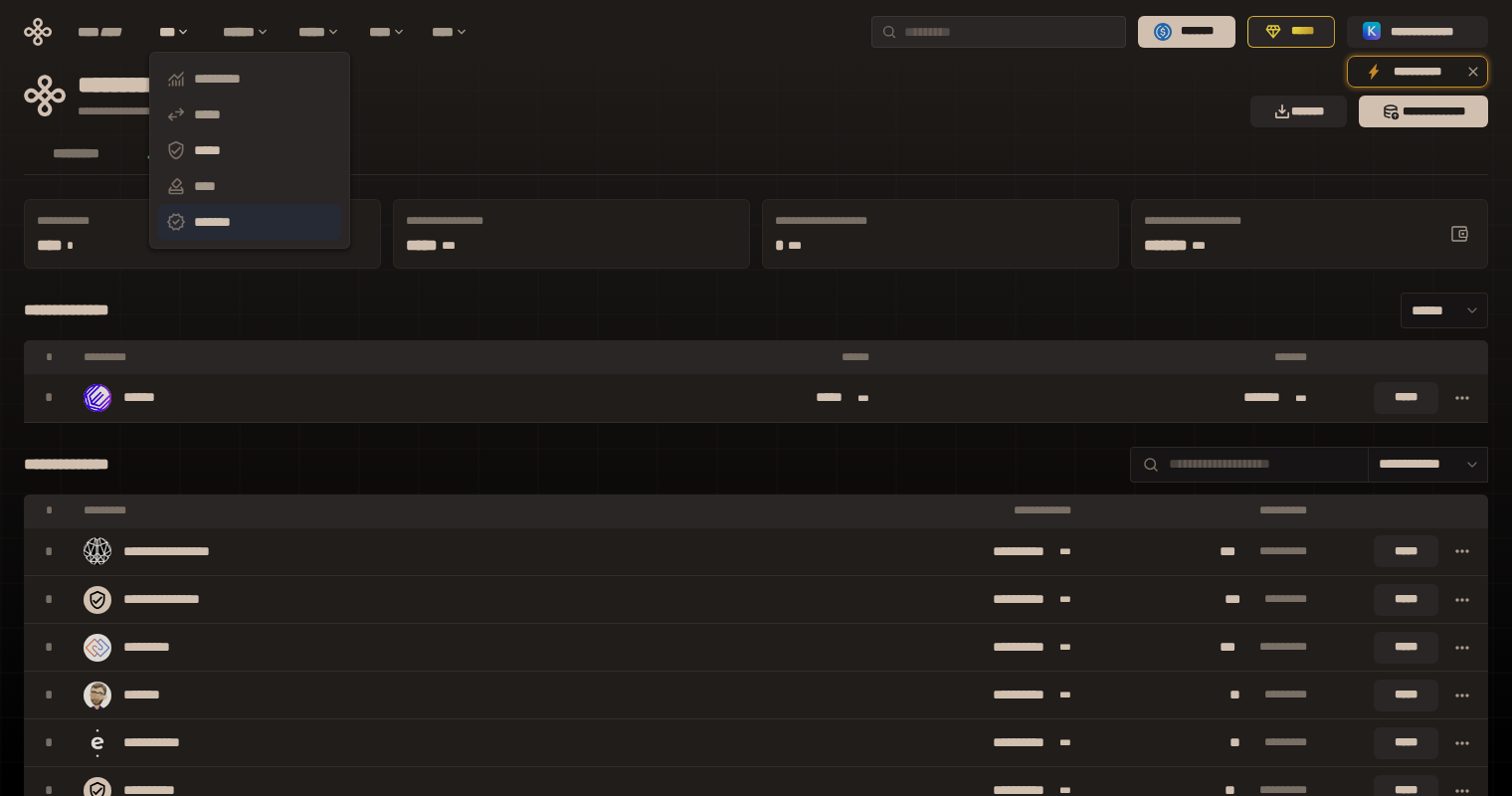 click on "*******" at bounding box center [250, 222] 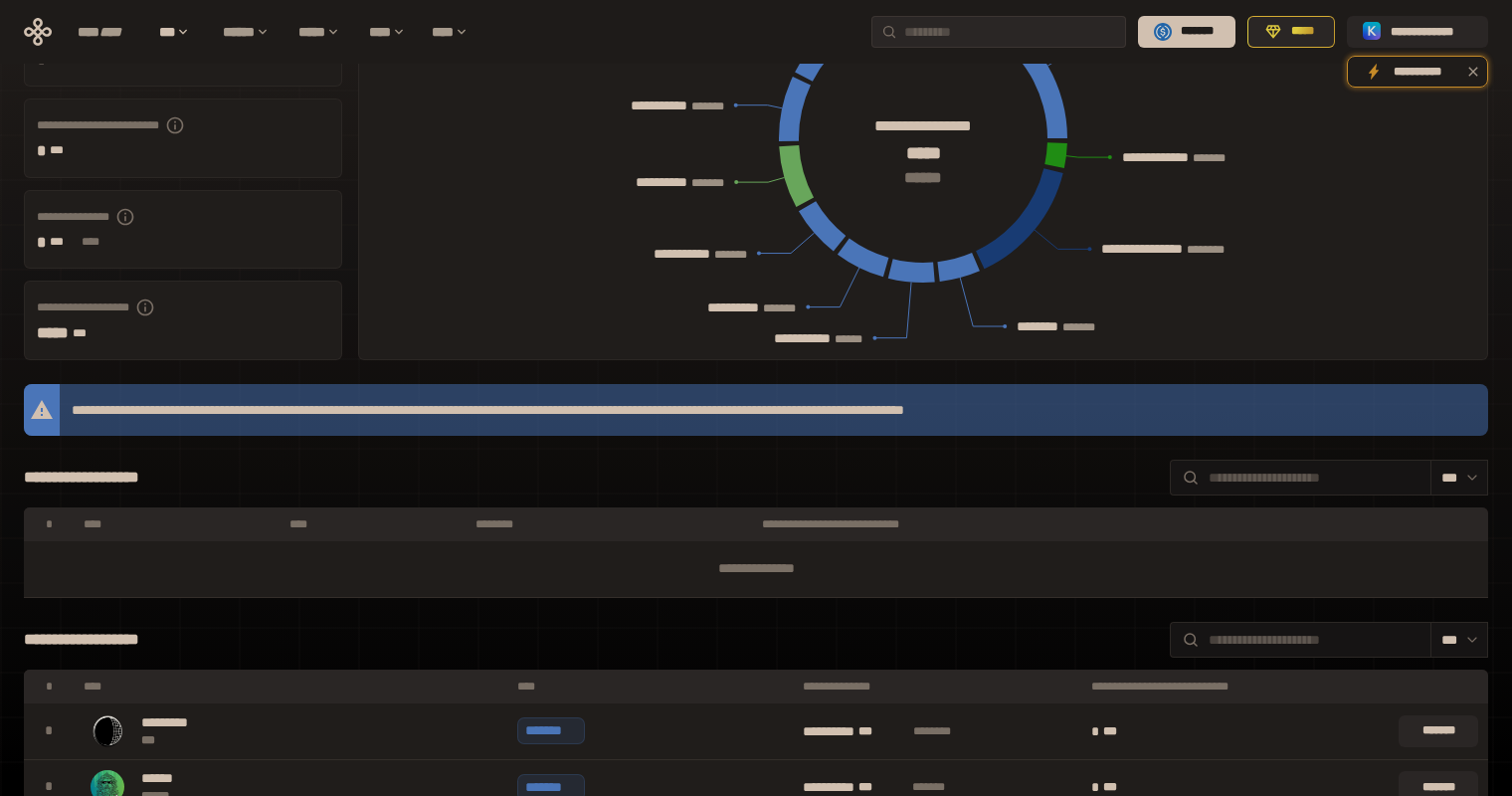 scroll, scrollTop: 0, scrollLeft: 0, axis: both 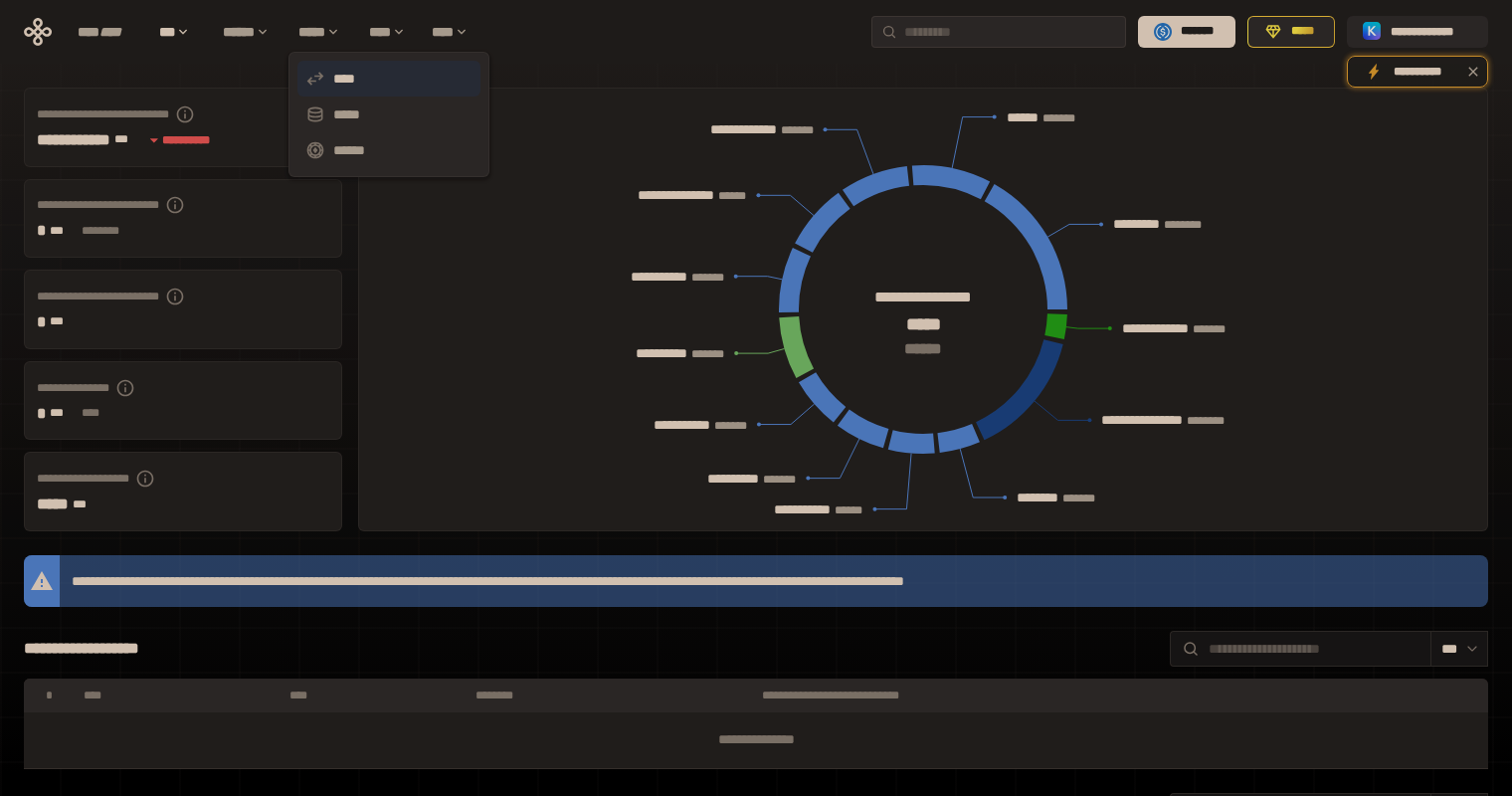 click on "****" at bounding box center (389, 79) 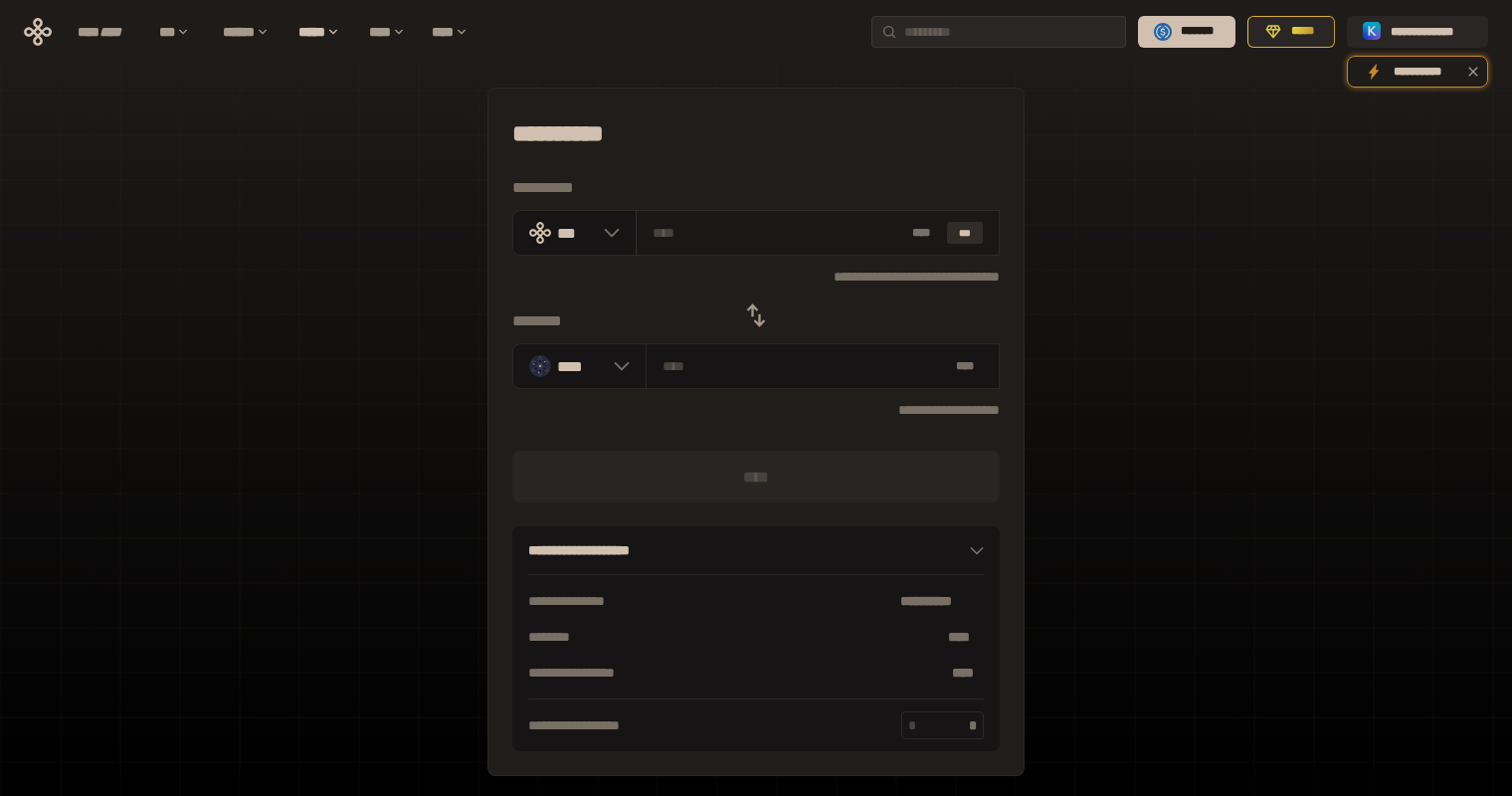 click on "***" at bounding box center (965, 233) 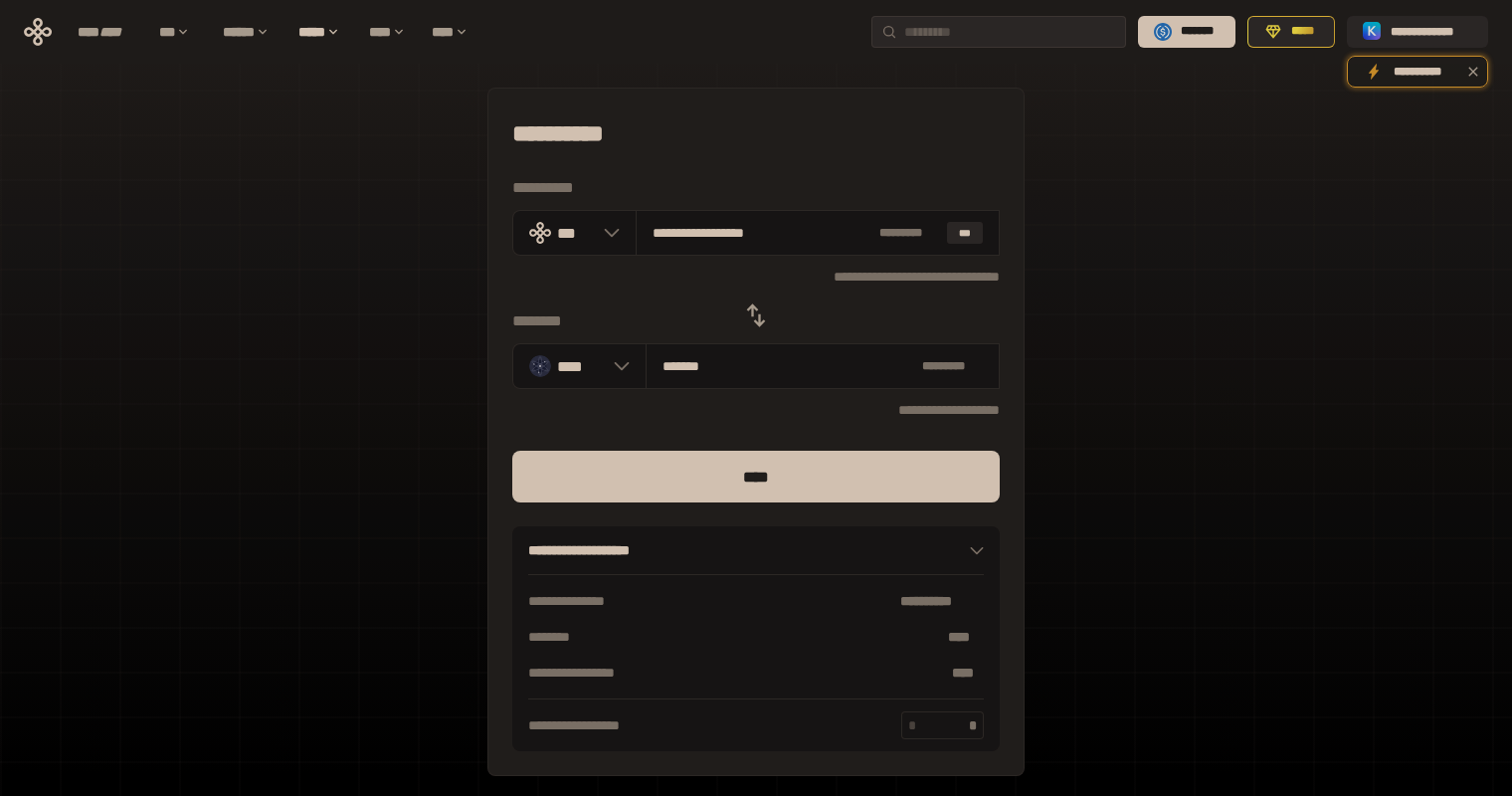 click on "**********" at bounding box center [756, 276] 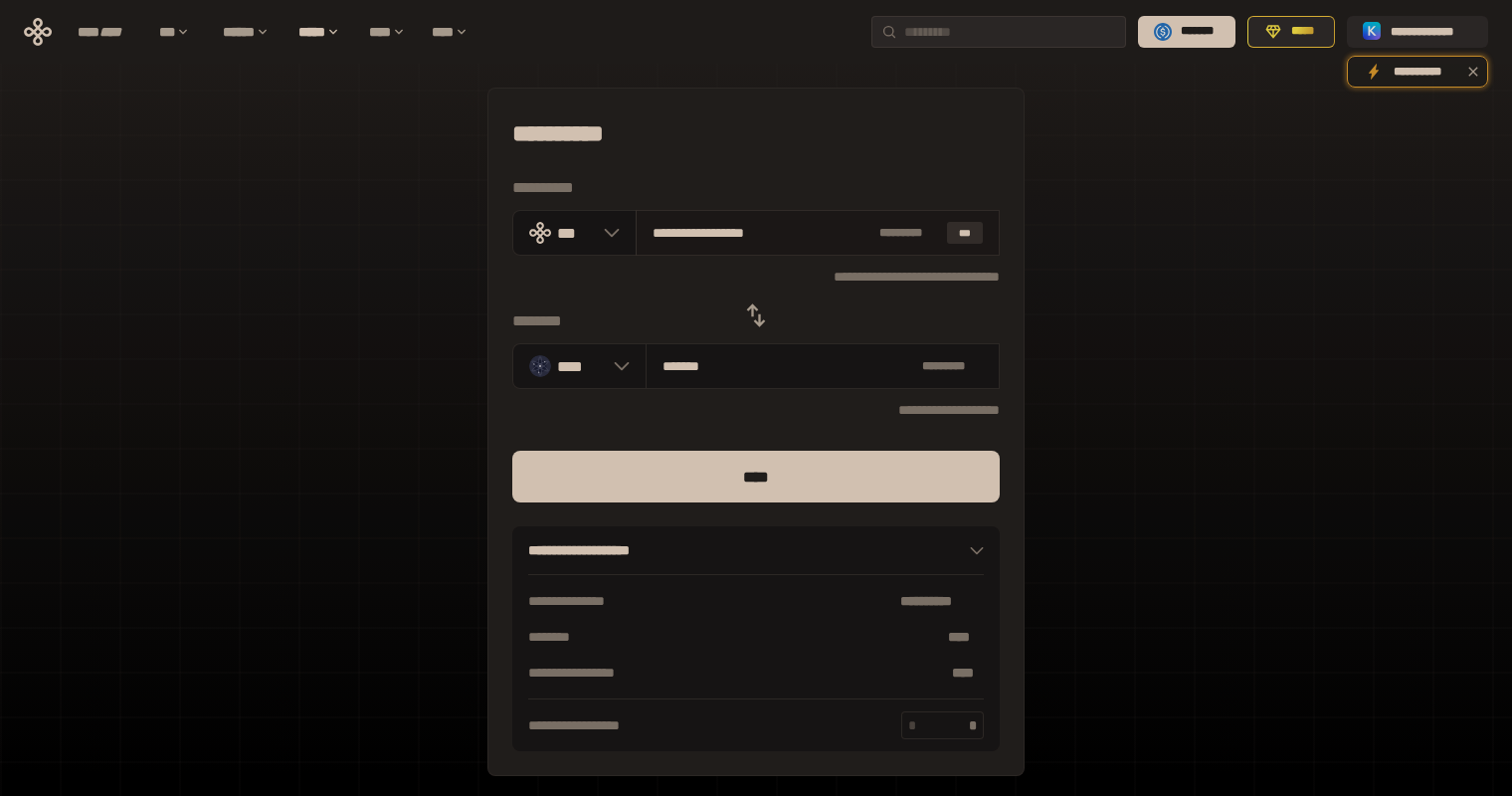 click on "***" at bounding box center (965, 233) 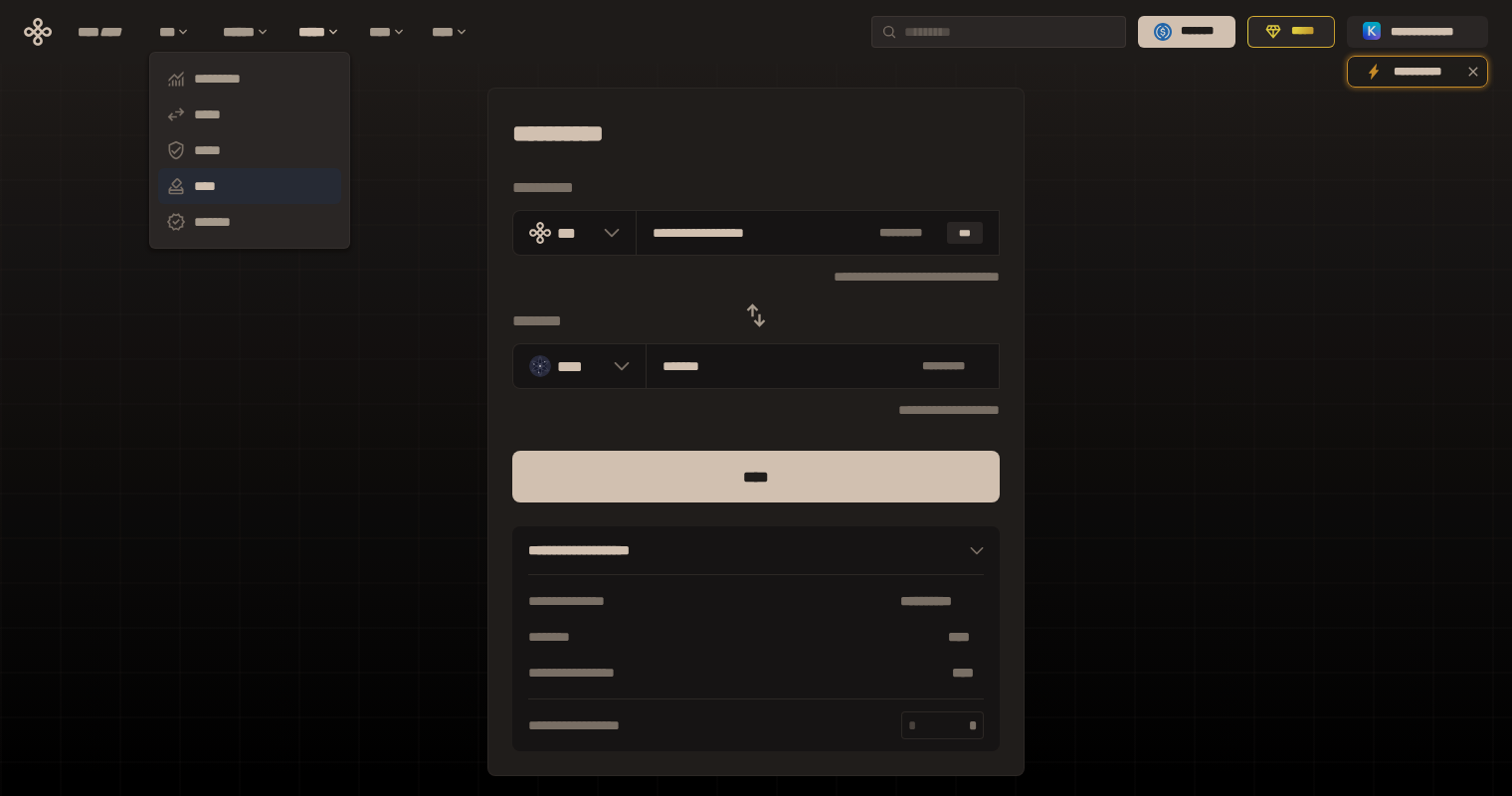 click on "****" at bounding box center (250, 186) 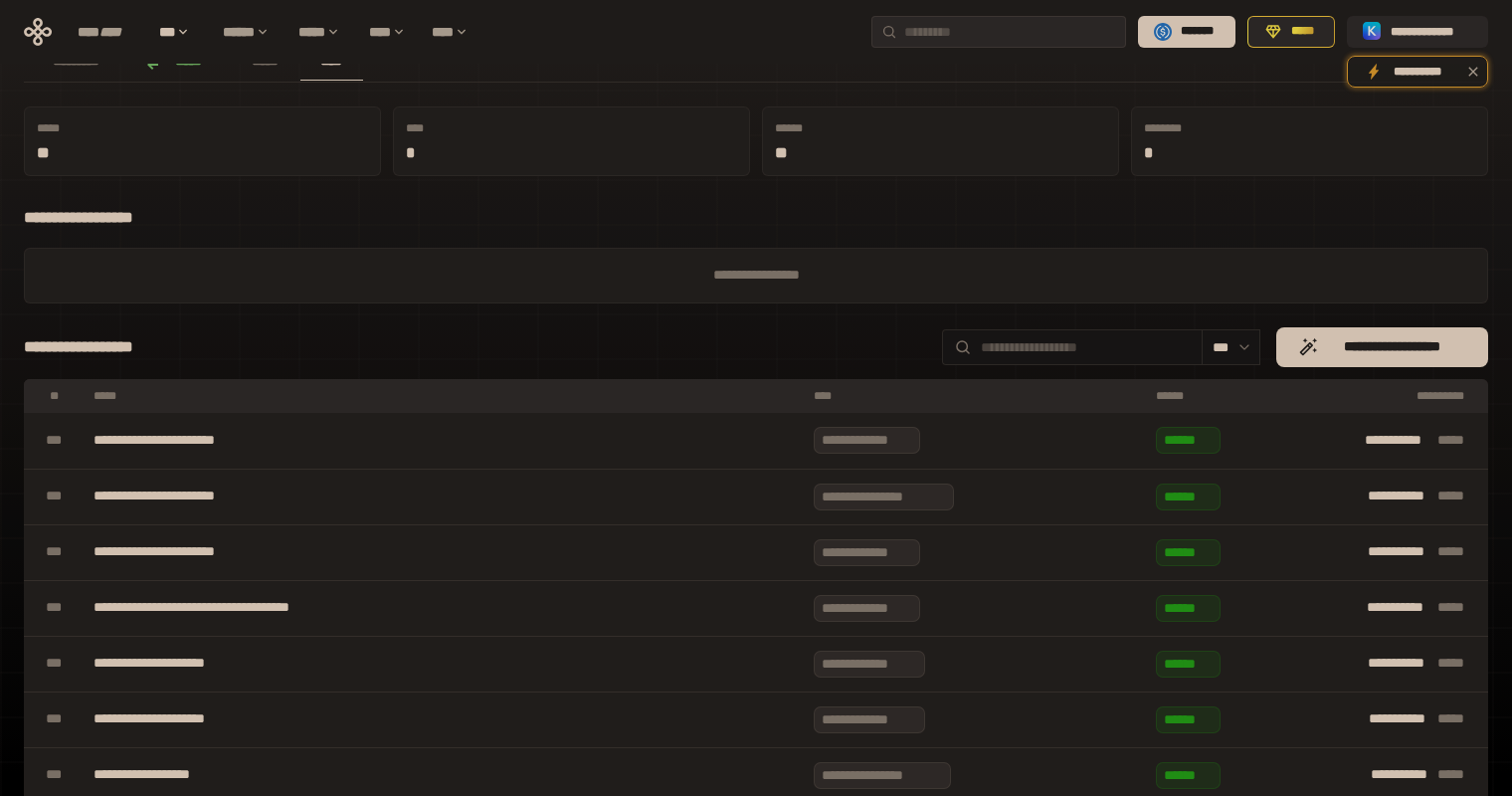 scroll, scrollTop: 0, scrollLeft: 0, axis: both 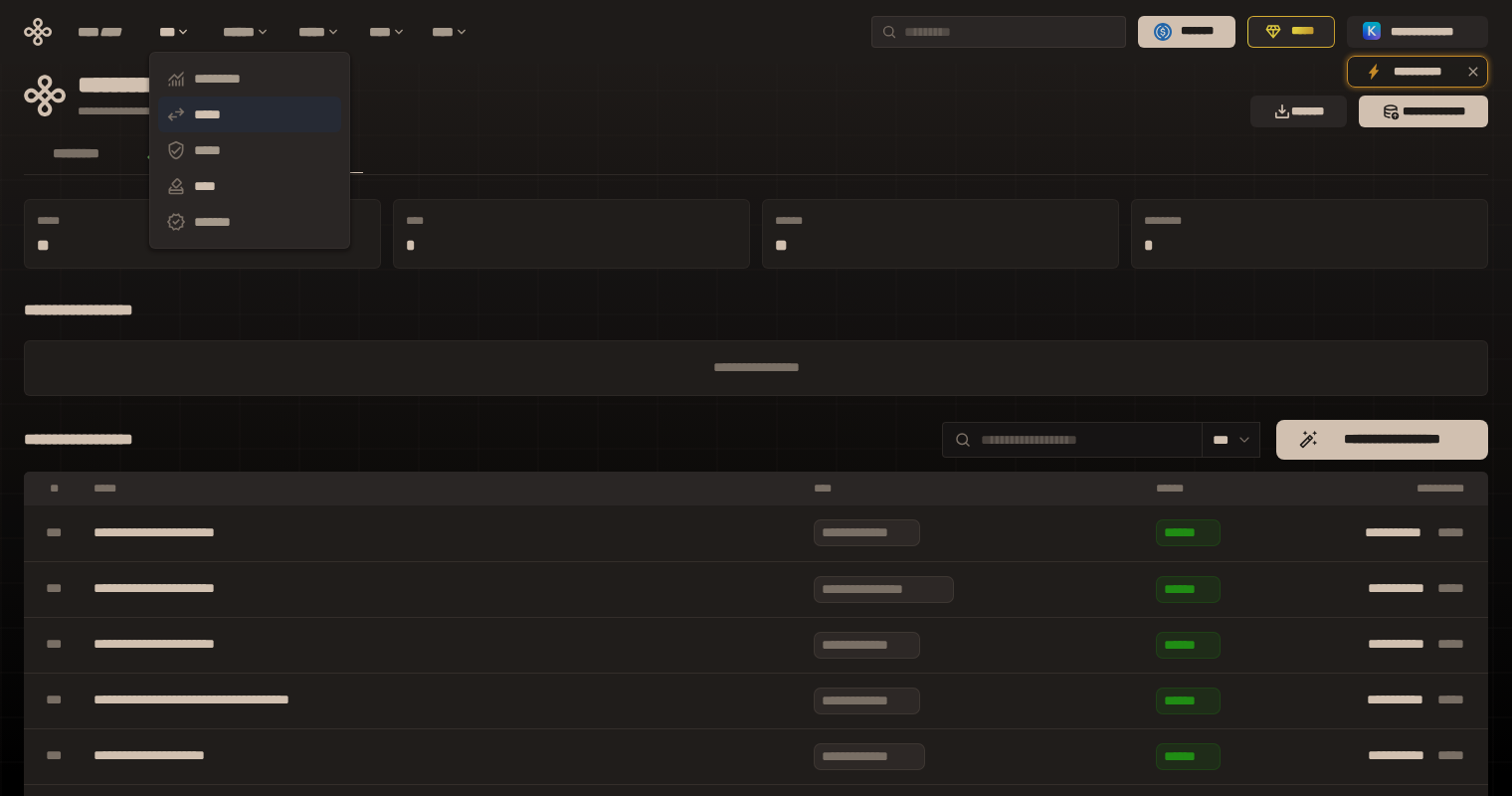 click on "*****" at bounding box center [250, 114] 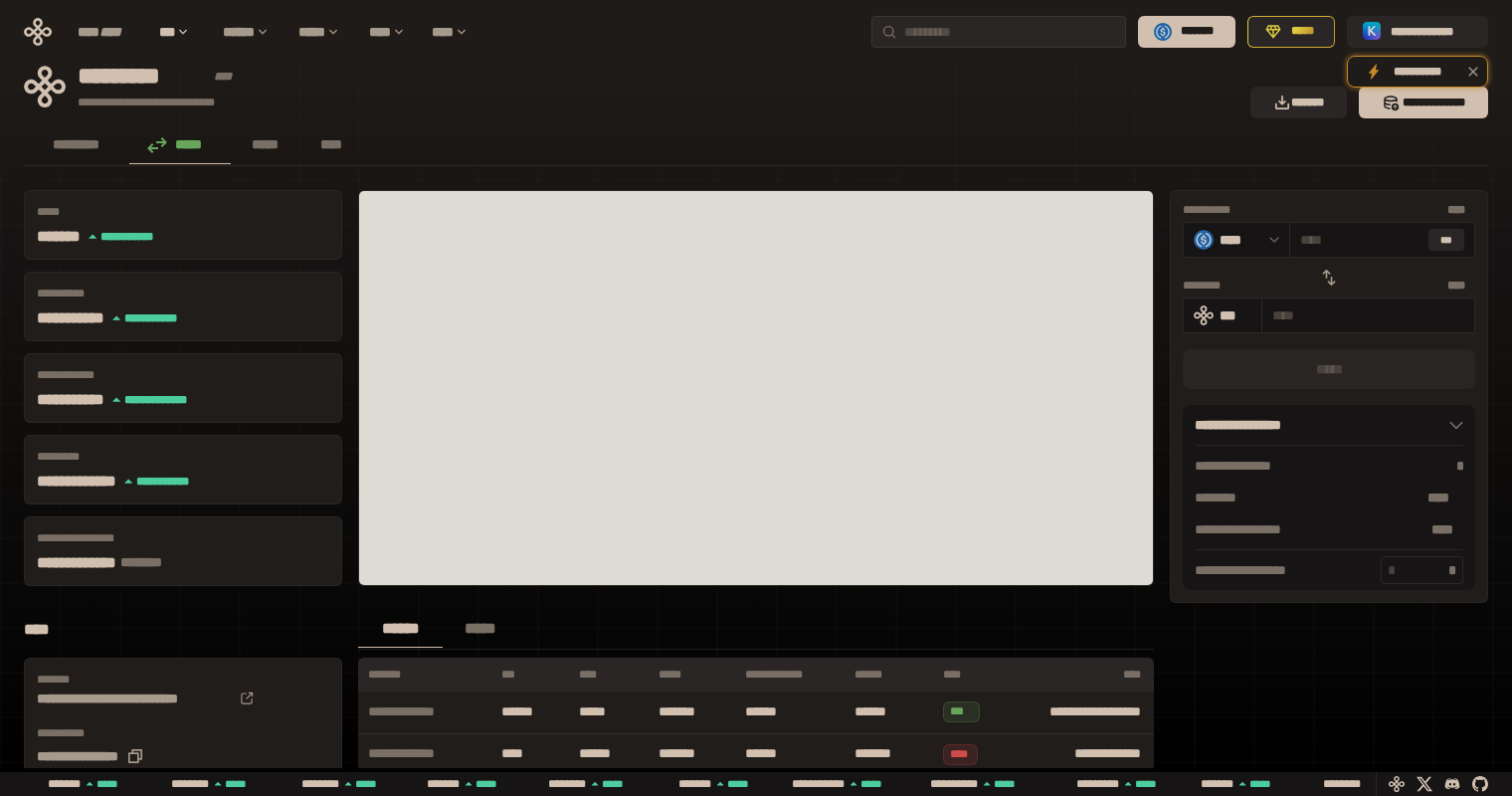 scroll, scrollTop: 0, scrollLeft: 0, axis: both 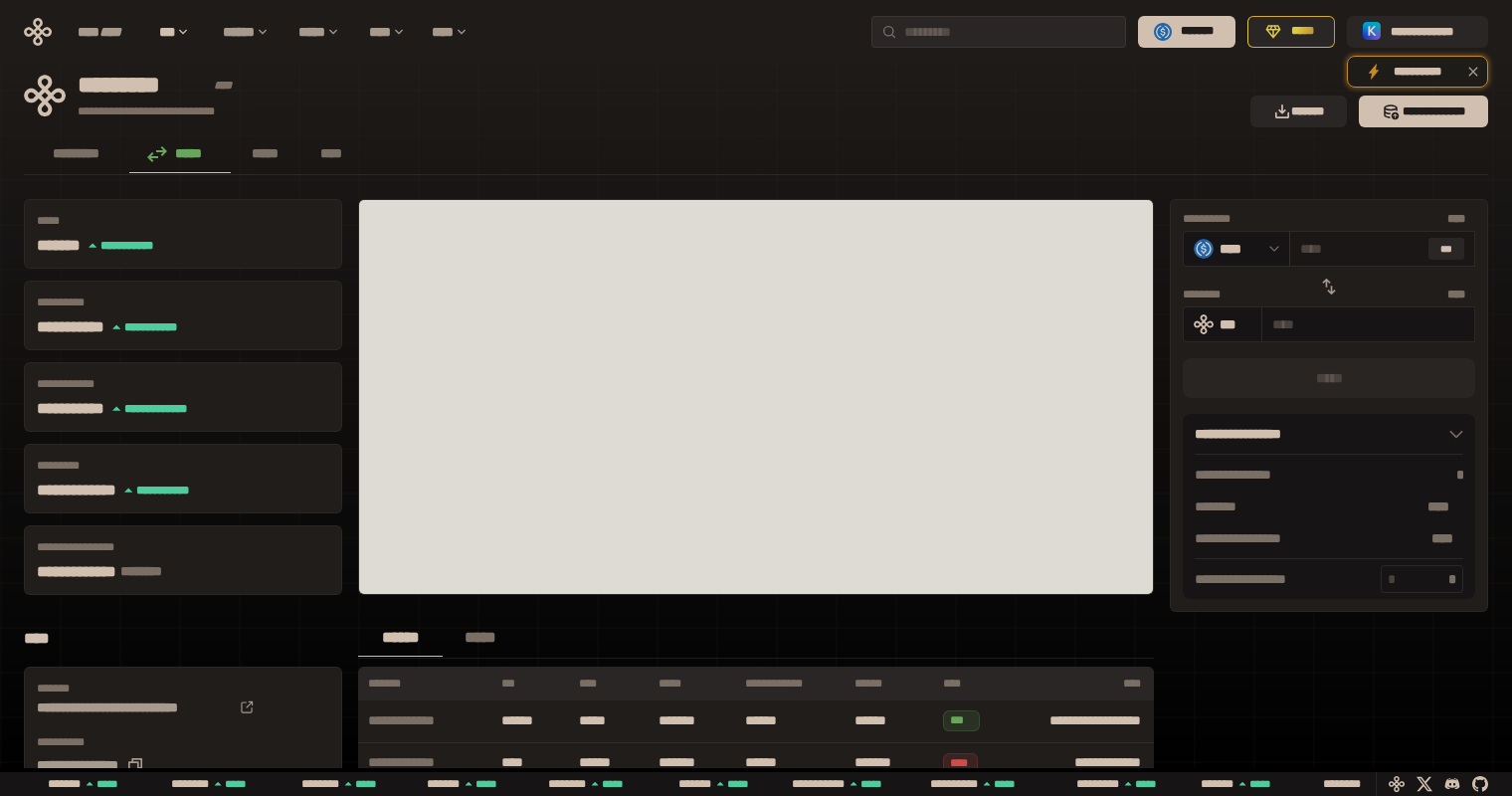 click on "* ** ***" at bounding box center (1382, 249) 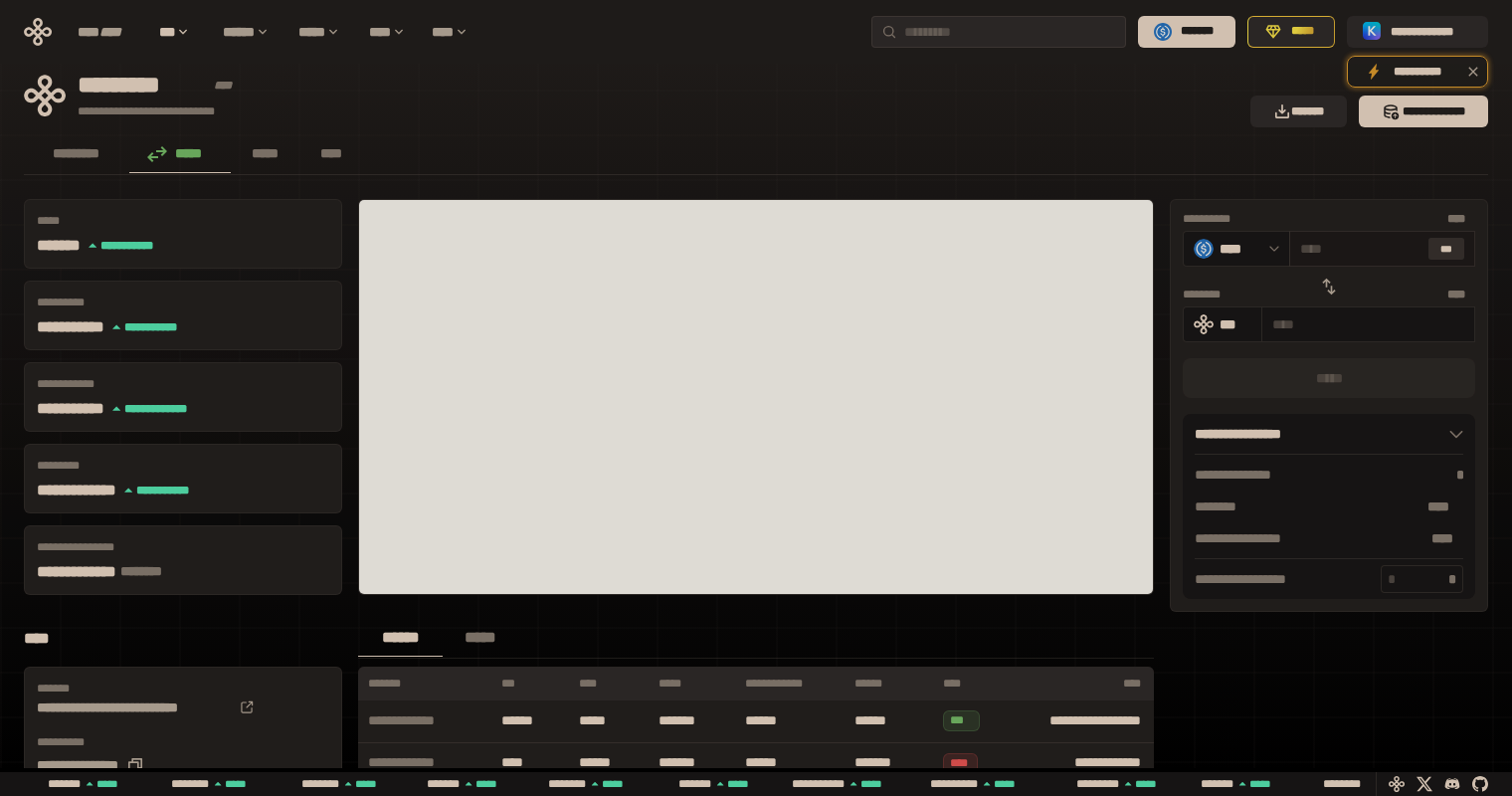 click on "***" at bounding box center [1446, 249] 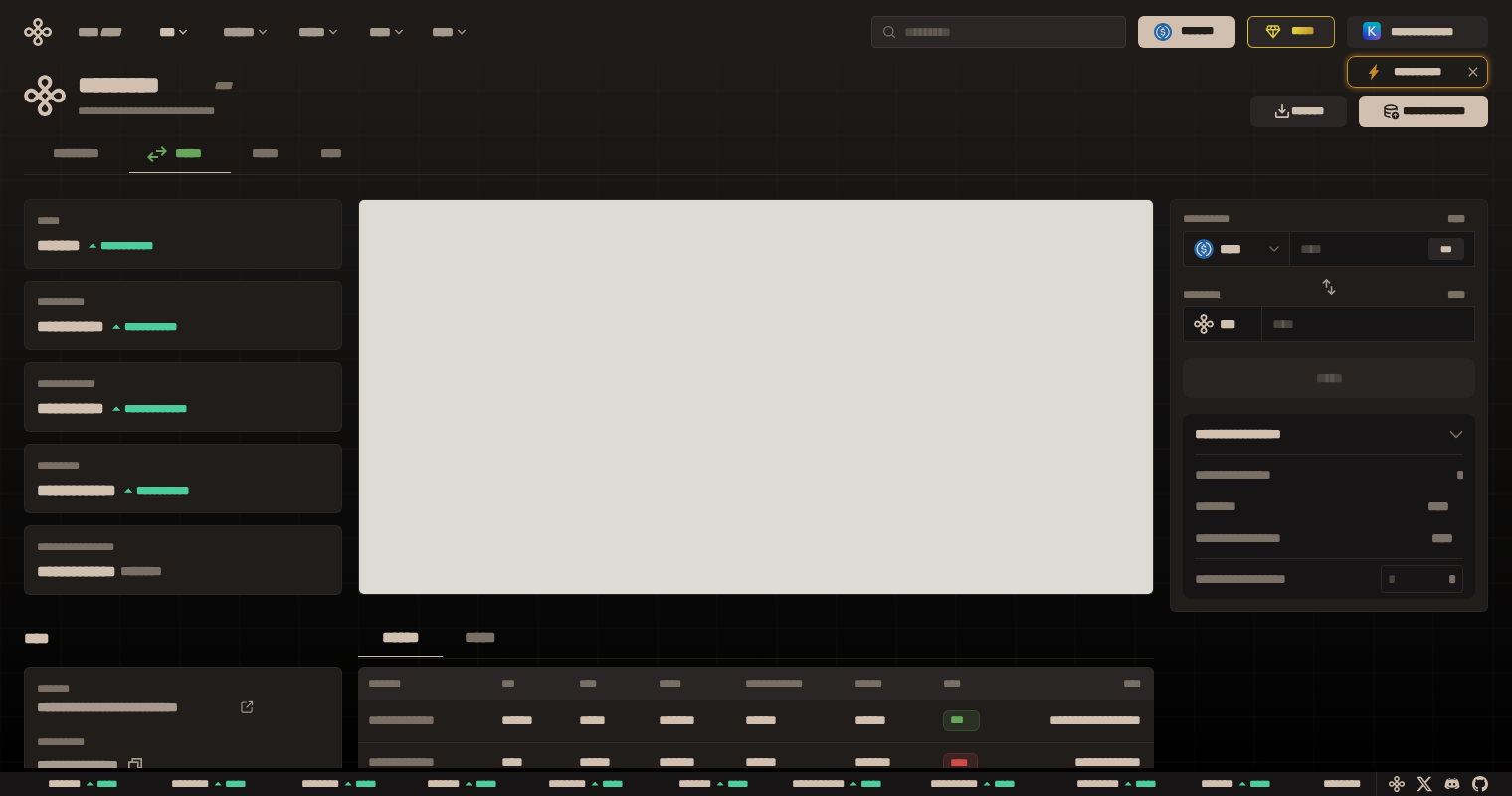 click on "****" at bounding box center [1239, 249] 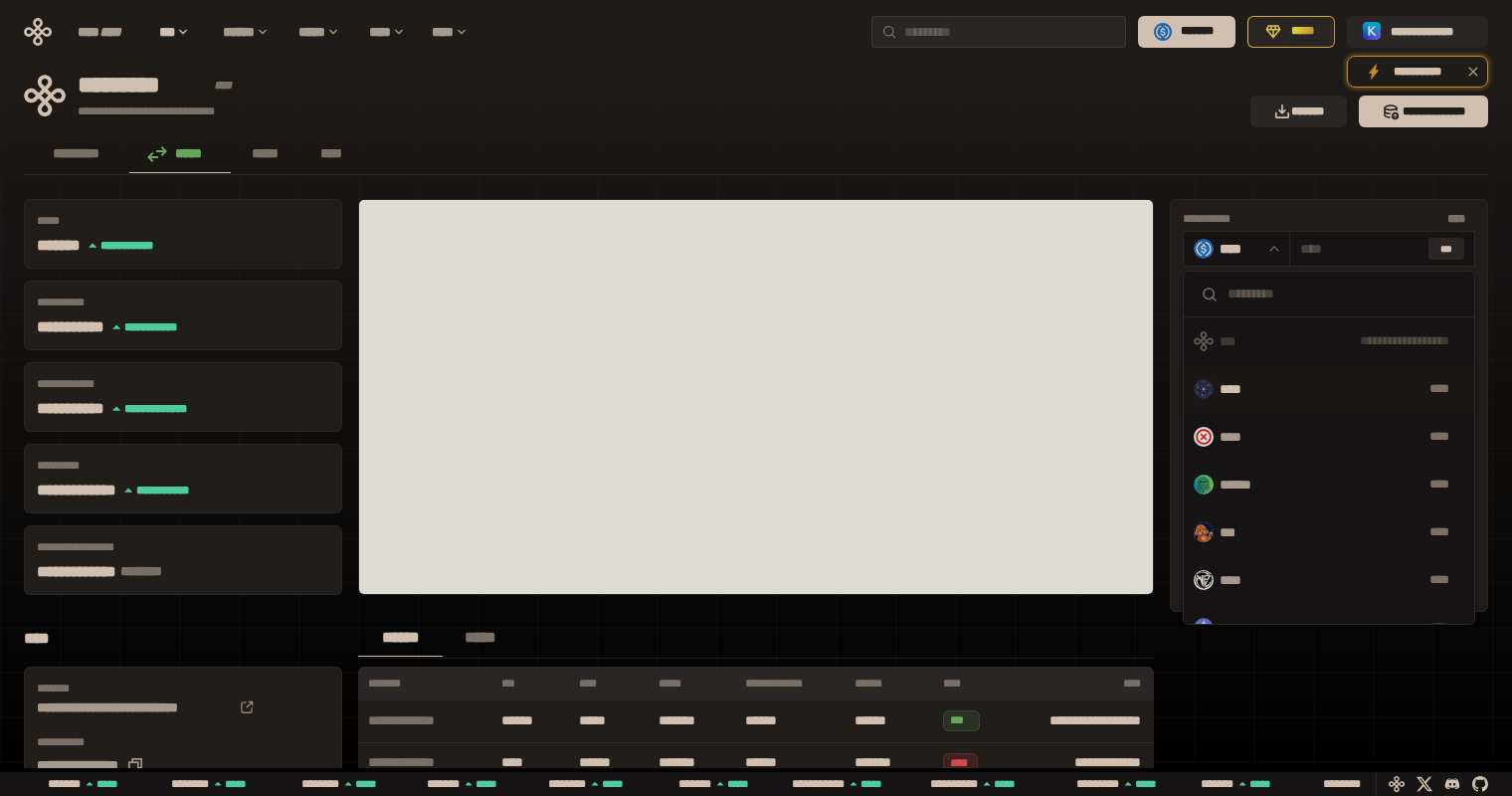 click on "****" at bounding box center (1239, 389) 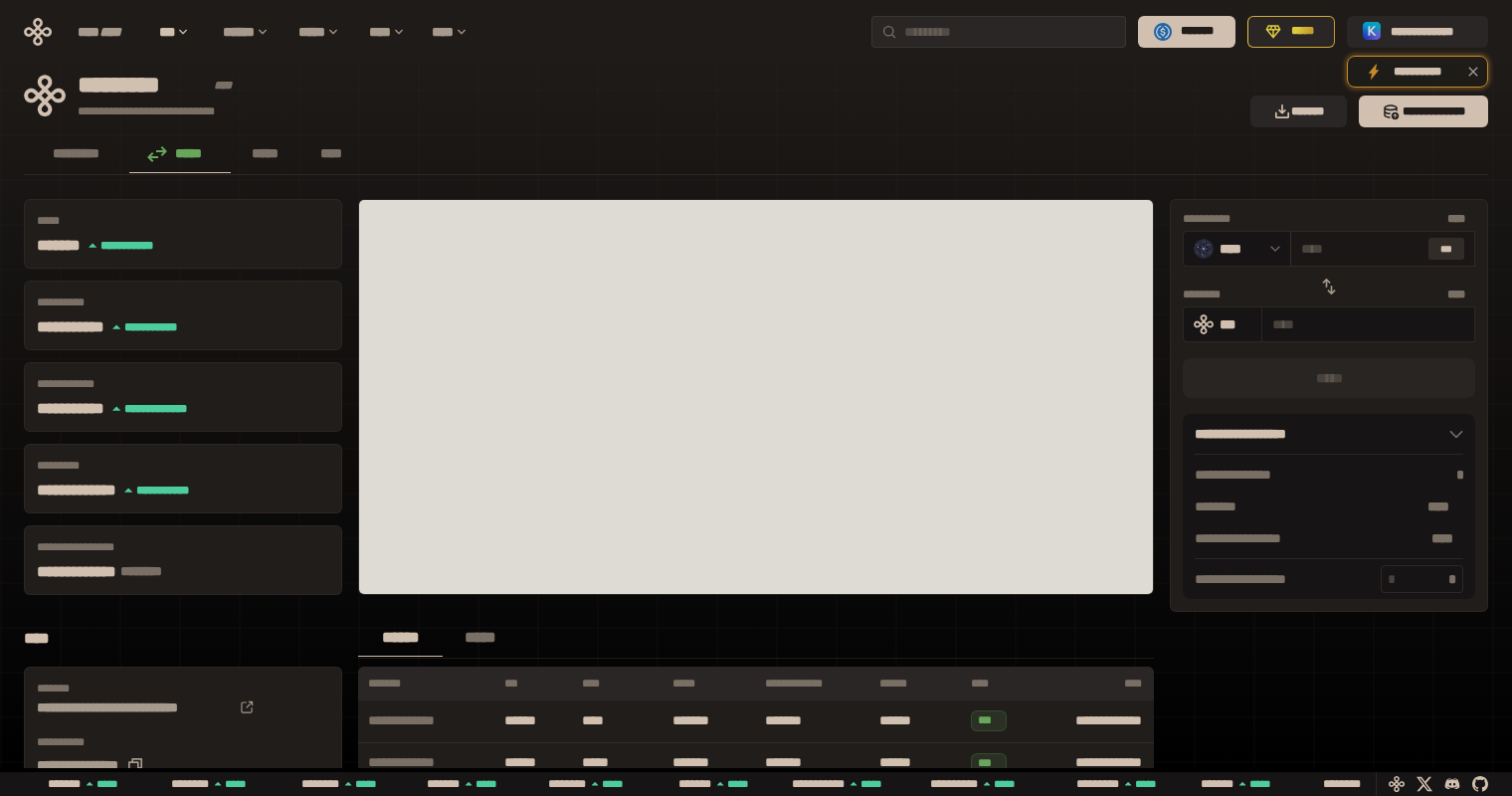 click on "***" at bounding box center [1446, 249] 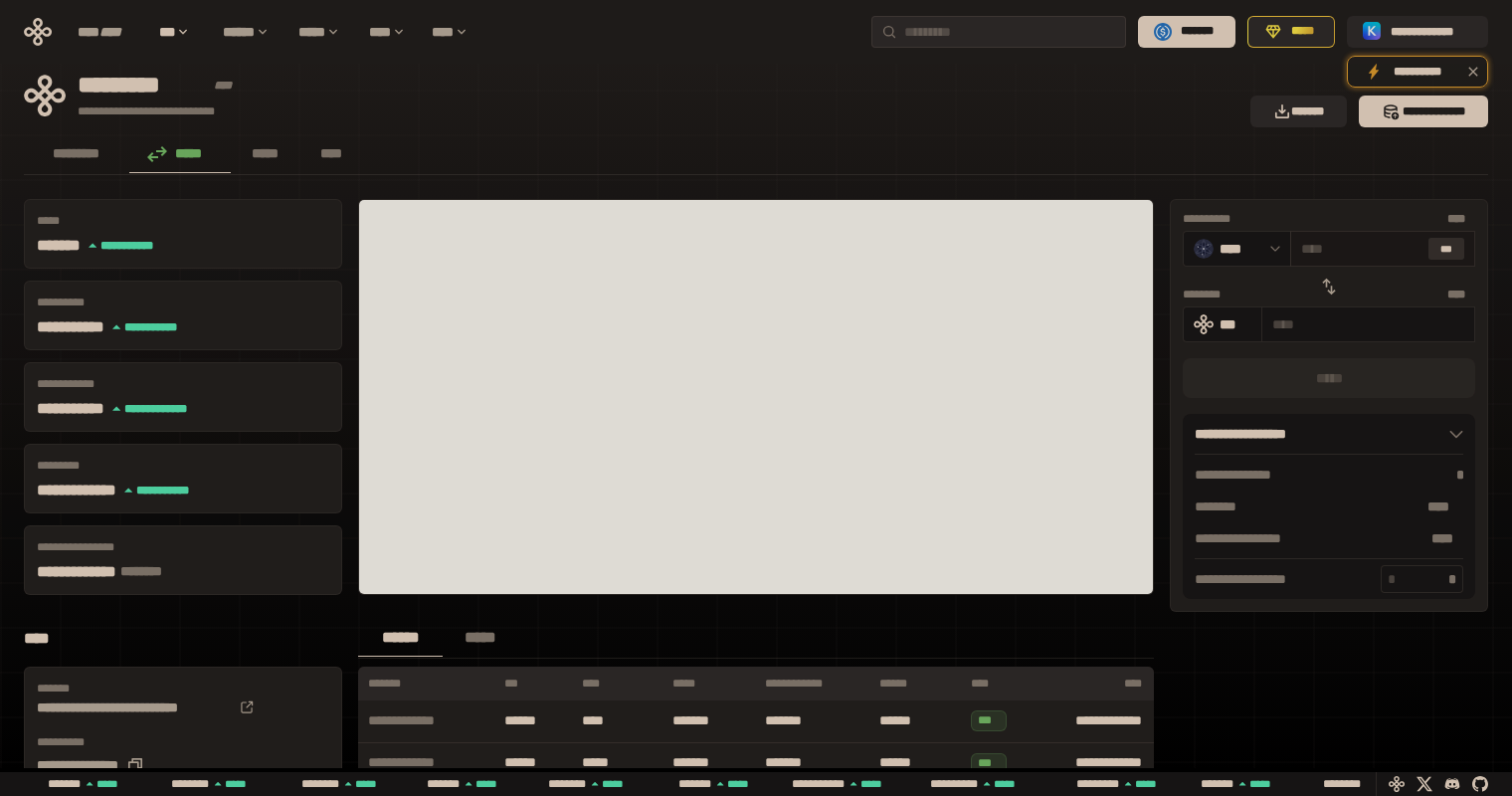 click on "***" at bounding box center (1446, 249) 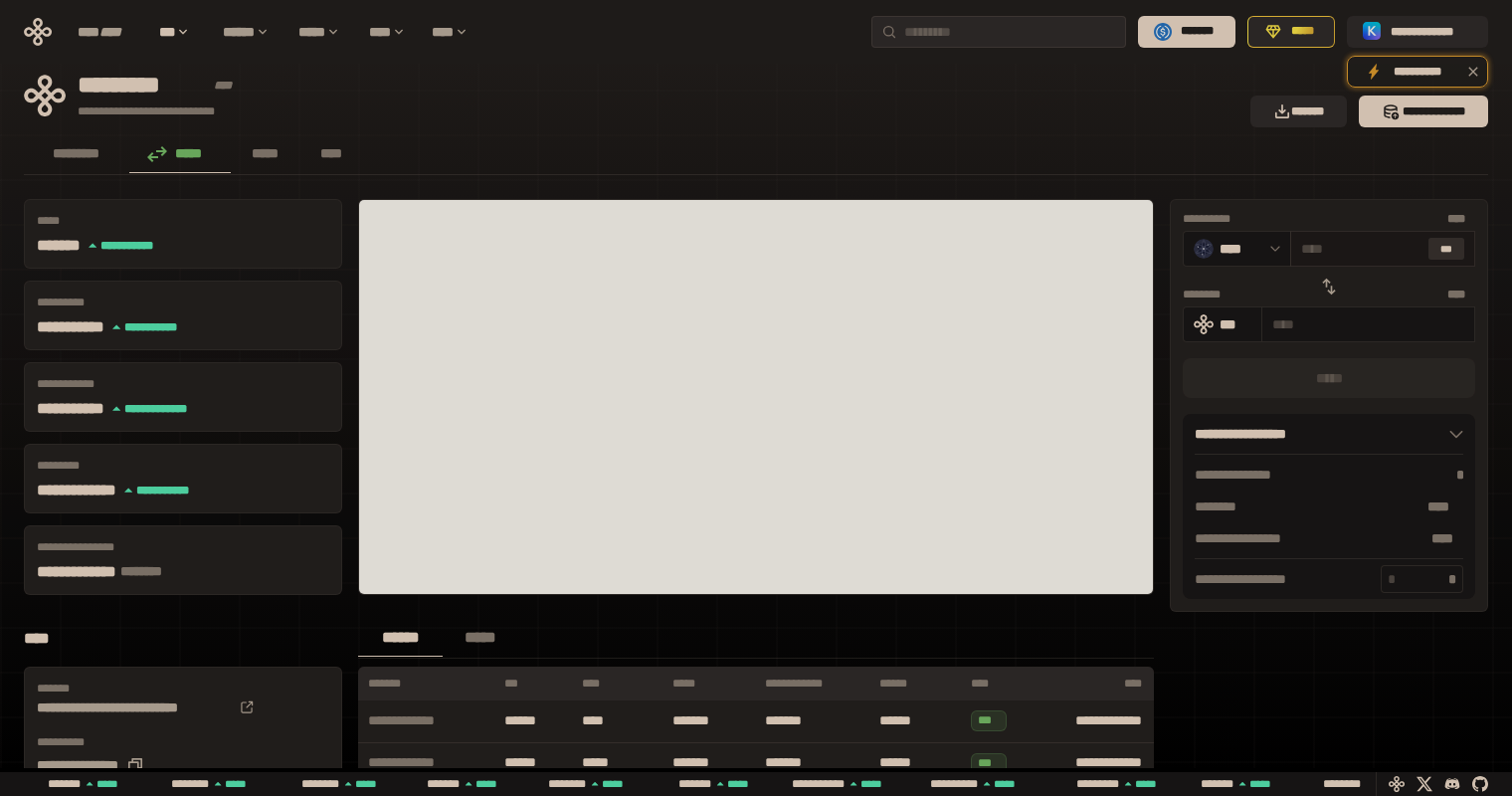 click on "***" at bounding box center (1446, 249) 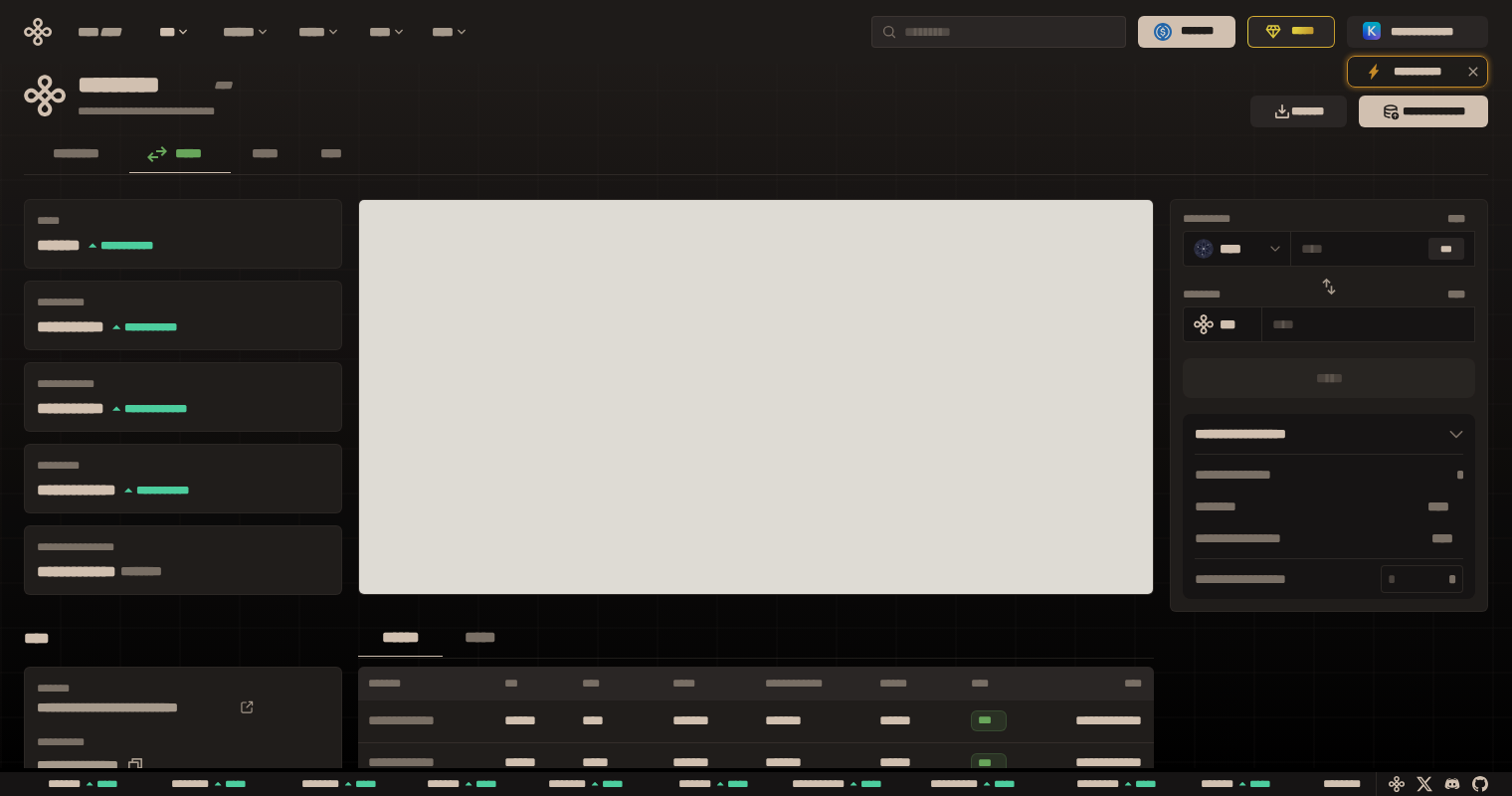 click 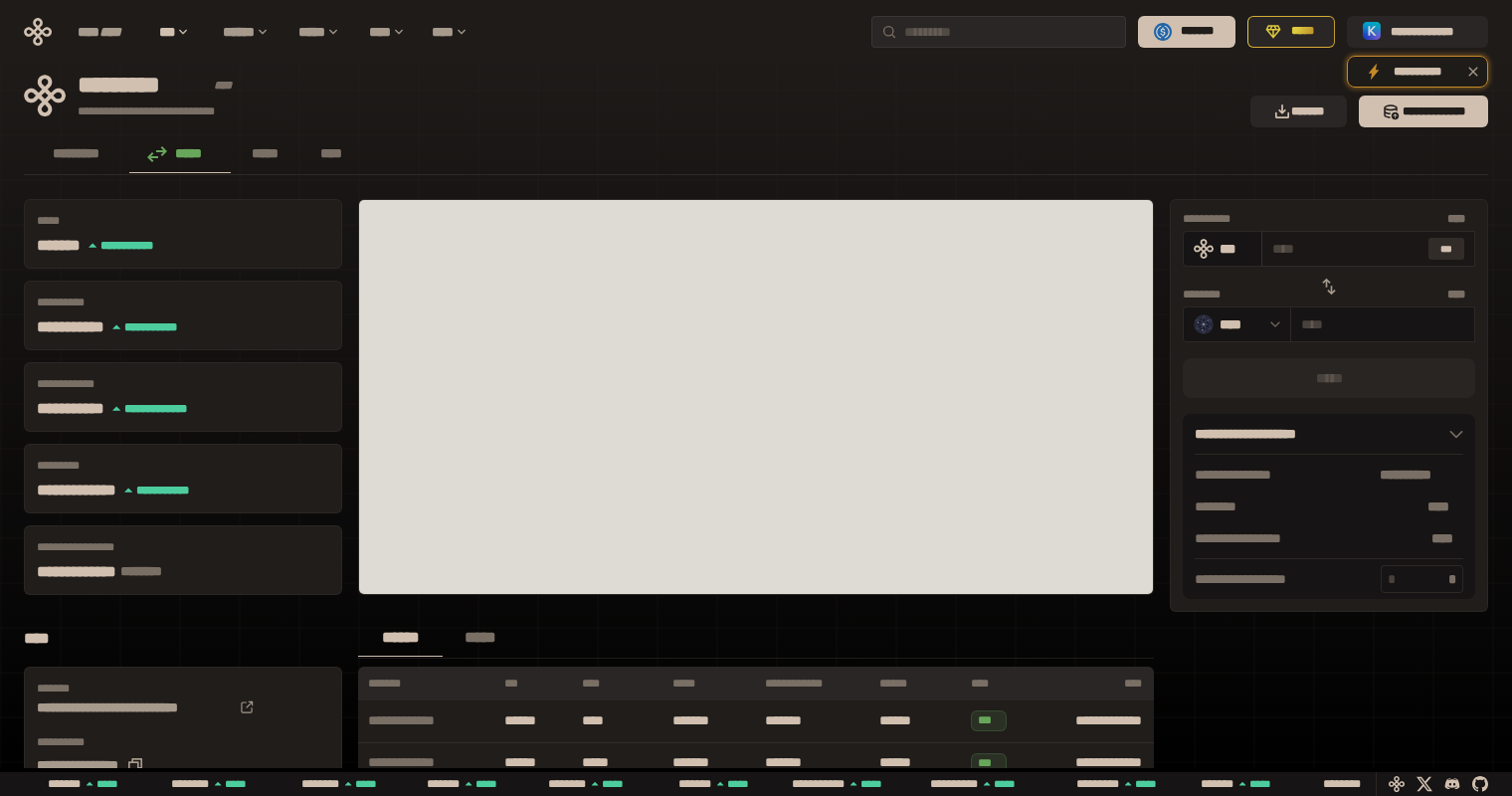 click on "***" at bounding box center [1446, 249] 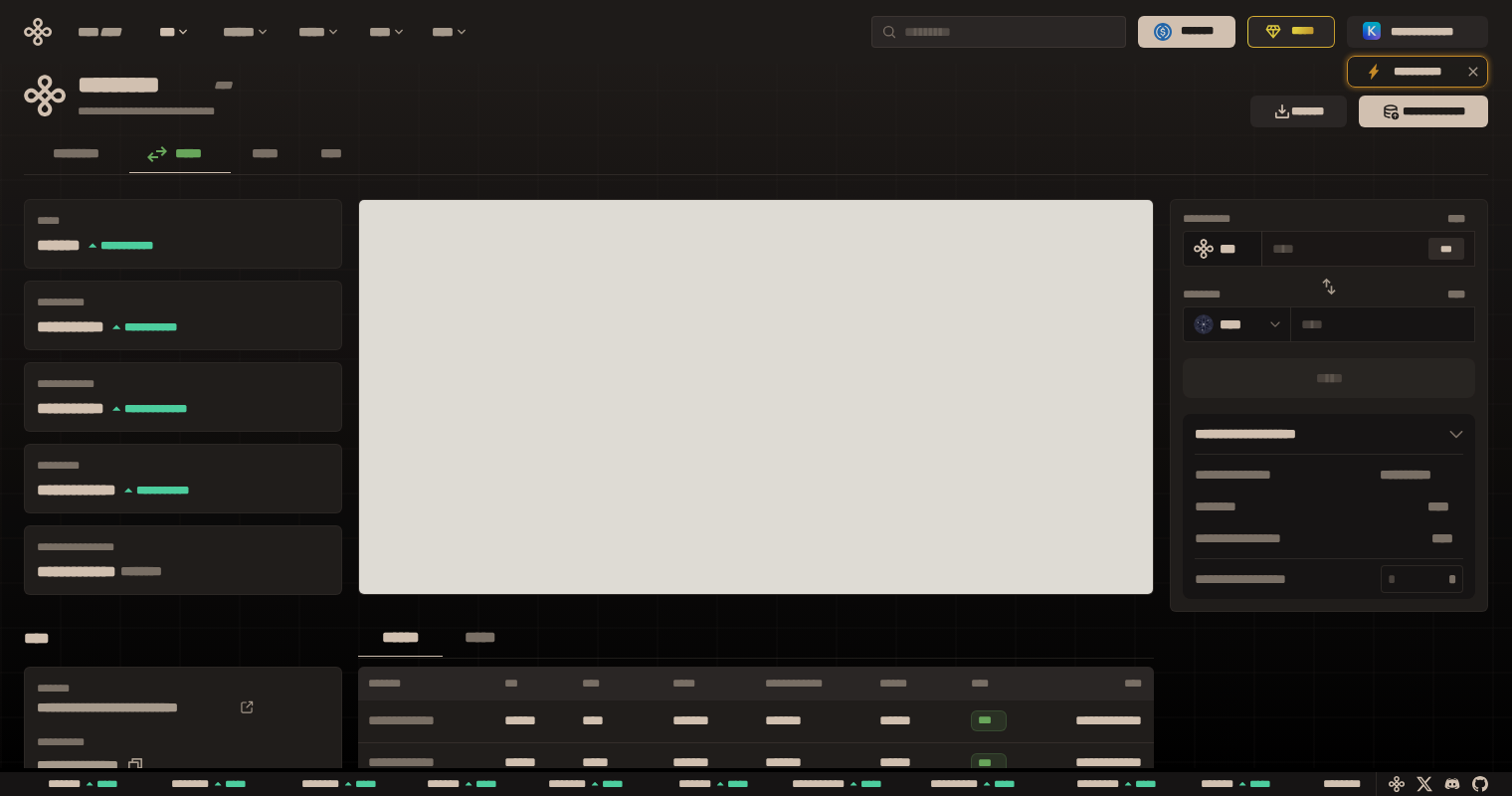 type on "**********" 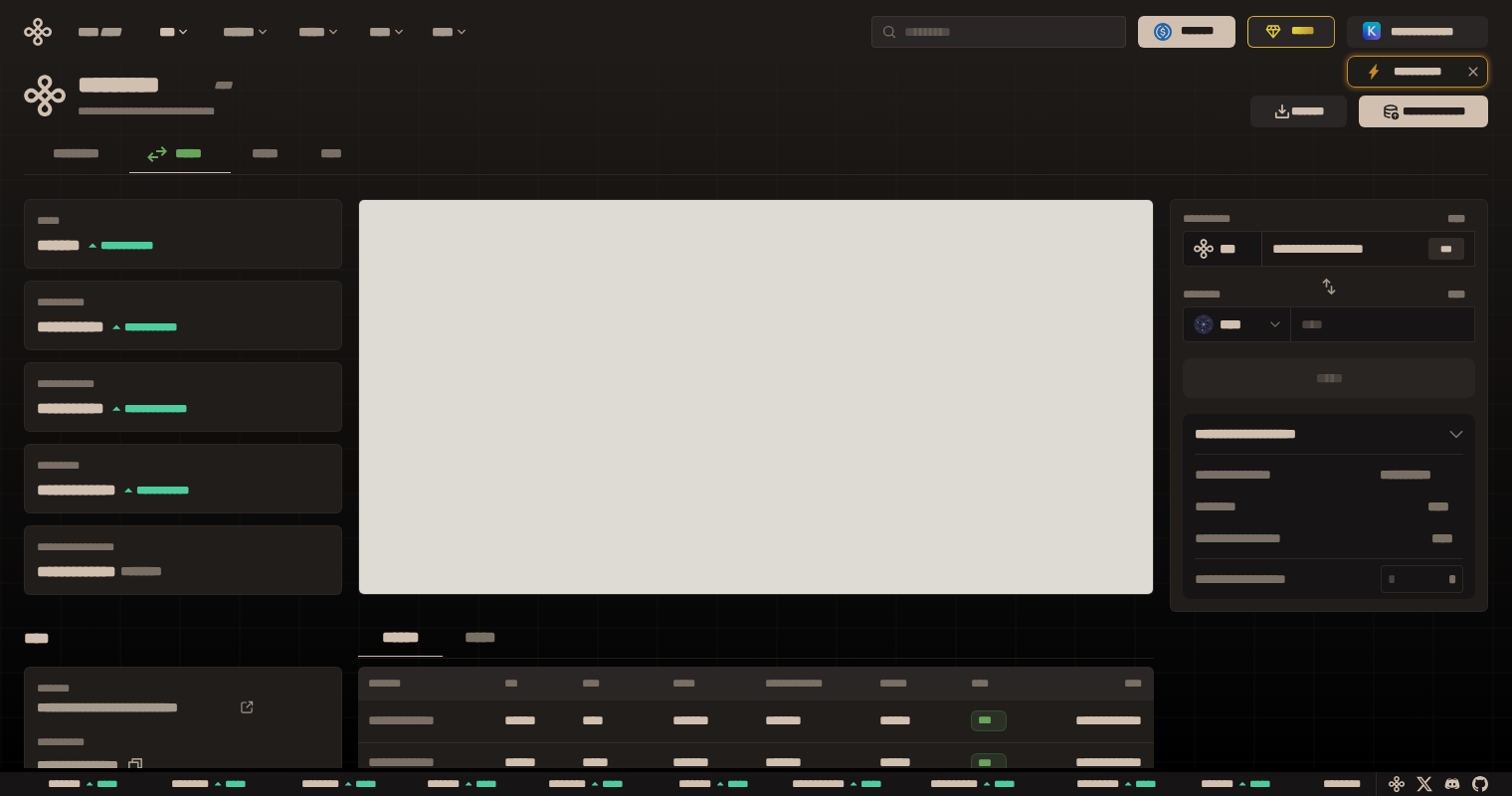 type on "*******" 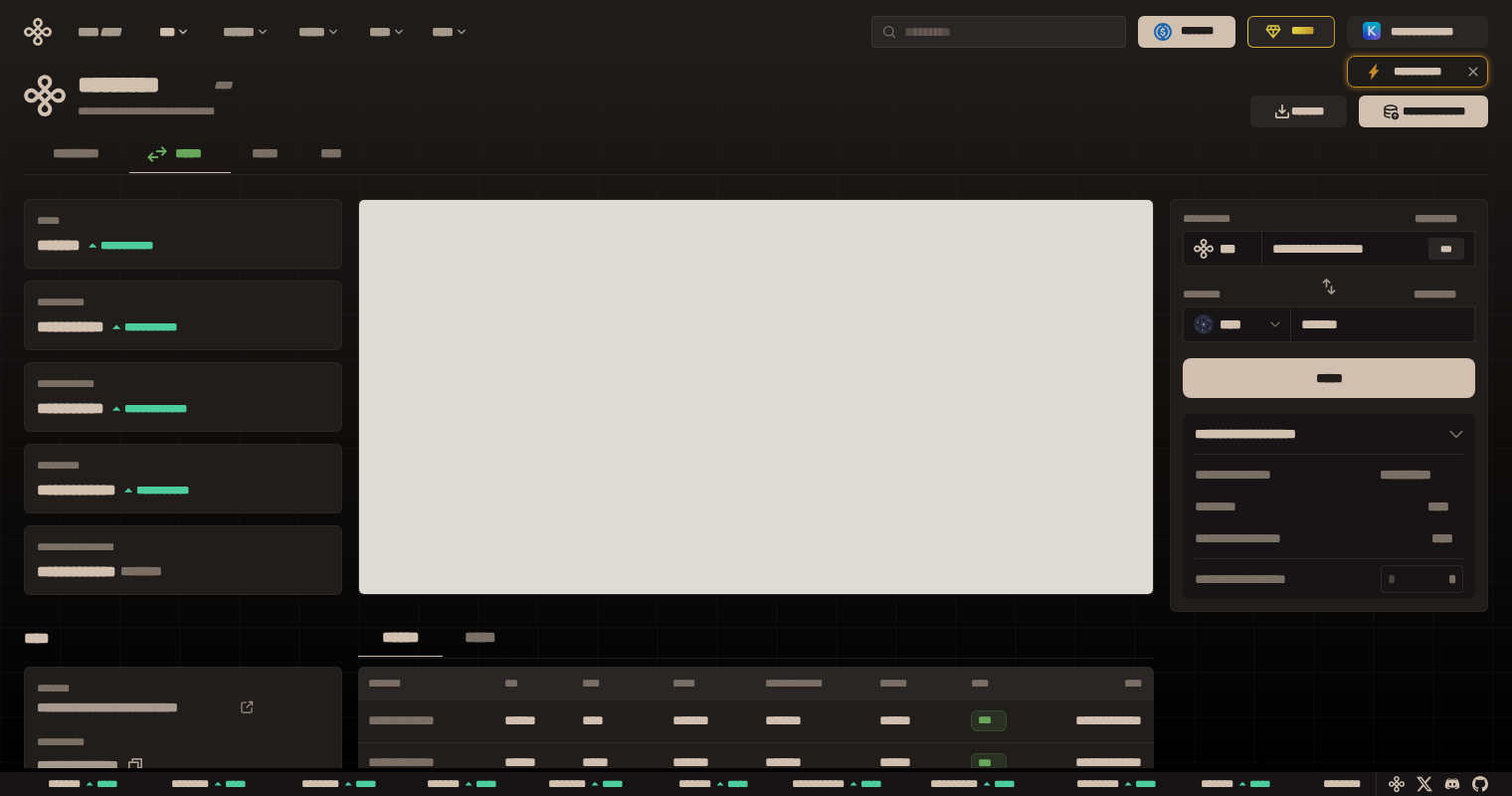 scroll, scrollTop: 0, scrollLeft: 2, axis: horizontal 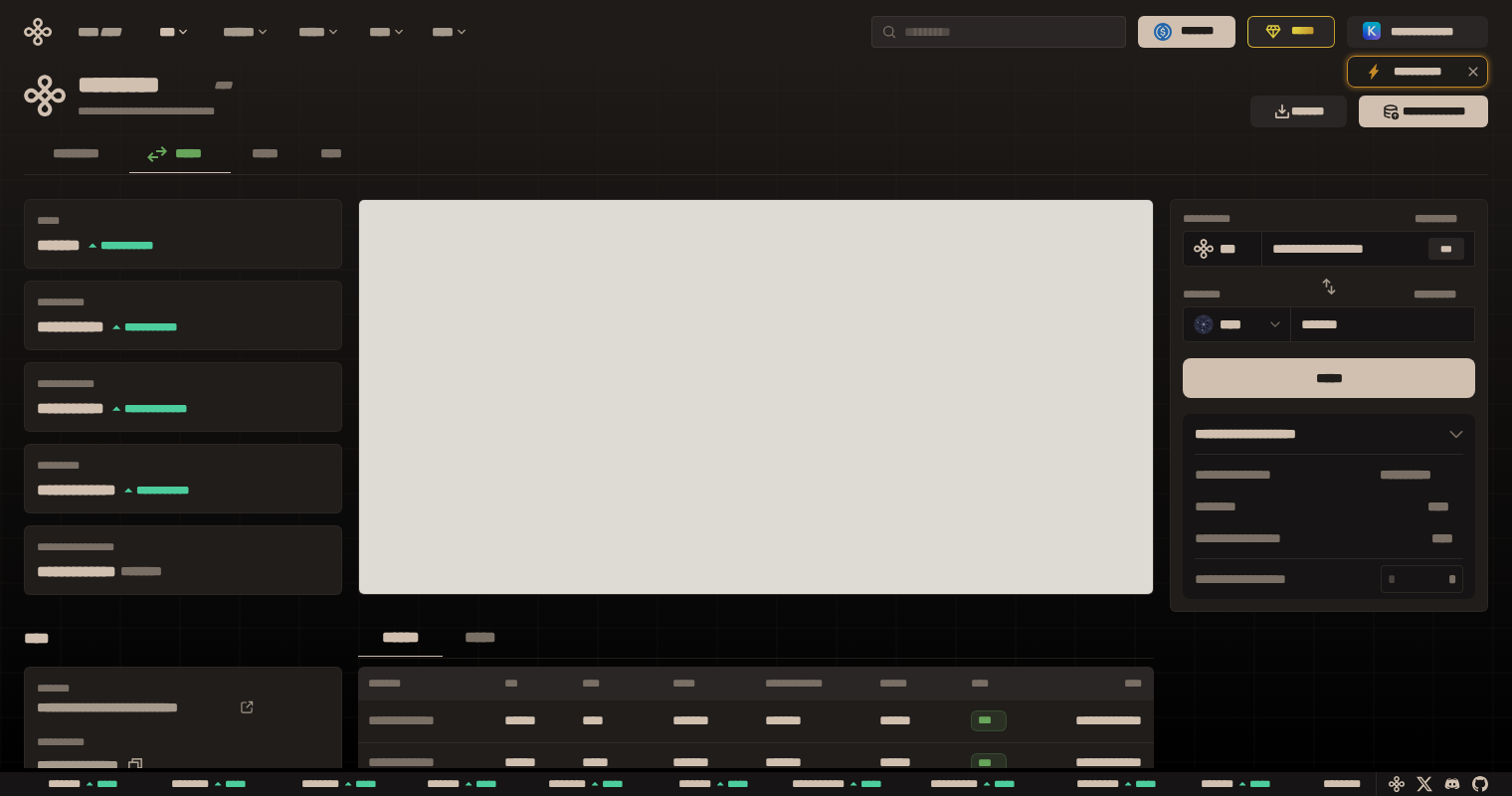 drag, startPoint x: 1272, startPoint y: 253, endPoint x: 1625, endPoint y: 253, distance: 353 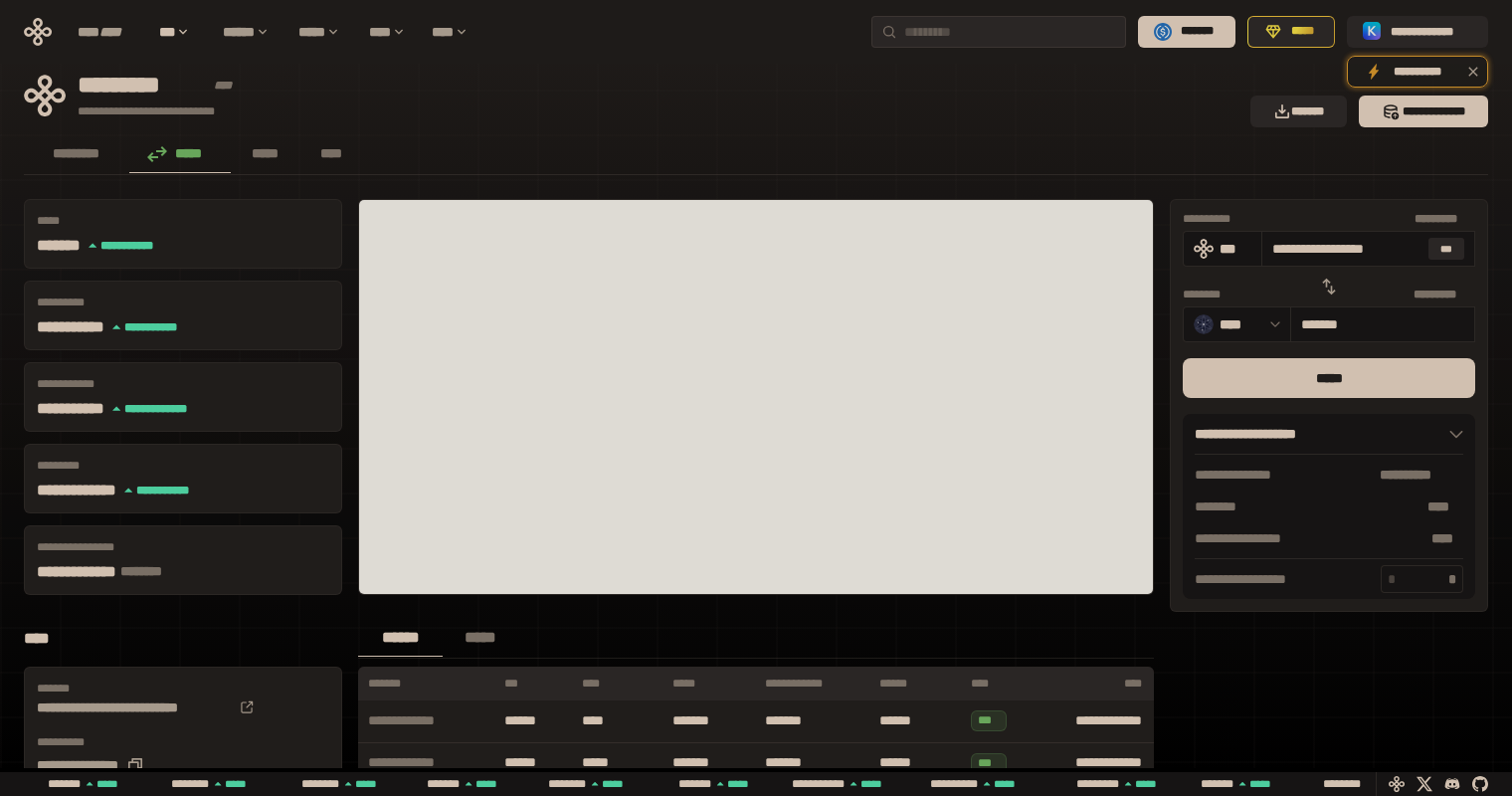 type on "*" 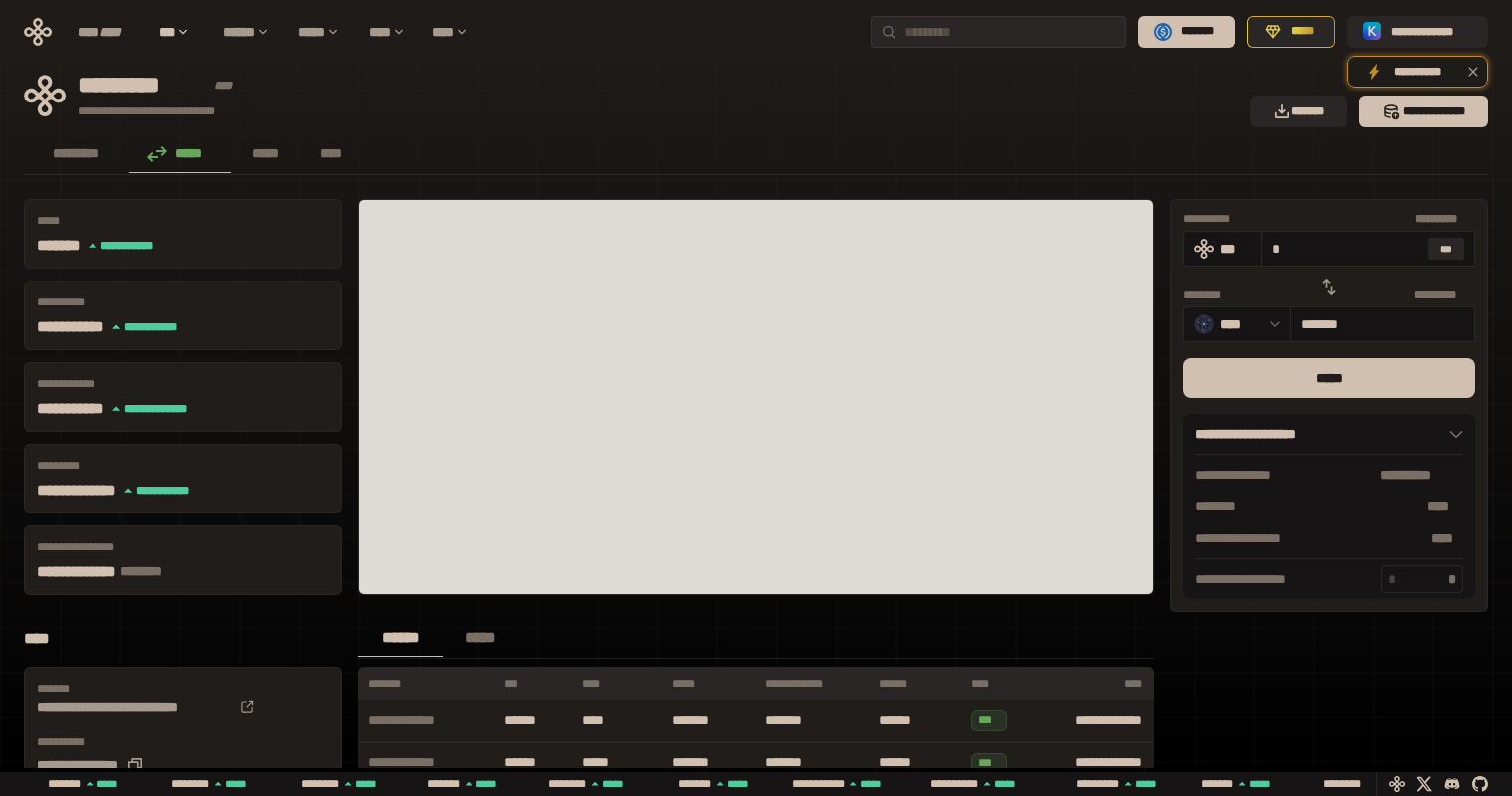 type on "********" 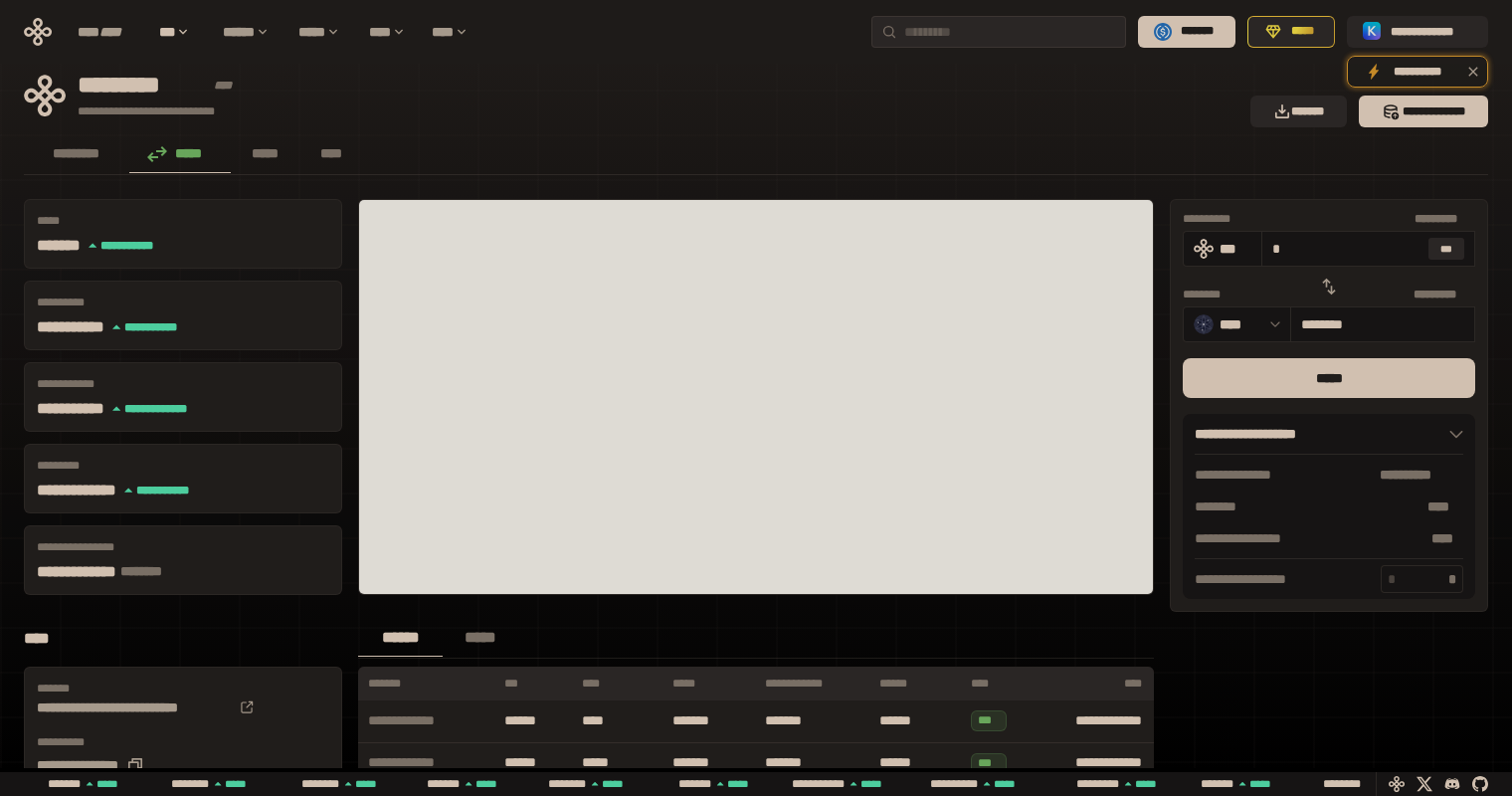 scroll, scrollTop: 0, scrollLeft: 0, axis: both 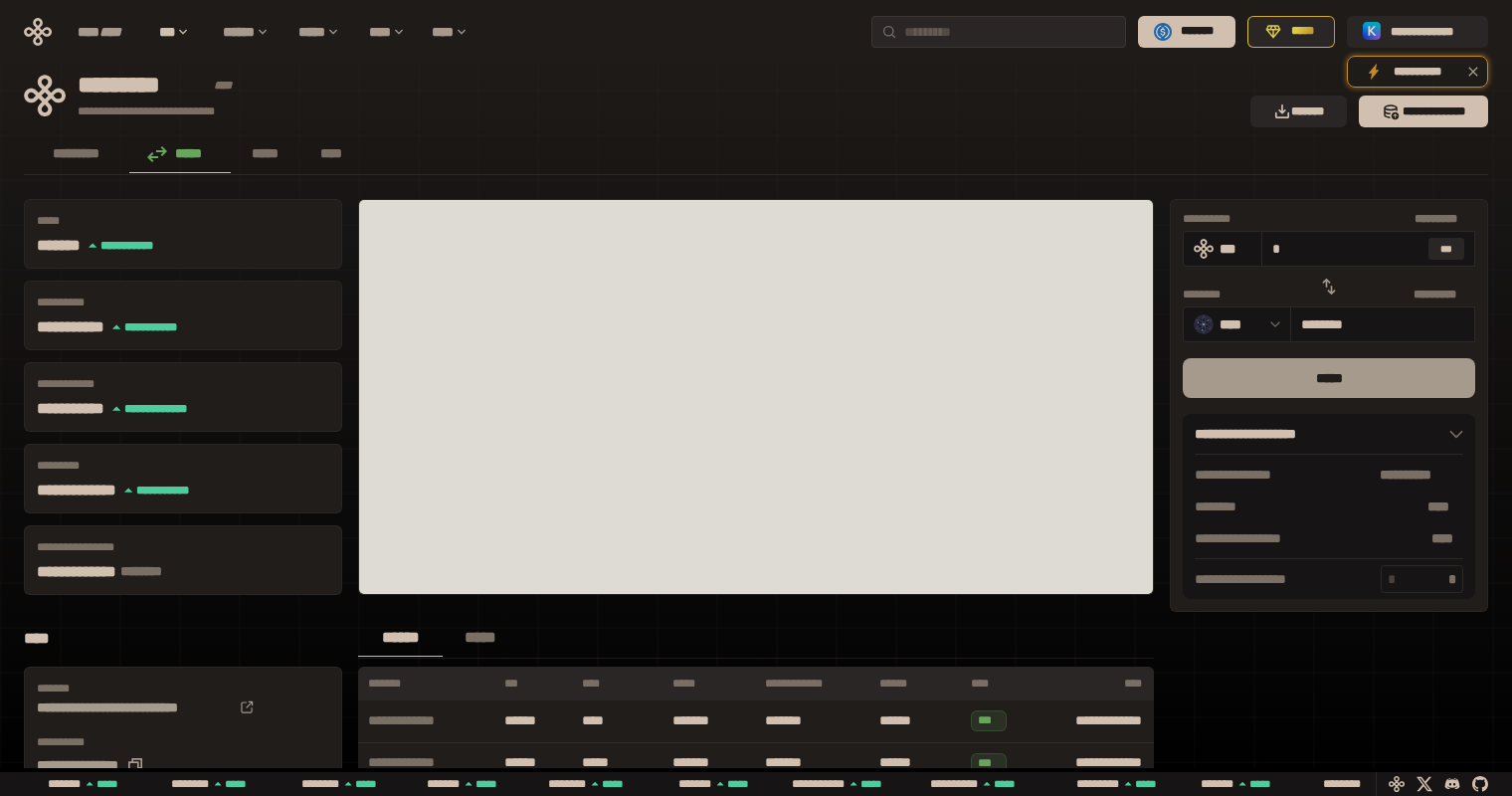type on "*" 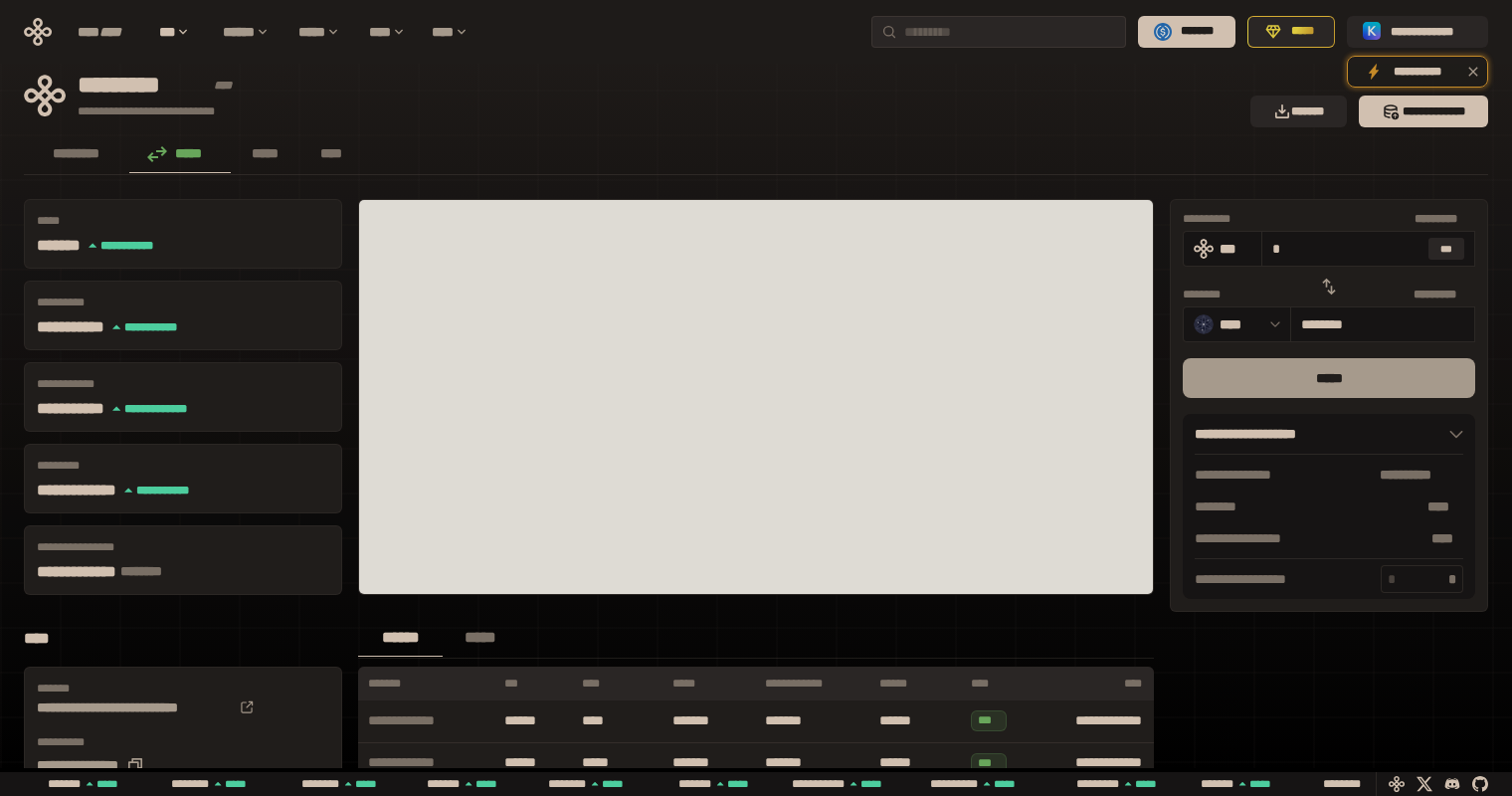 click on "*****" at bounding box center [1329, 378] 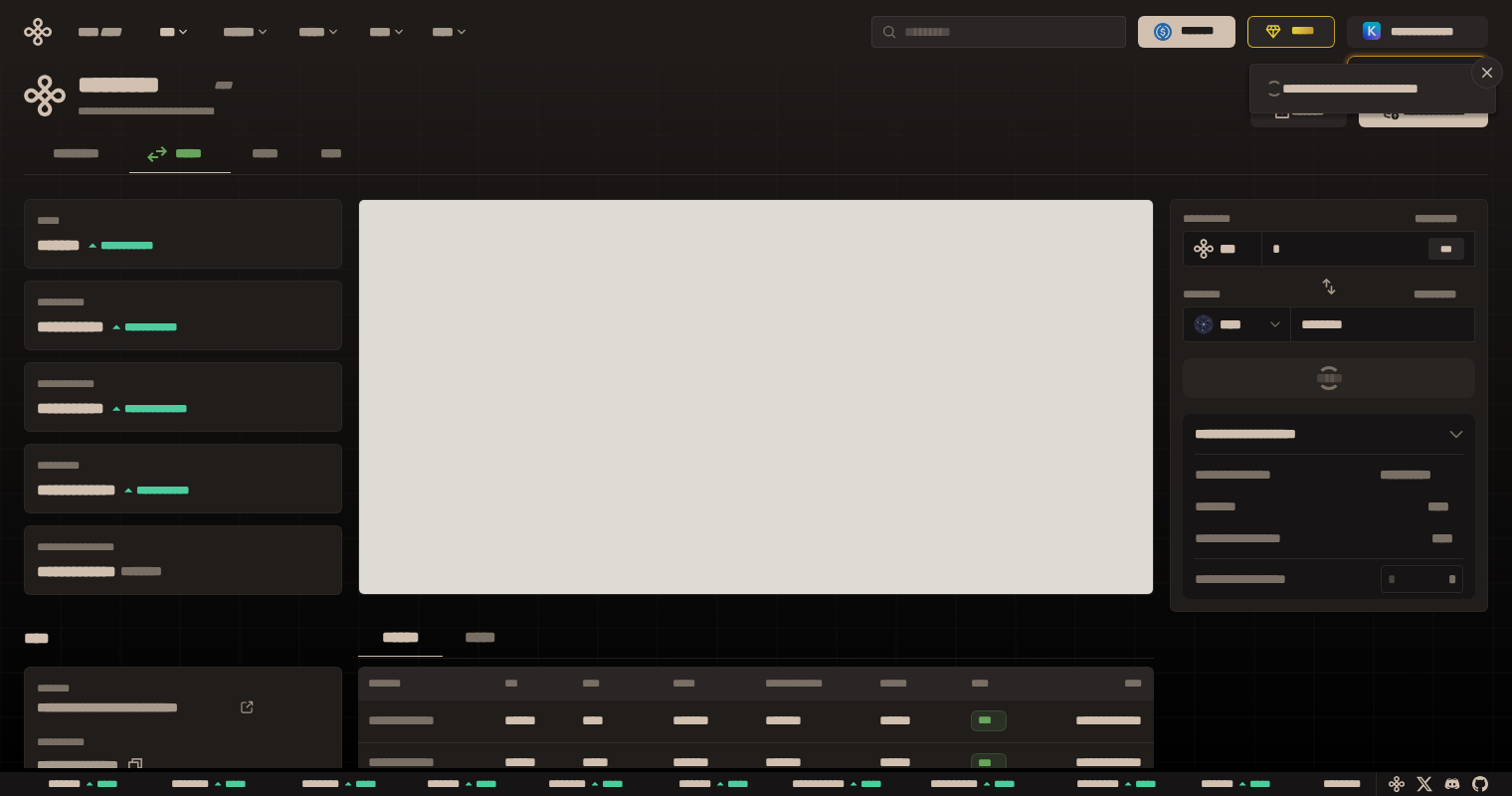 type 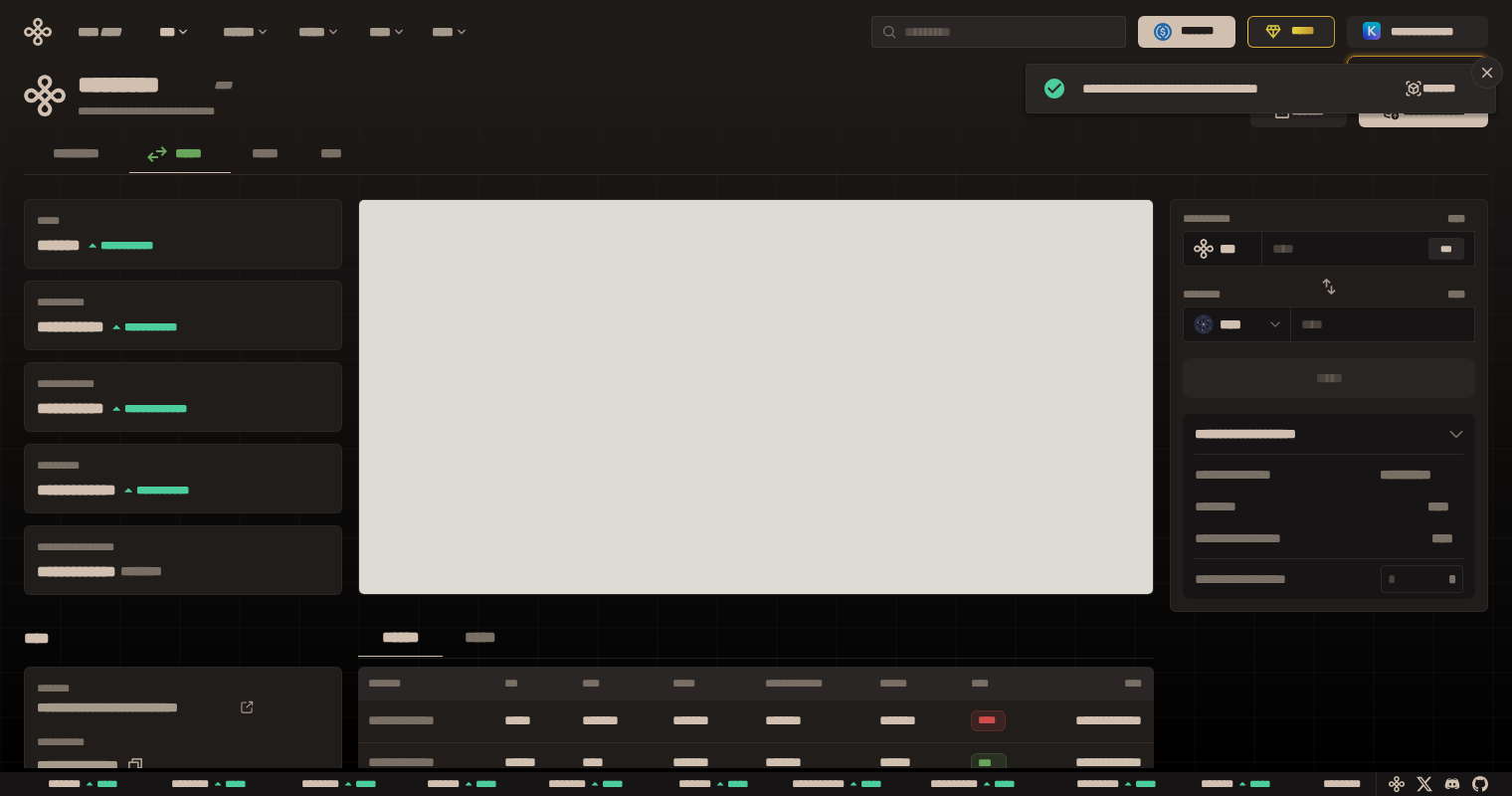 click 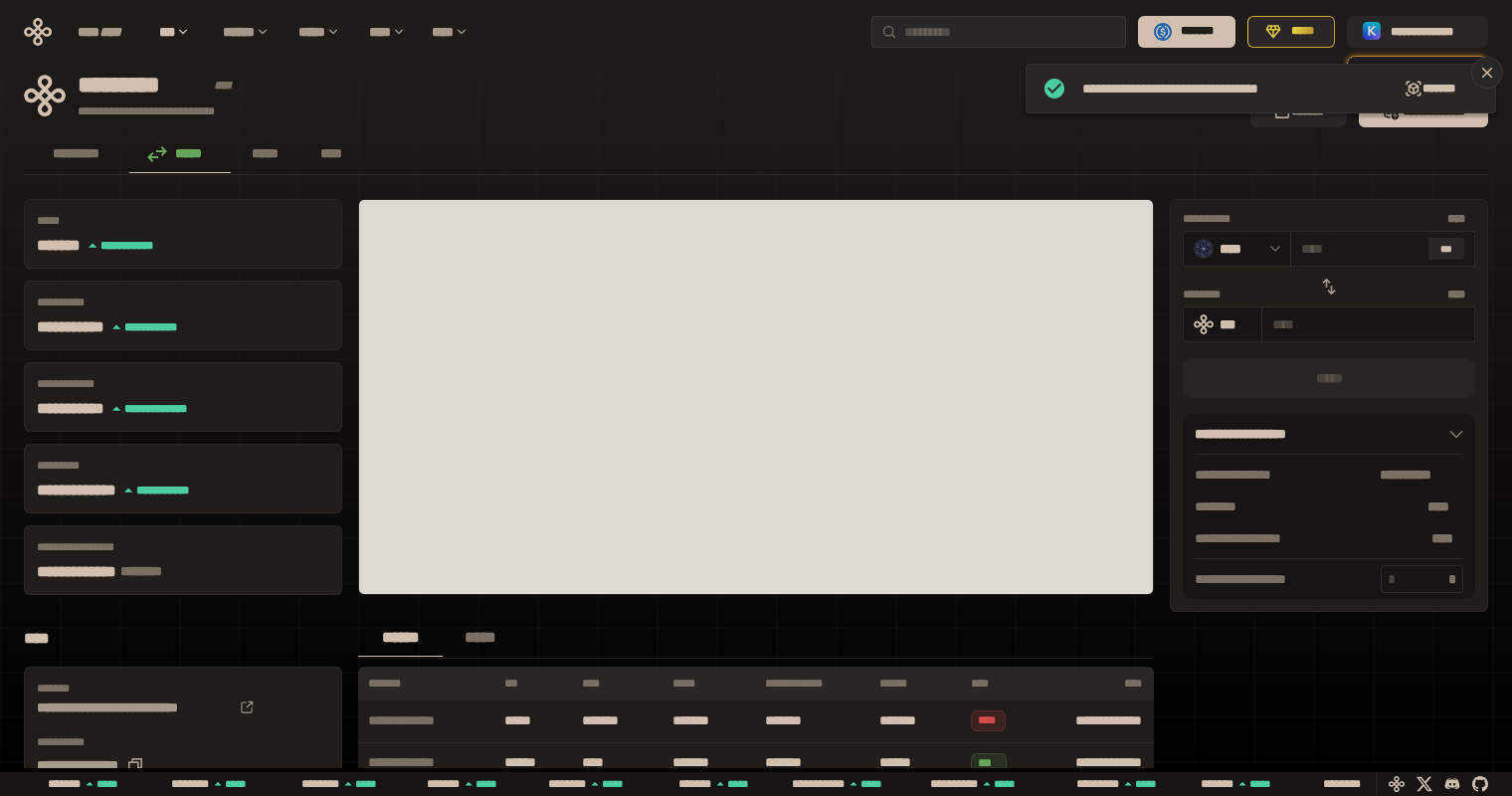 click on "* **" at bounding box center [1460, 219] 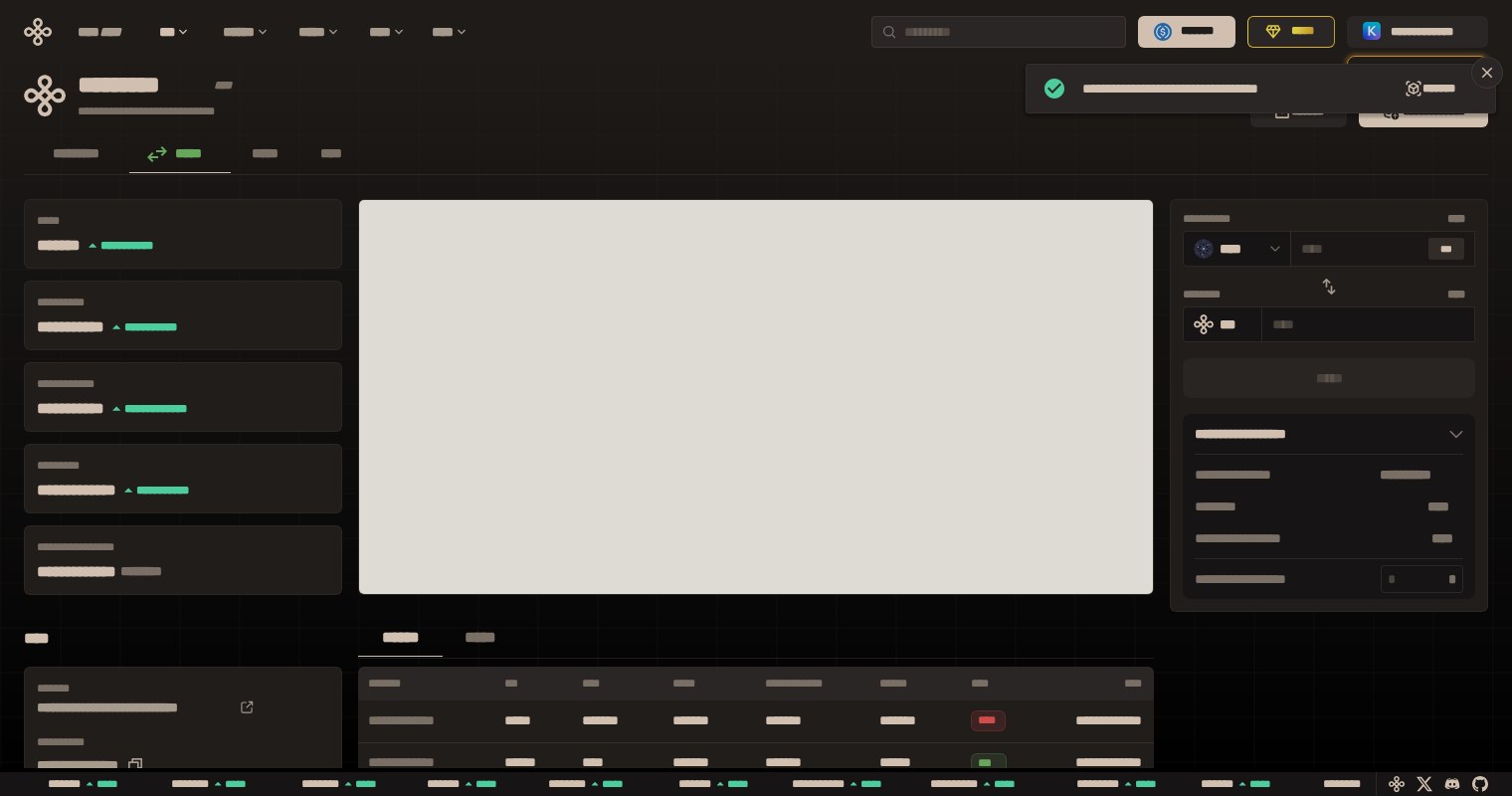 click on "***" at bounding box center [1446, 249] 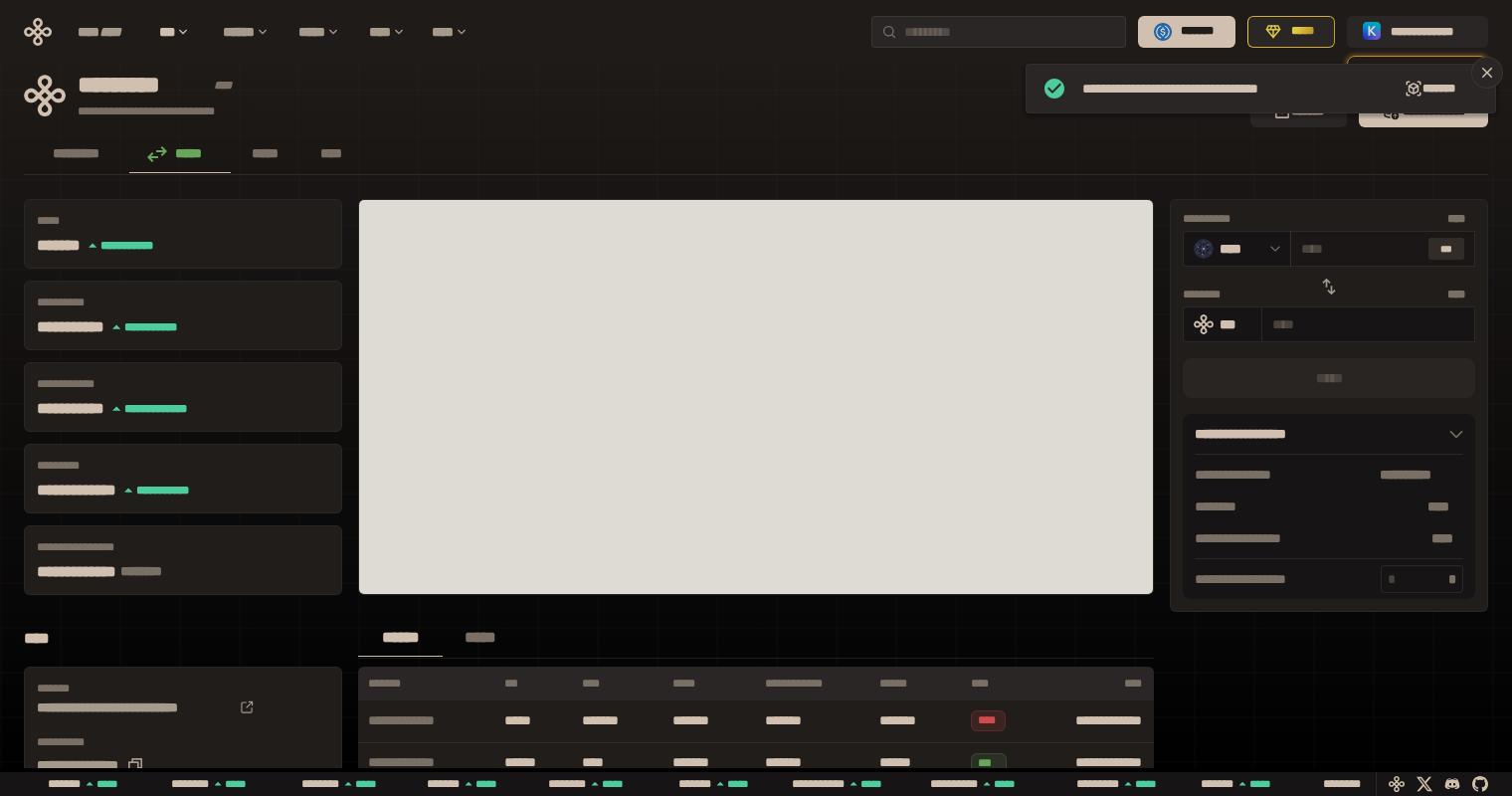 type on "********" 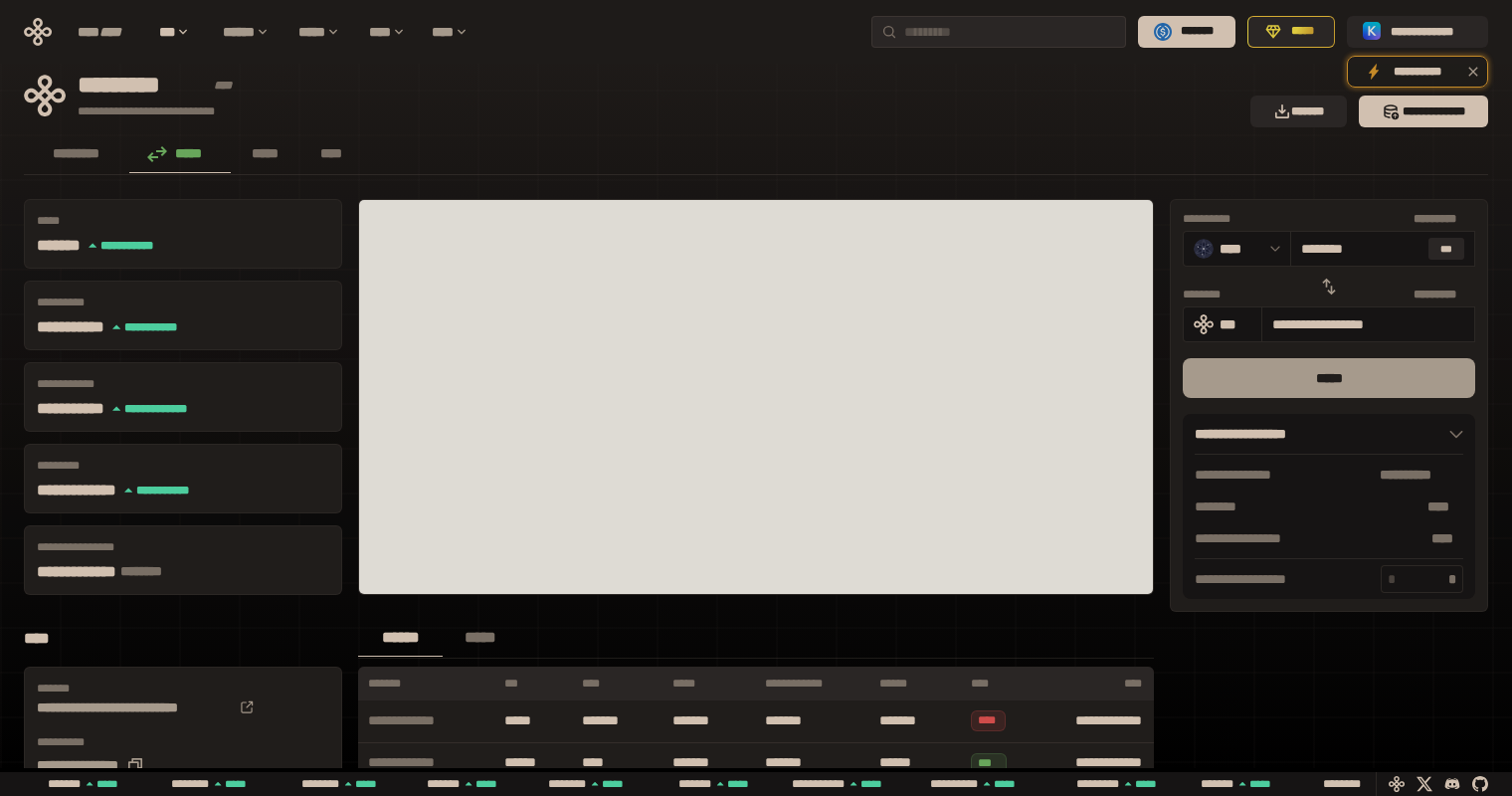 click on "*****" at bounding box center (1329, 378) 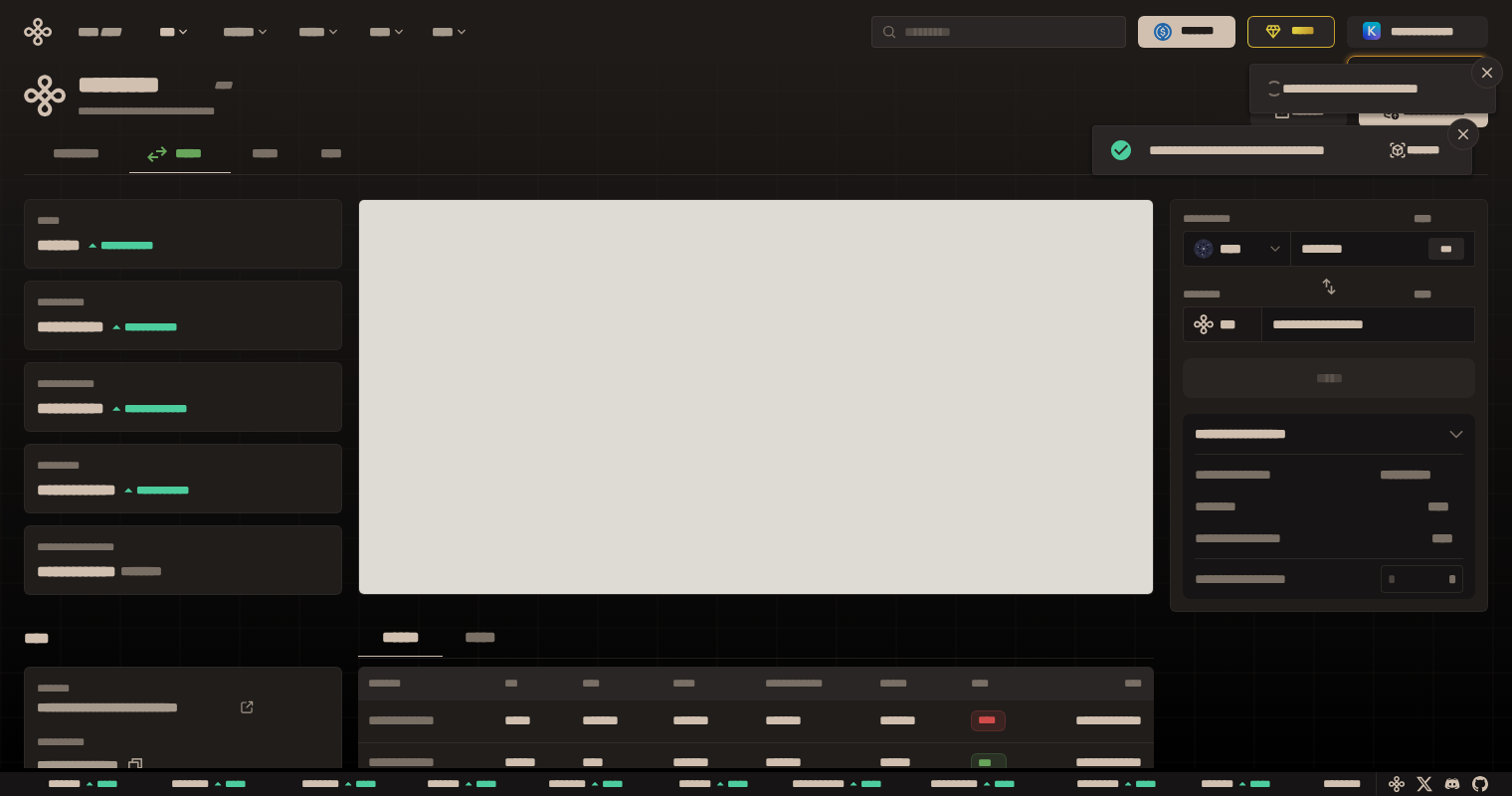 type 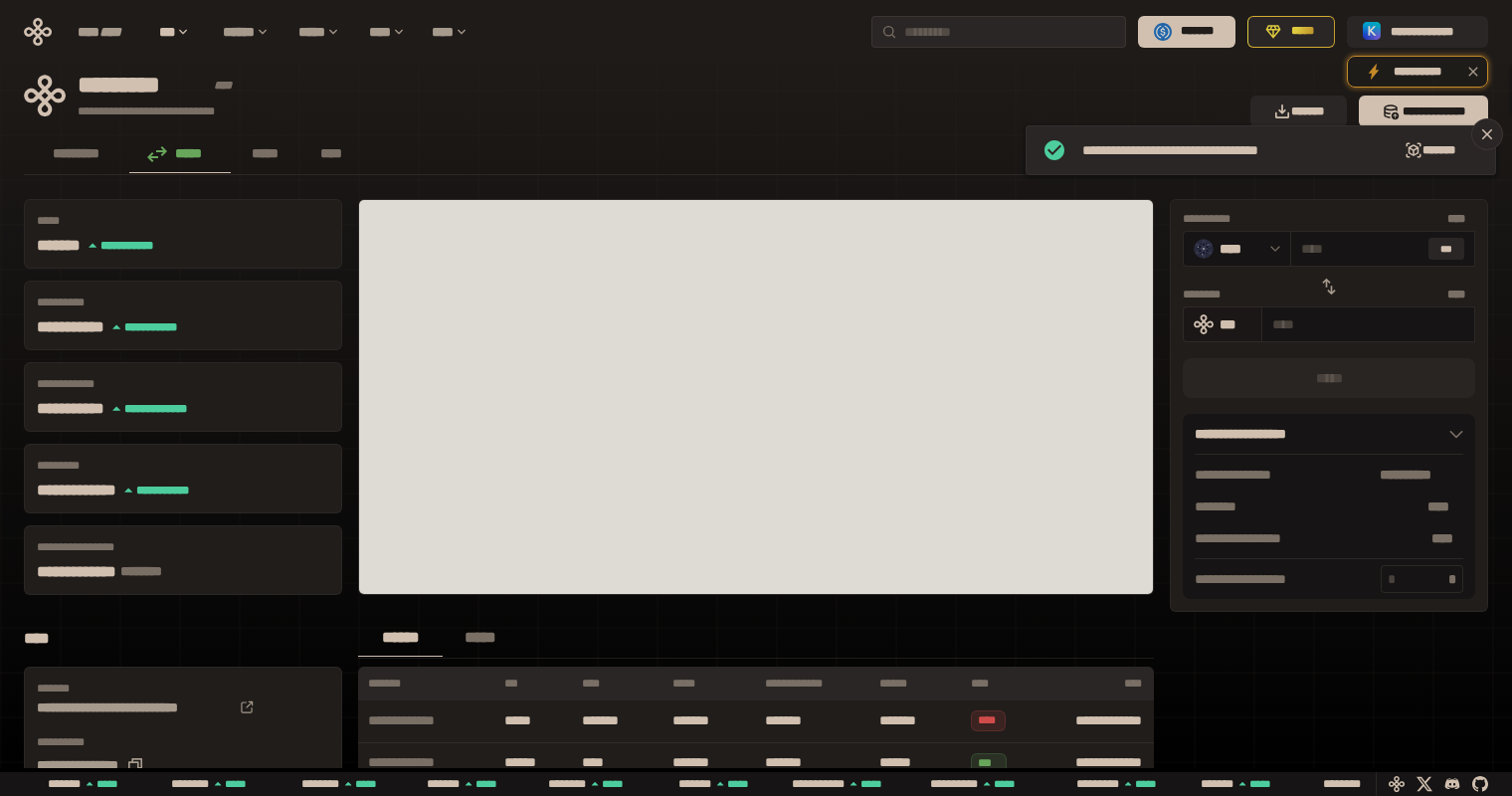 click on "***" at bounding box center [1235, 324] 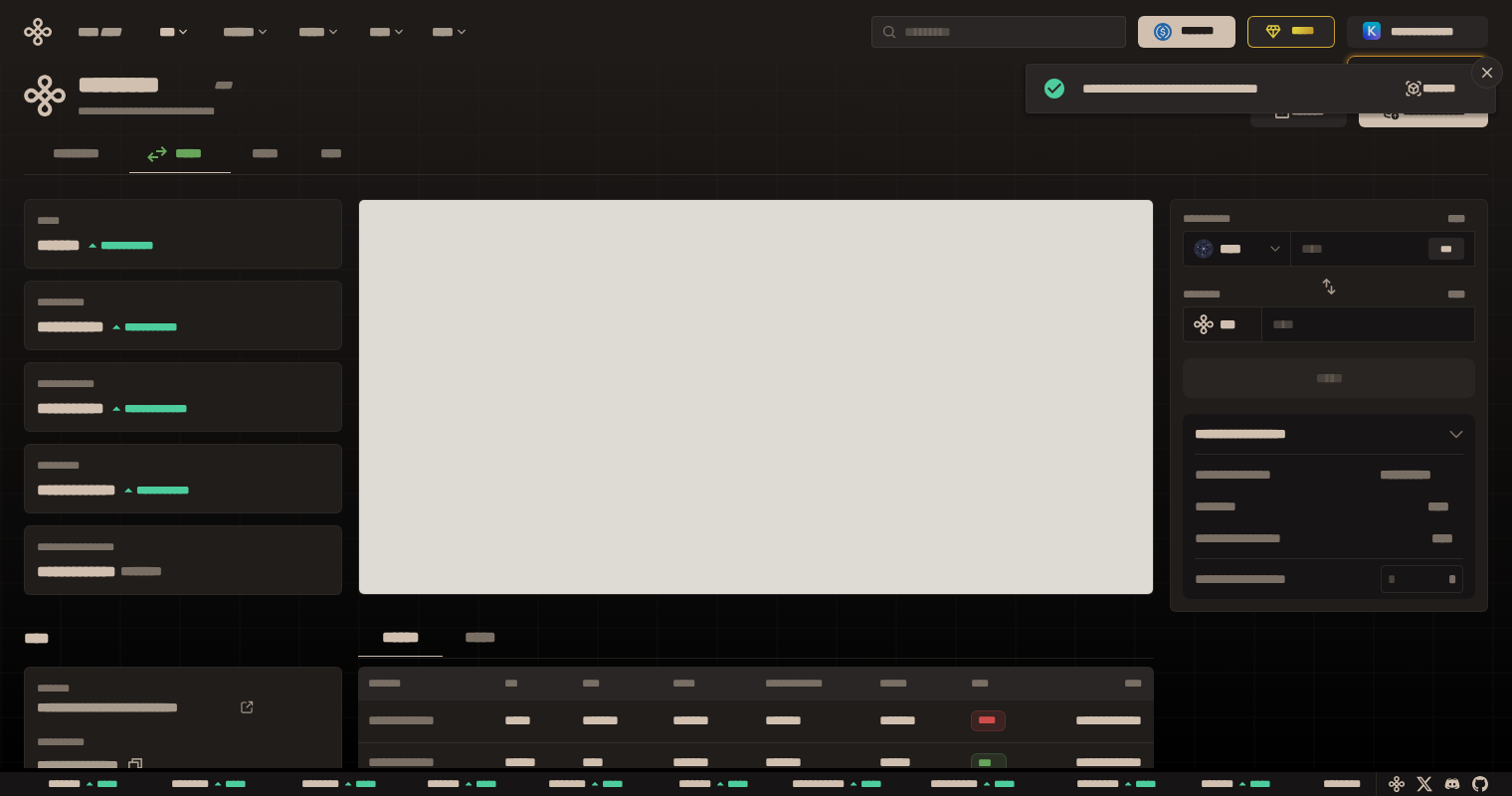 click on "***" at bounding box center (1235, 324) 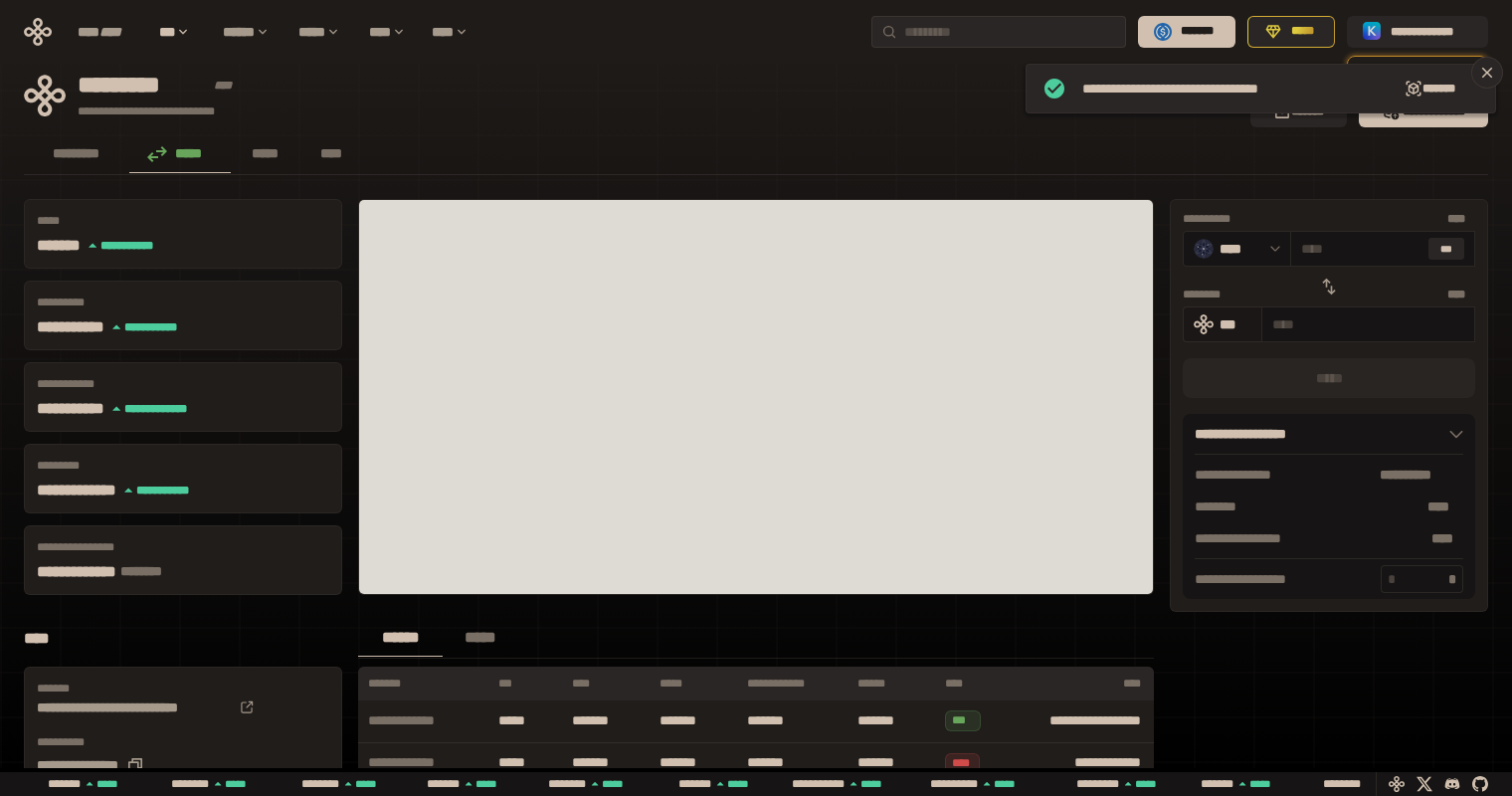 click on "***" at bounding box center [1235, 324] 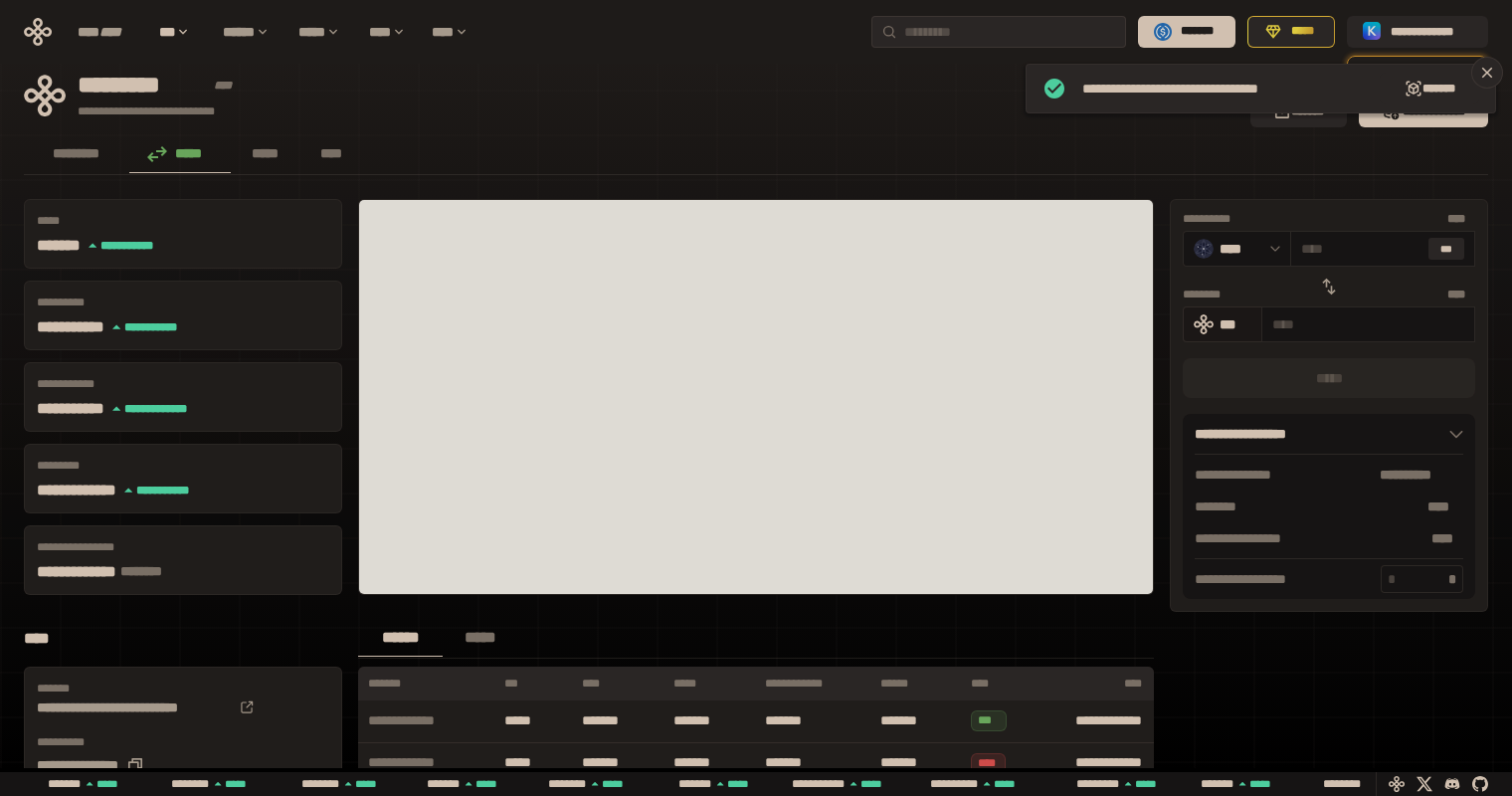 click on "***" at bounding box center (1235, 324) 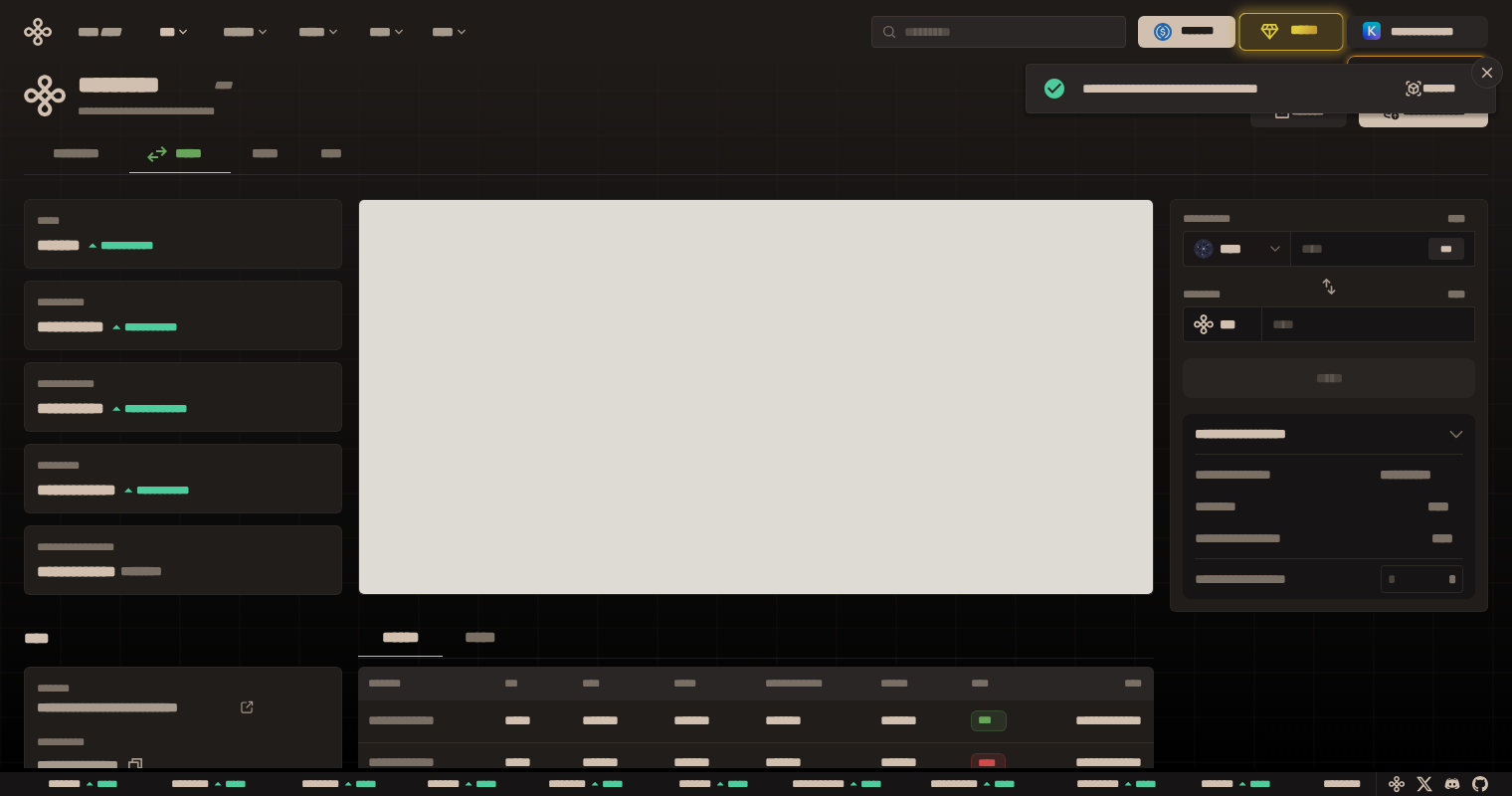 click on "****" at bounding box center [1239, 249] 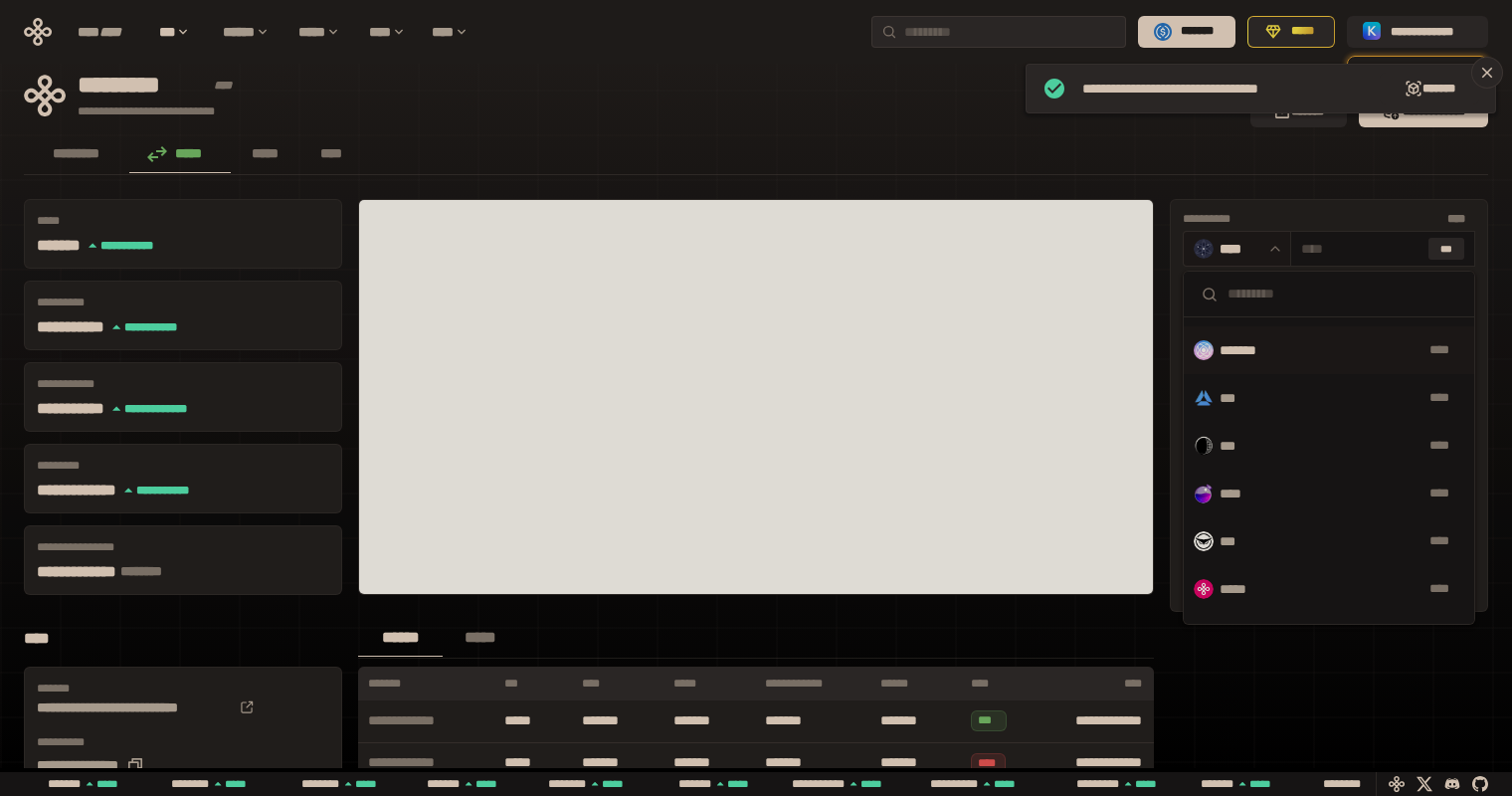 scroll, scrollTop: 597, scrollLeft: 0, axis: vertical 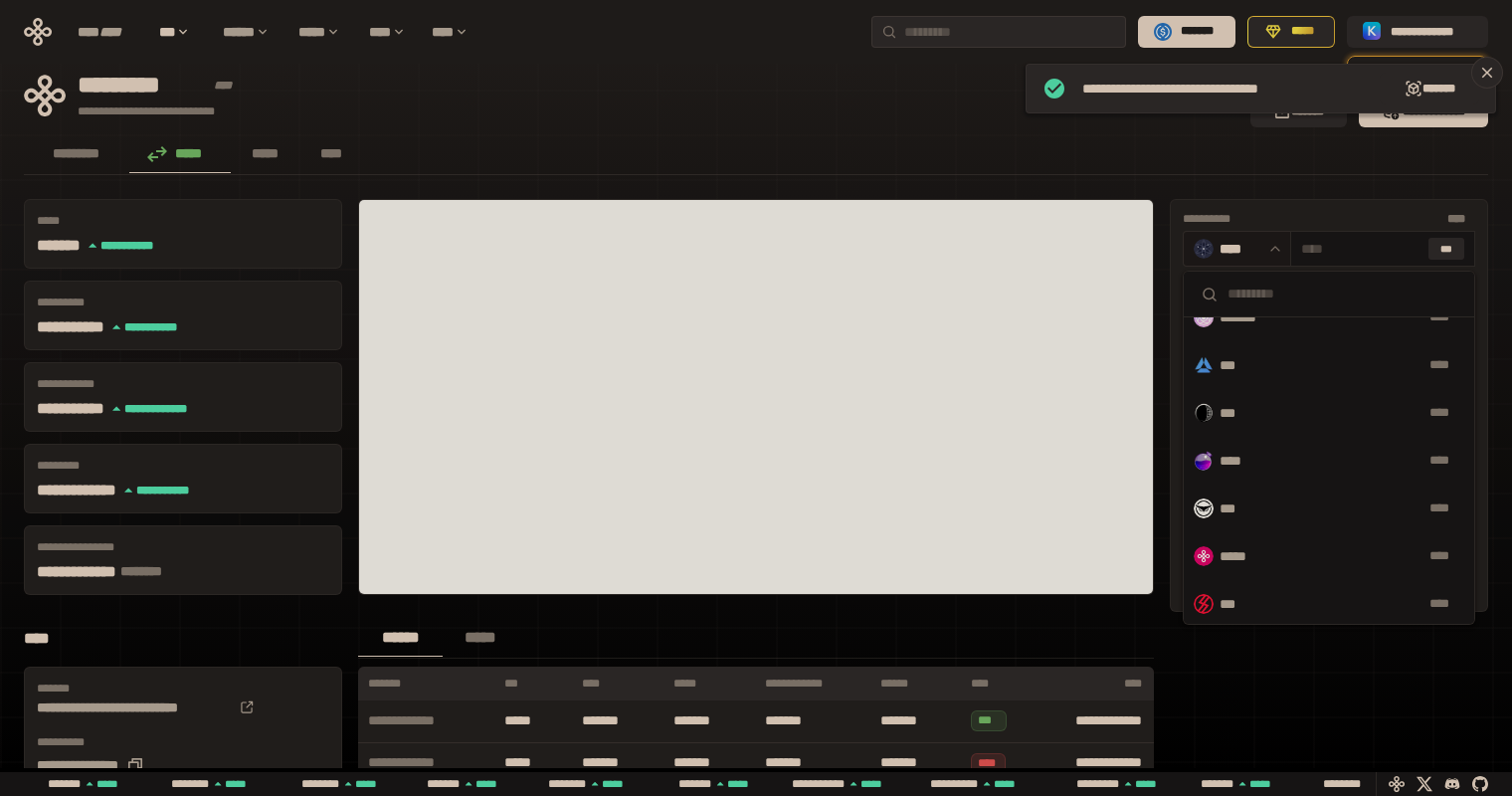 click on "****" at bounding box center (1240, 461) 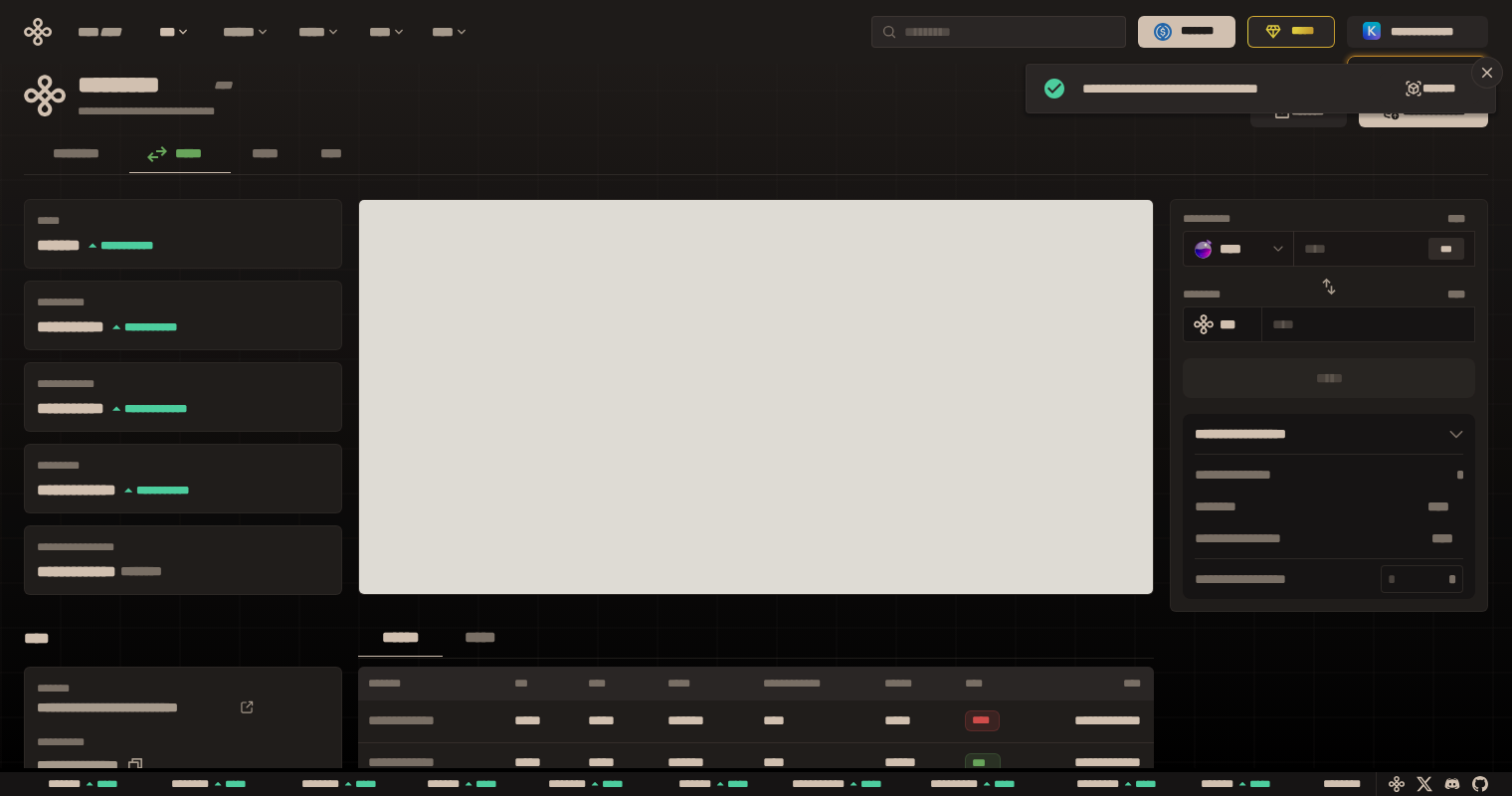 click on "***" at bounding box center (1446, 249) 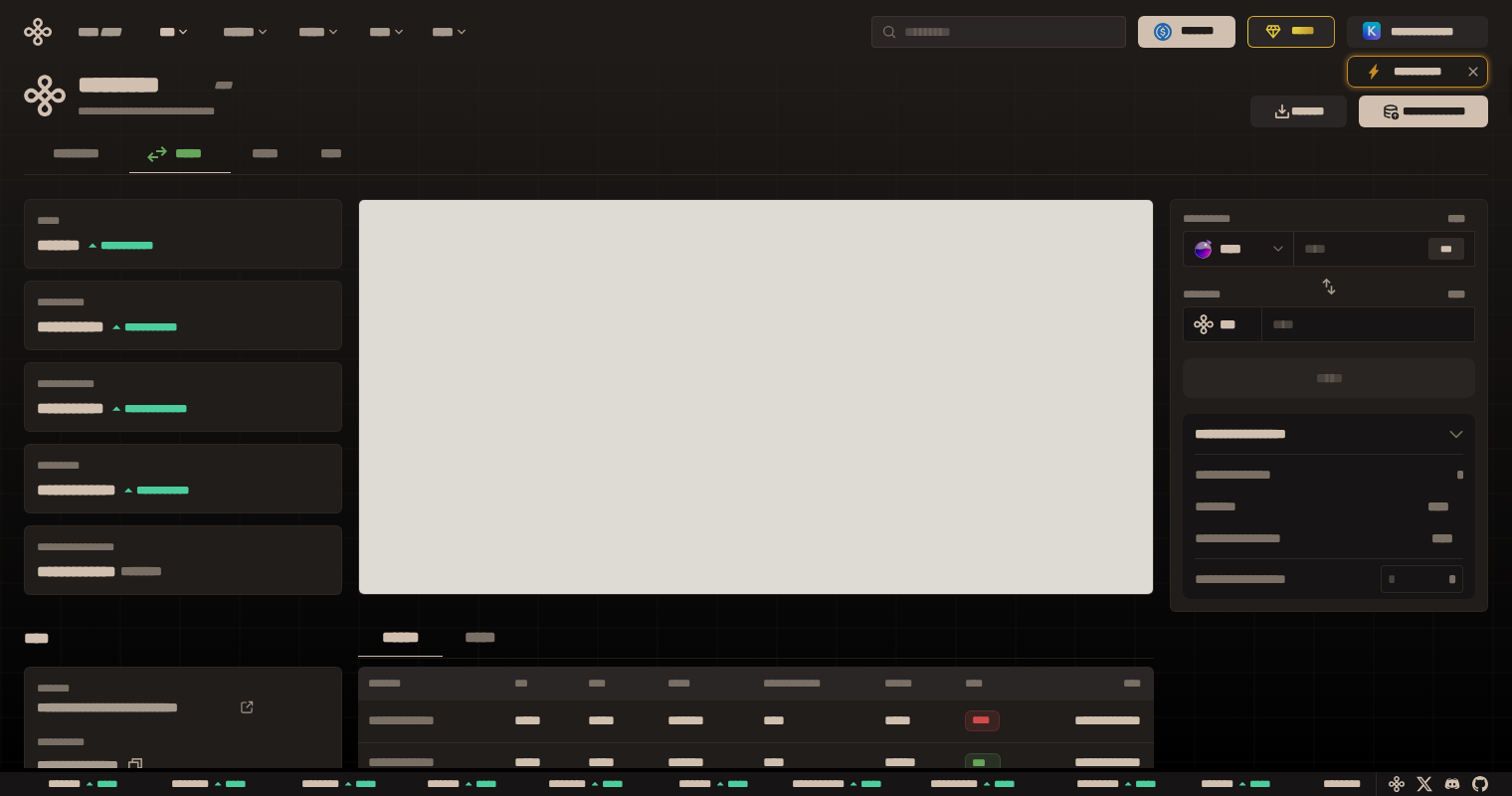 click on "***" at bounding box center [1446, 249] 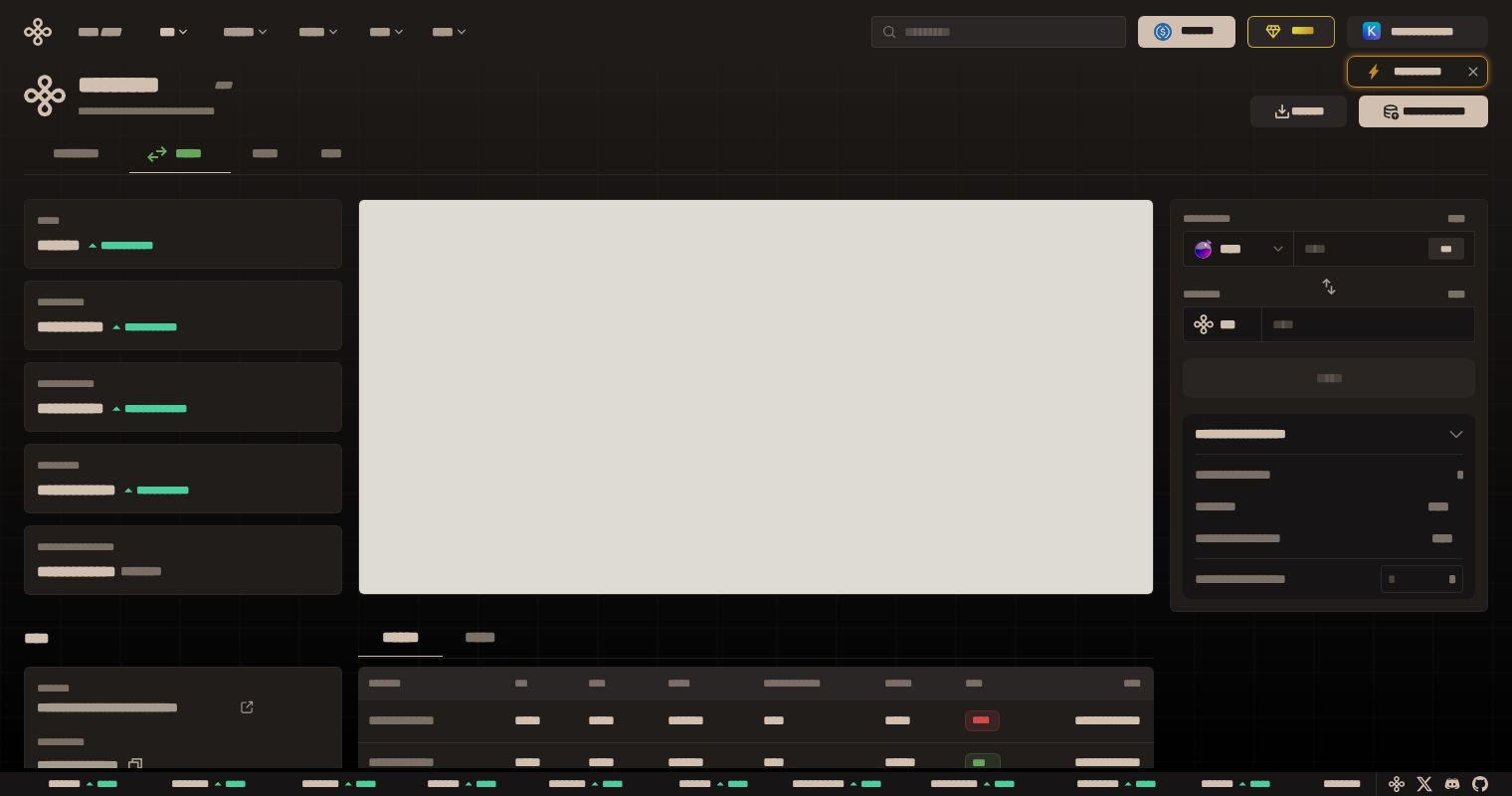 click on "***" at bounding box center (1446, 249) 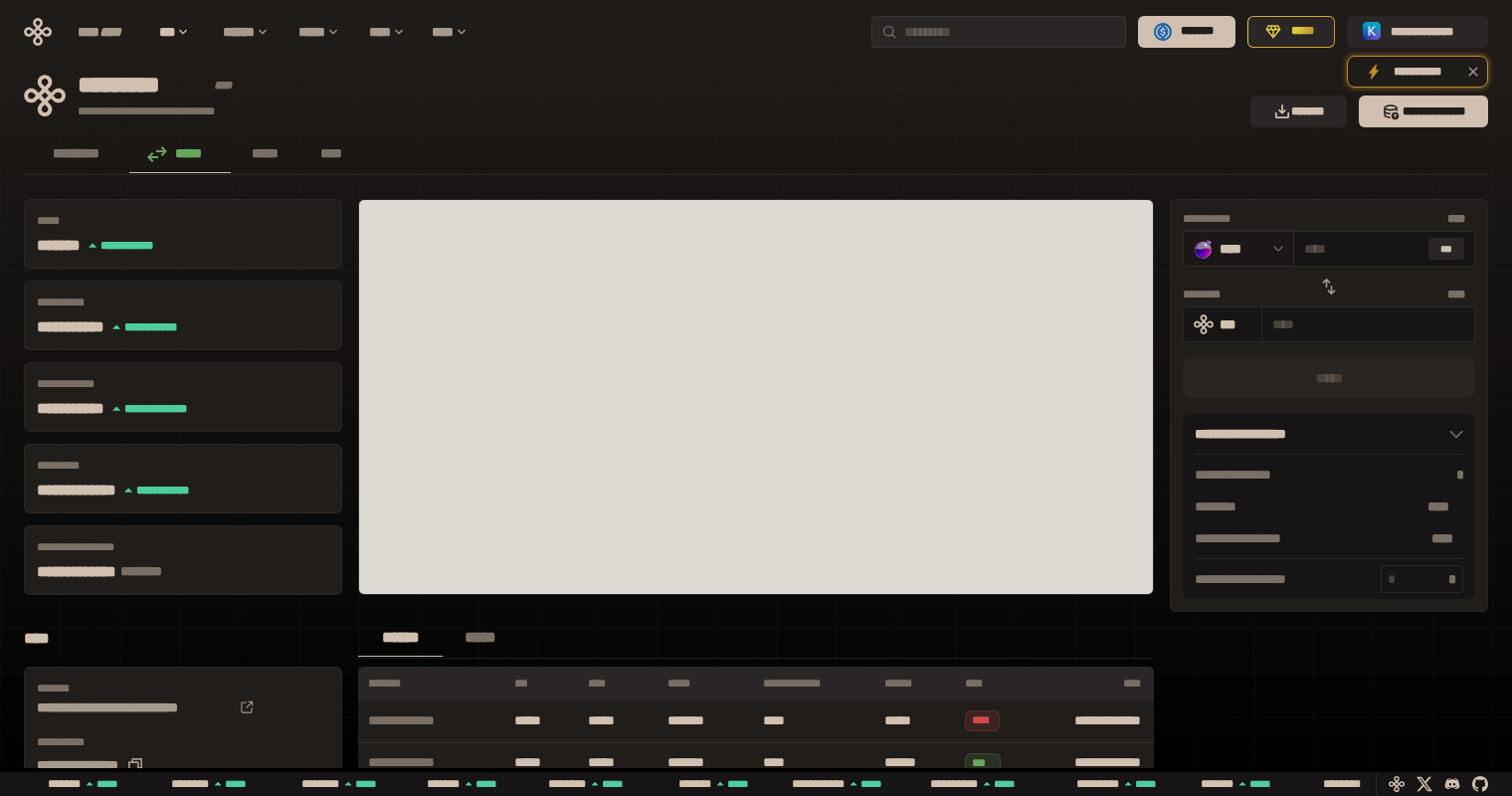click on "********" at bounding box center [1329, 295] 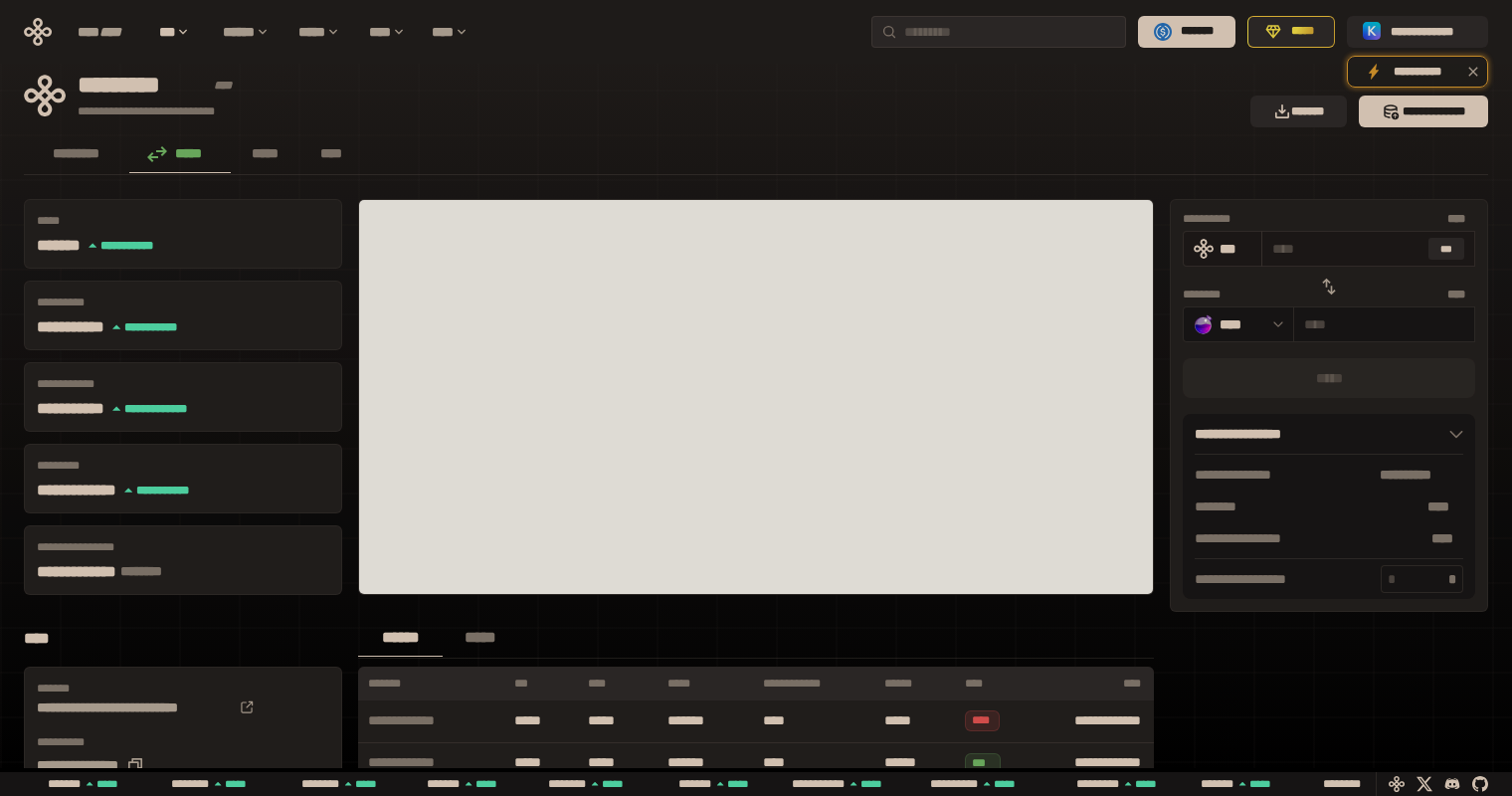click at bounding box center [1346, 249] 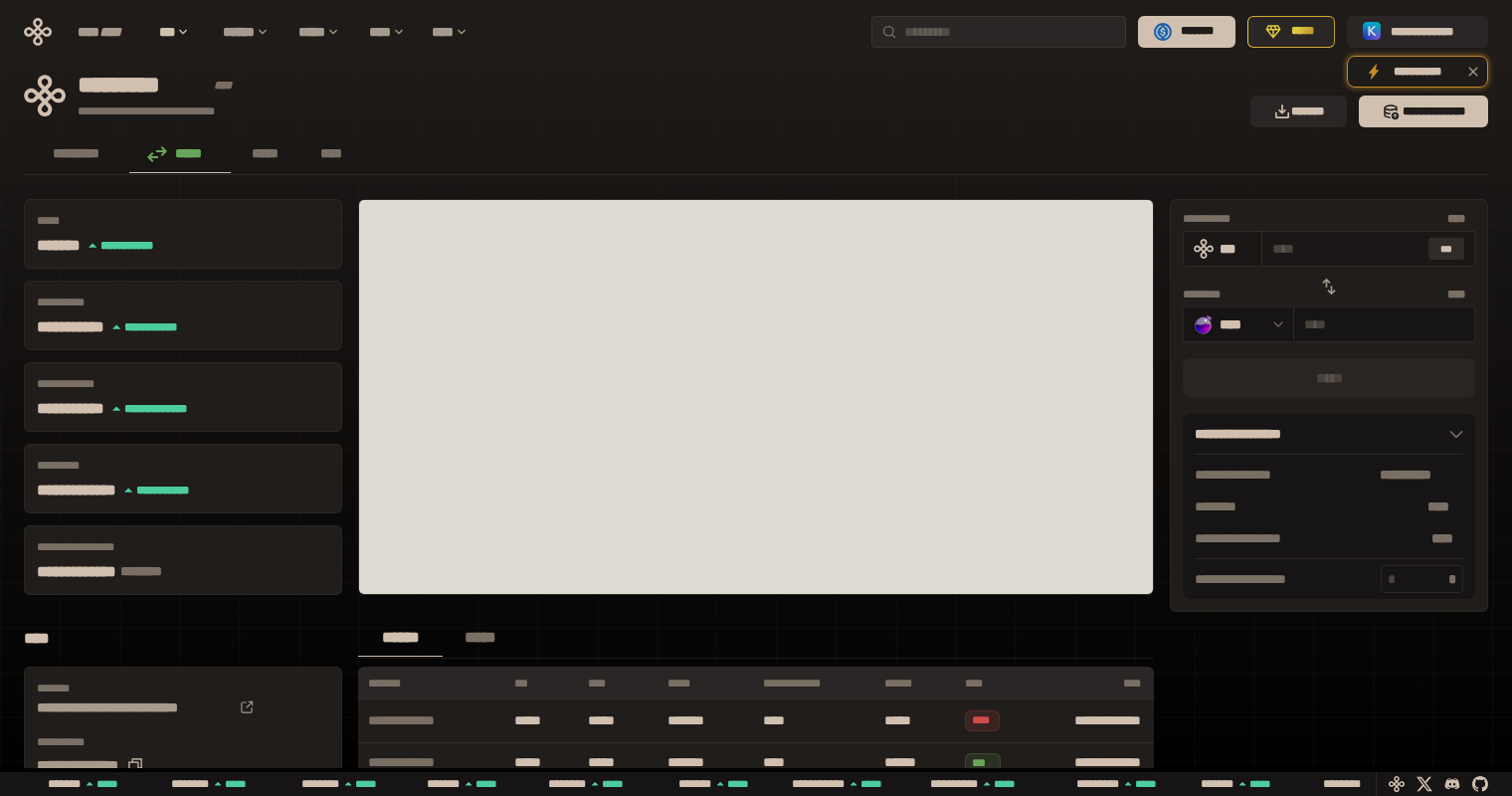 click on "***" at bounding box center [1446, 249] 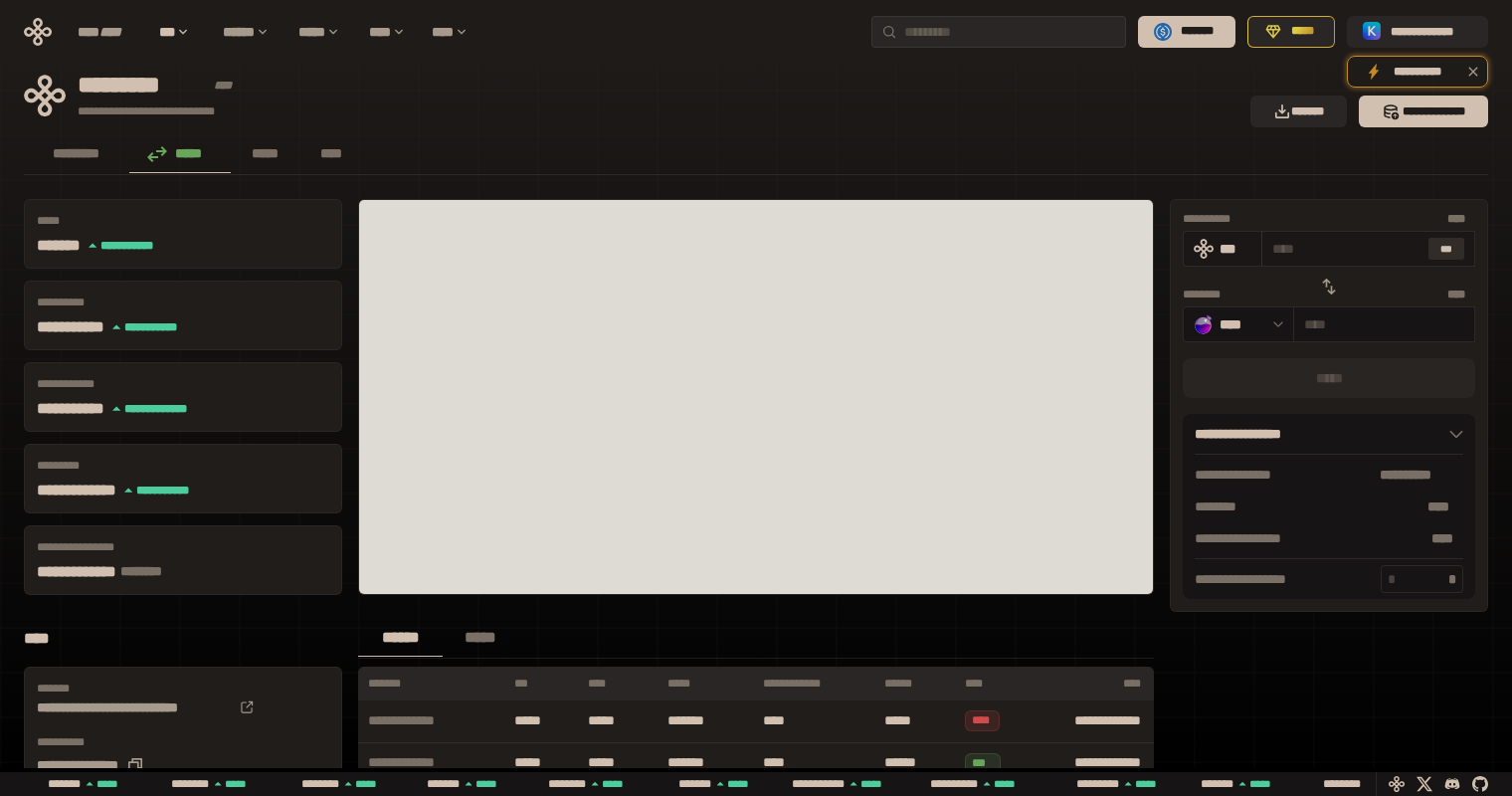 type on "**********" 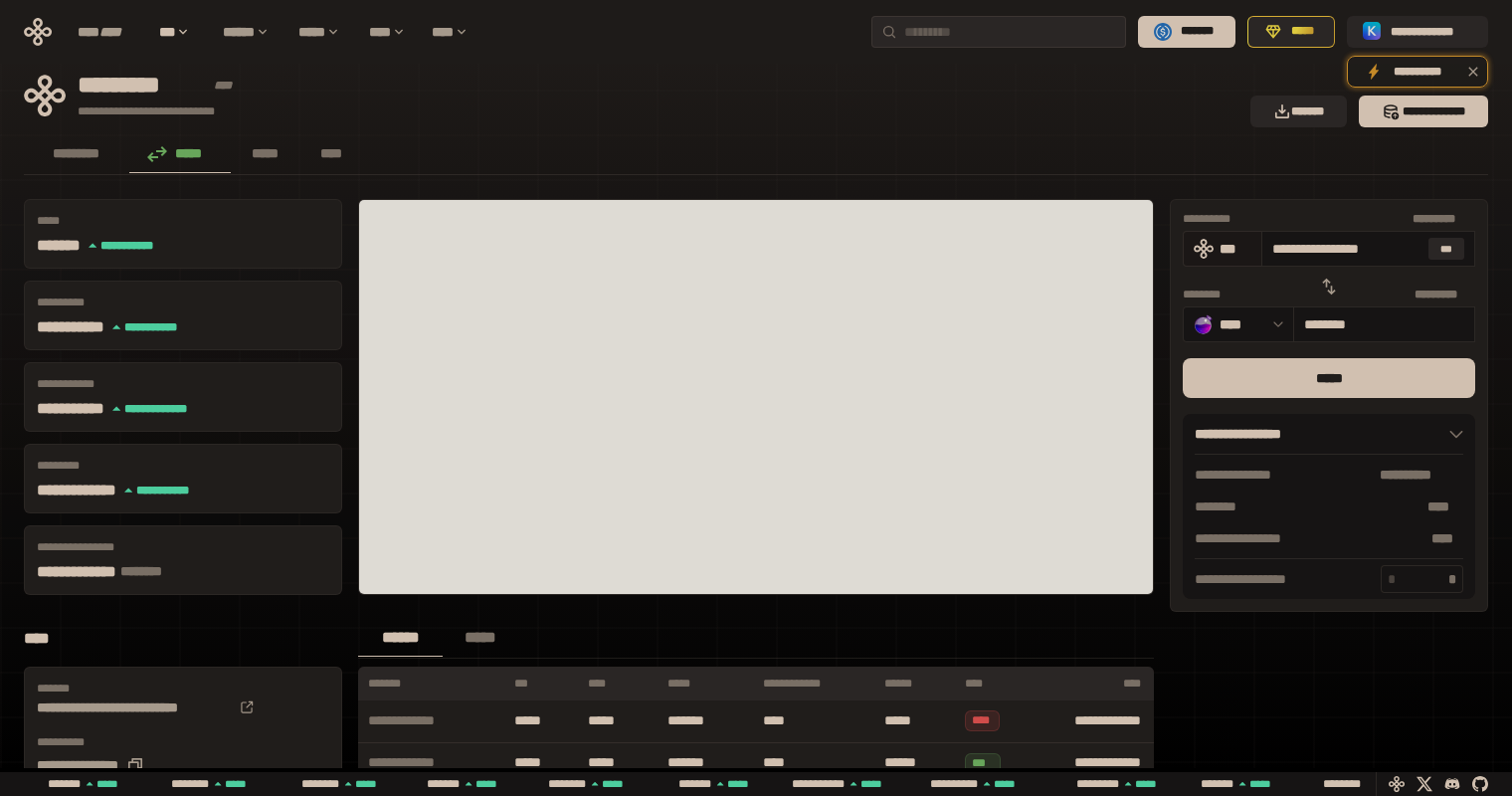 drag, startPoint x: 1272, startPoint y: 248, endPoint x: 1505, endPoint y: 239, distance: 233.17375 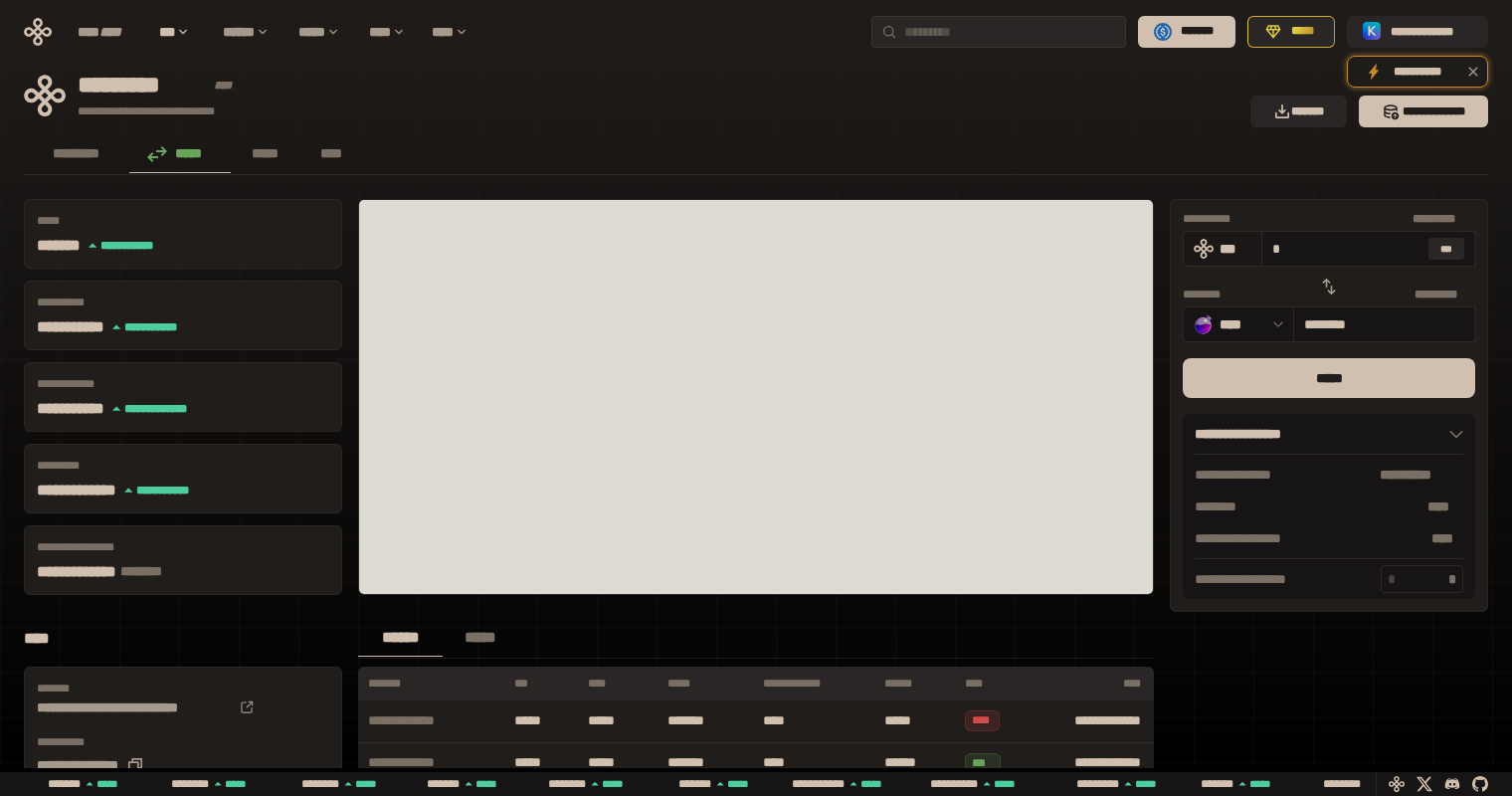 type on "********" 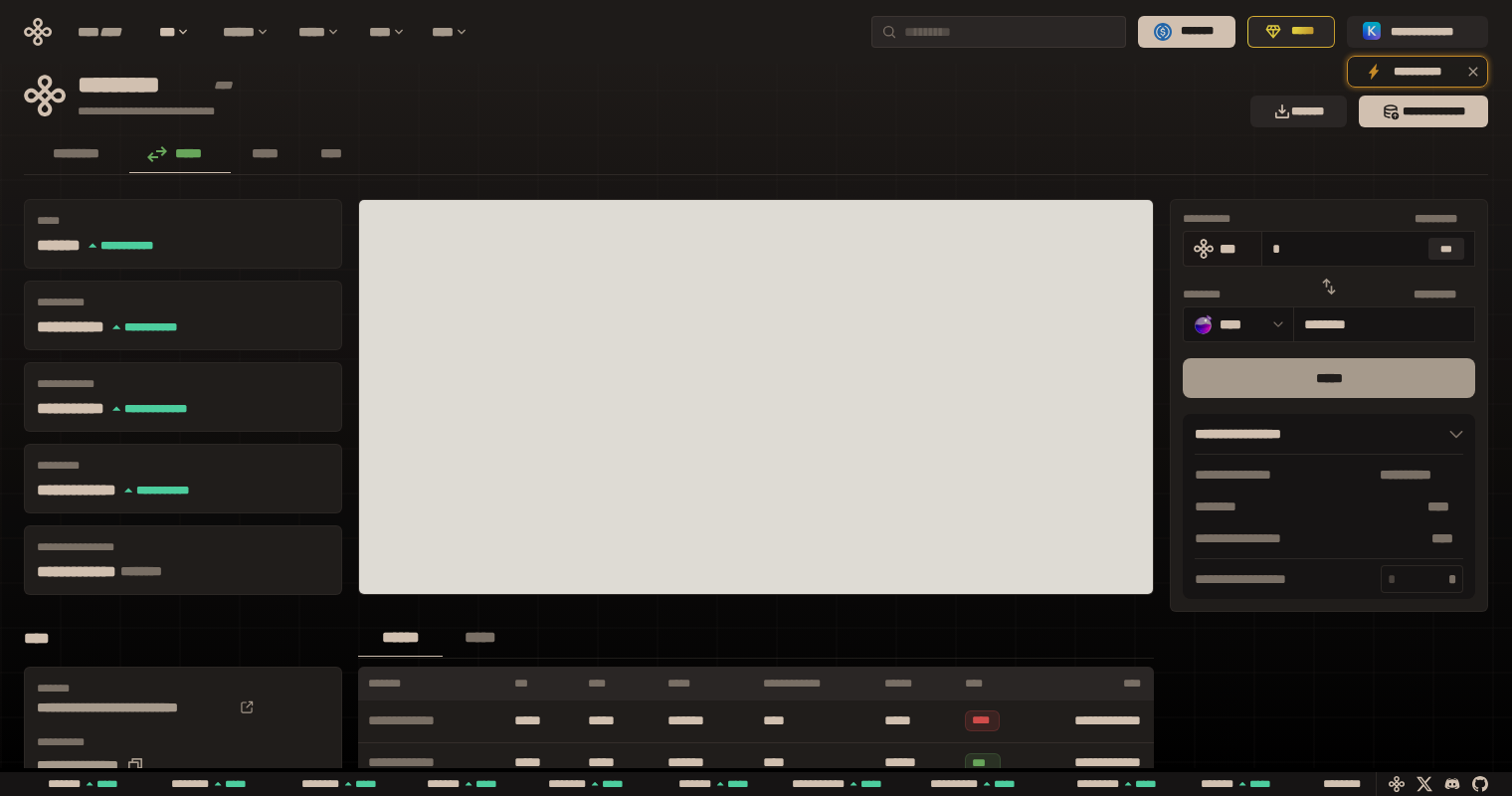 type on "*" 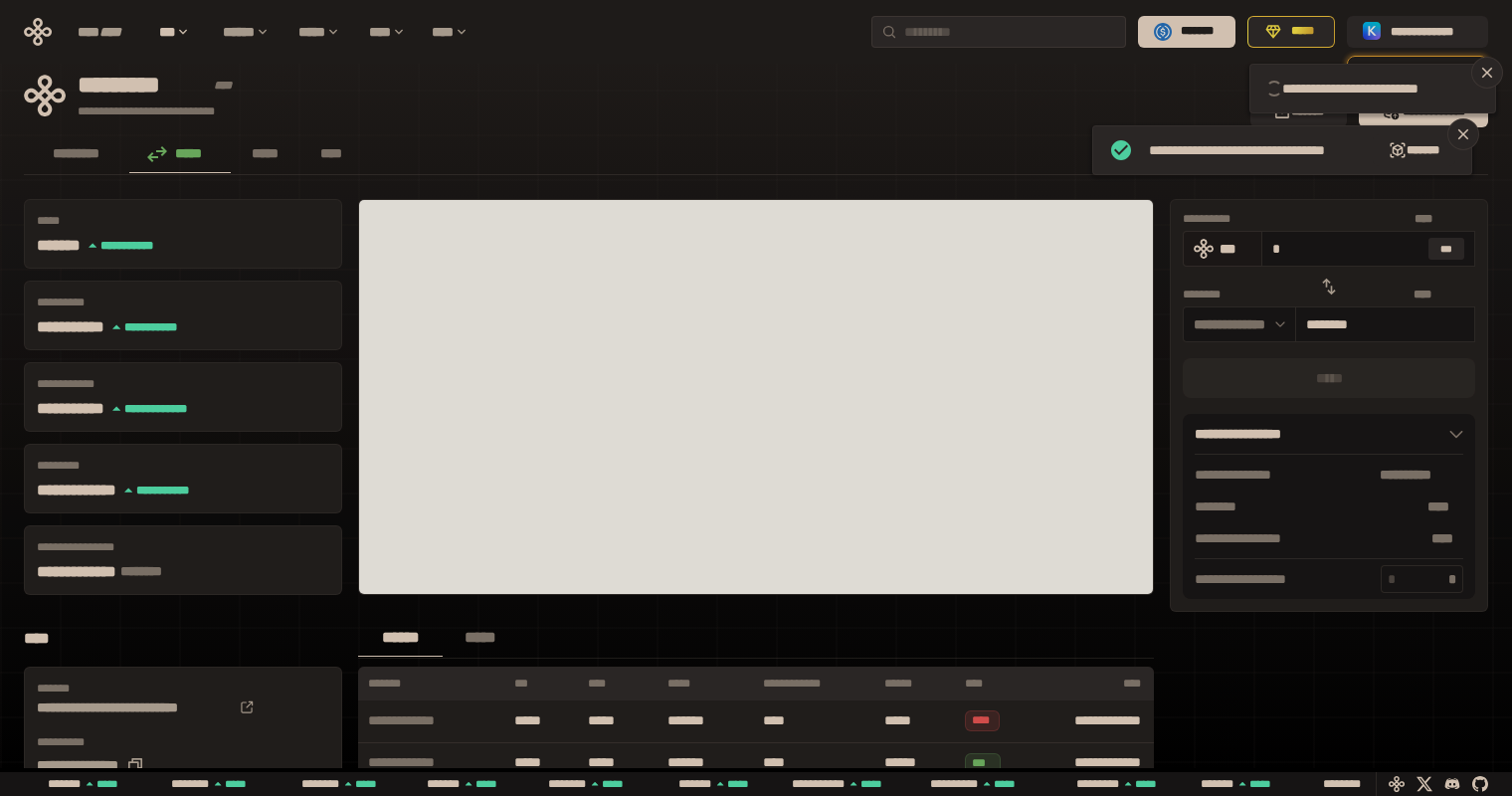 type 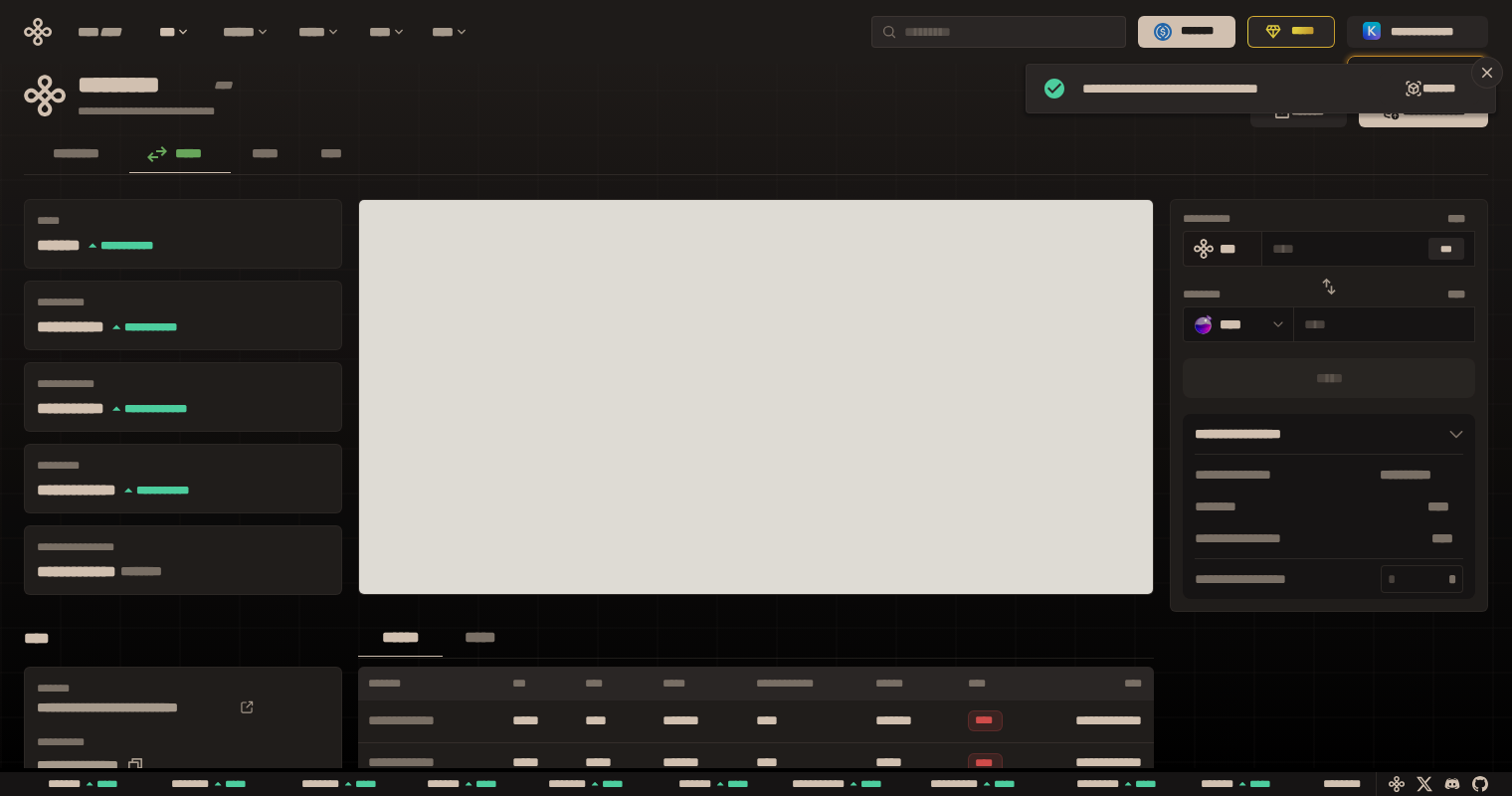 click 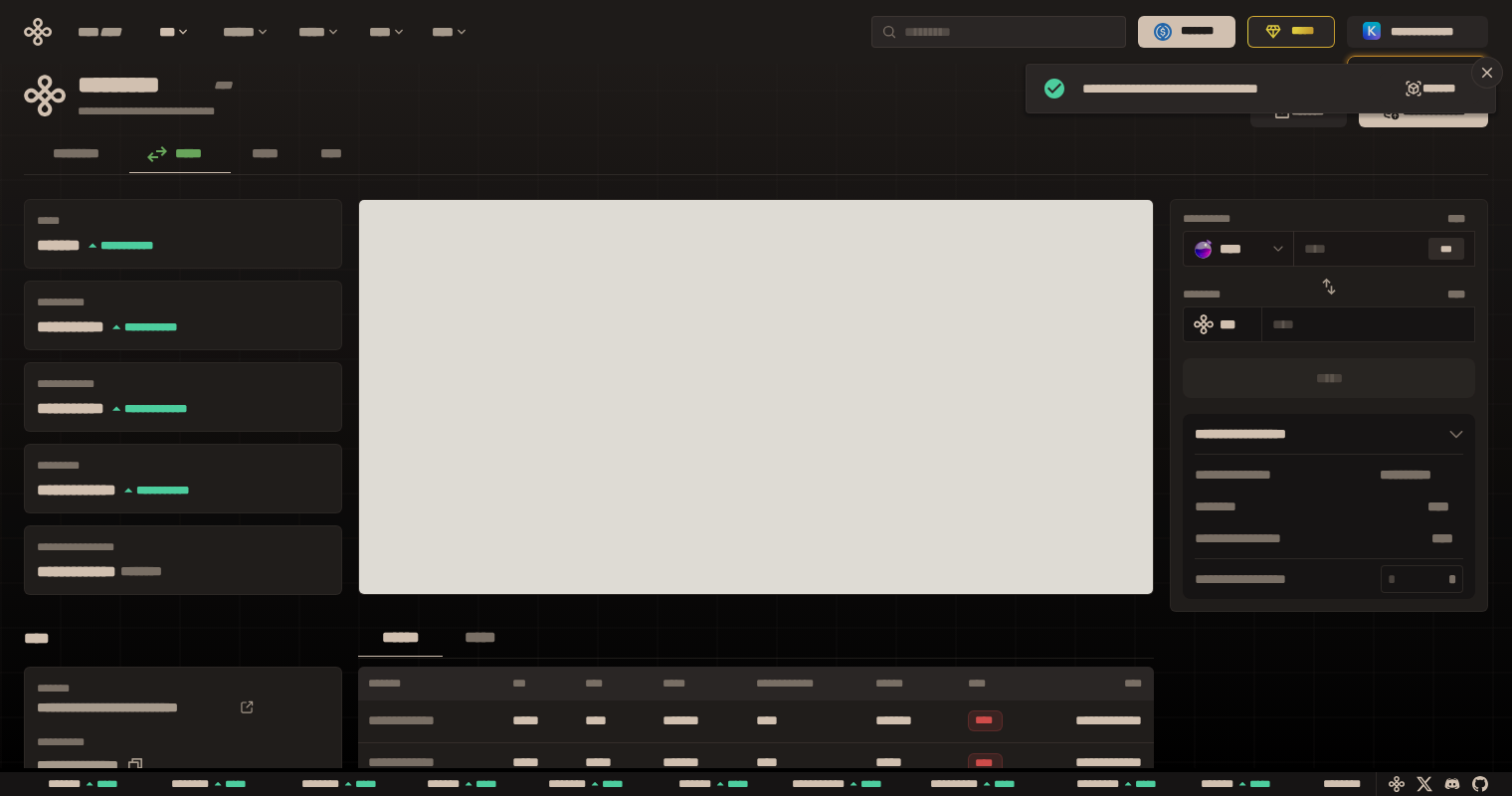 click on "***" at bounding box center [1446, 249] 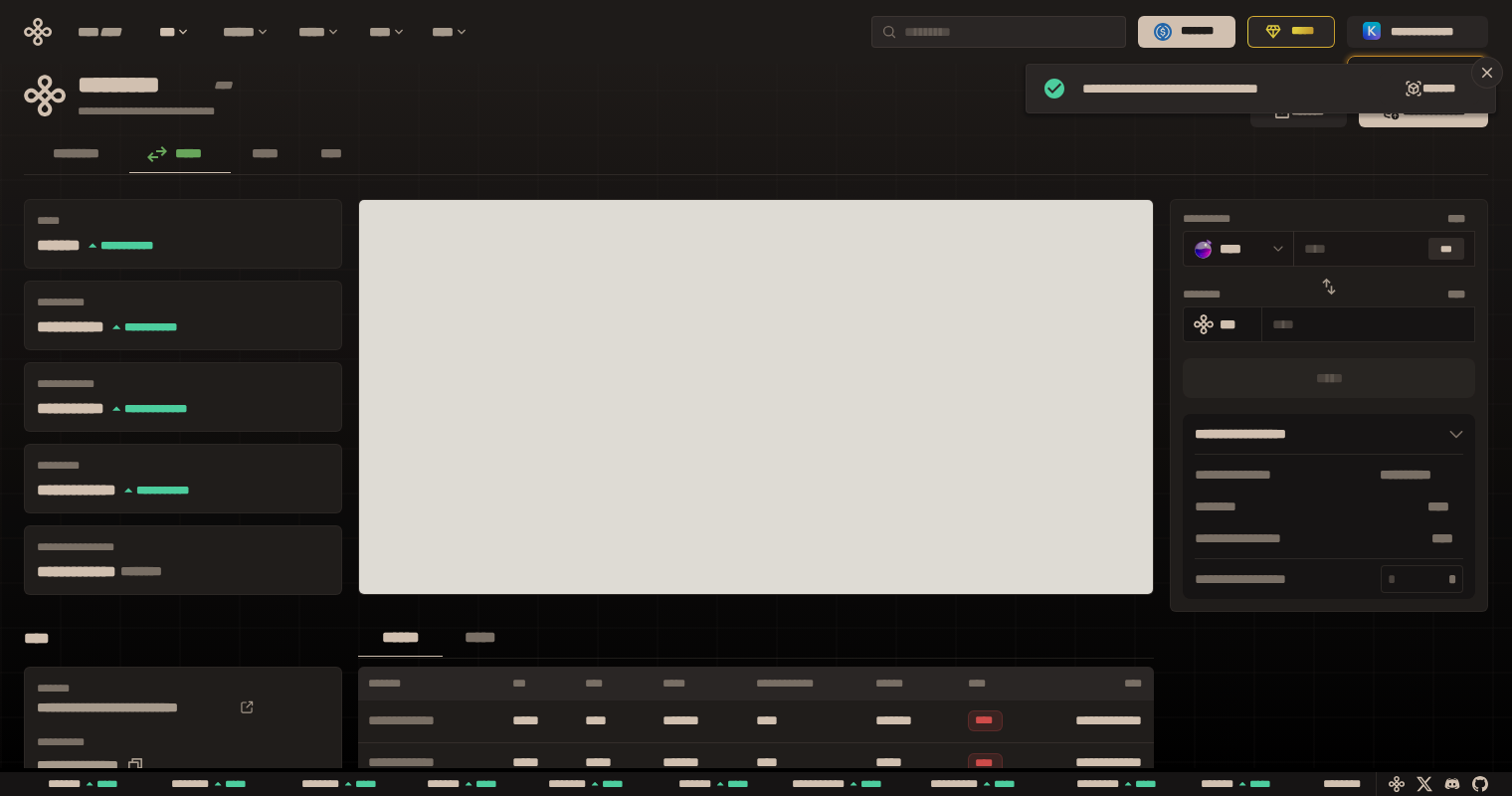 type on "********" 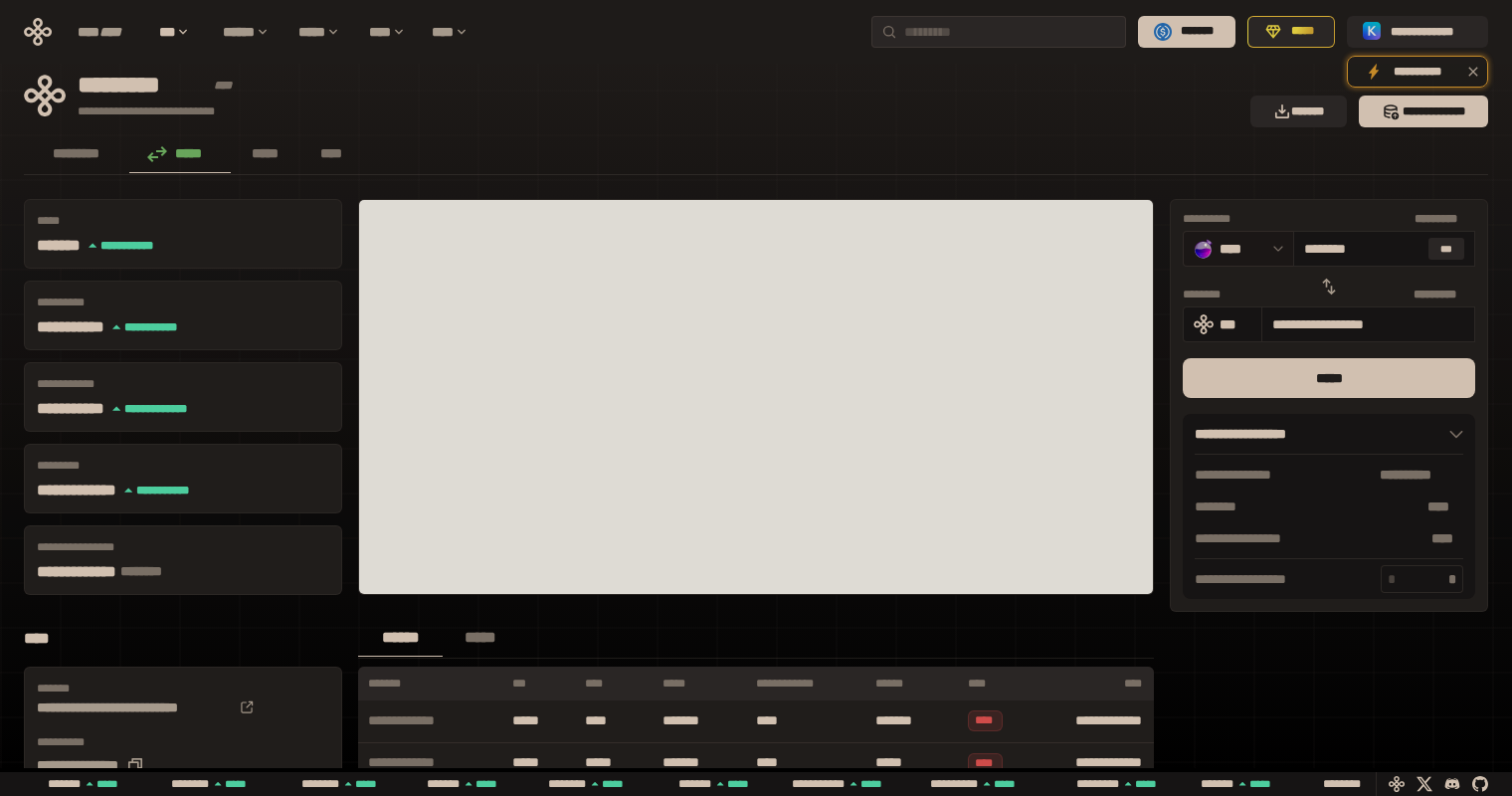 click on "****" at bounding box center [1241, 249] 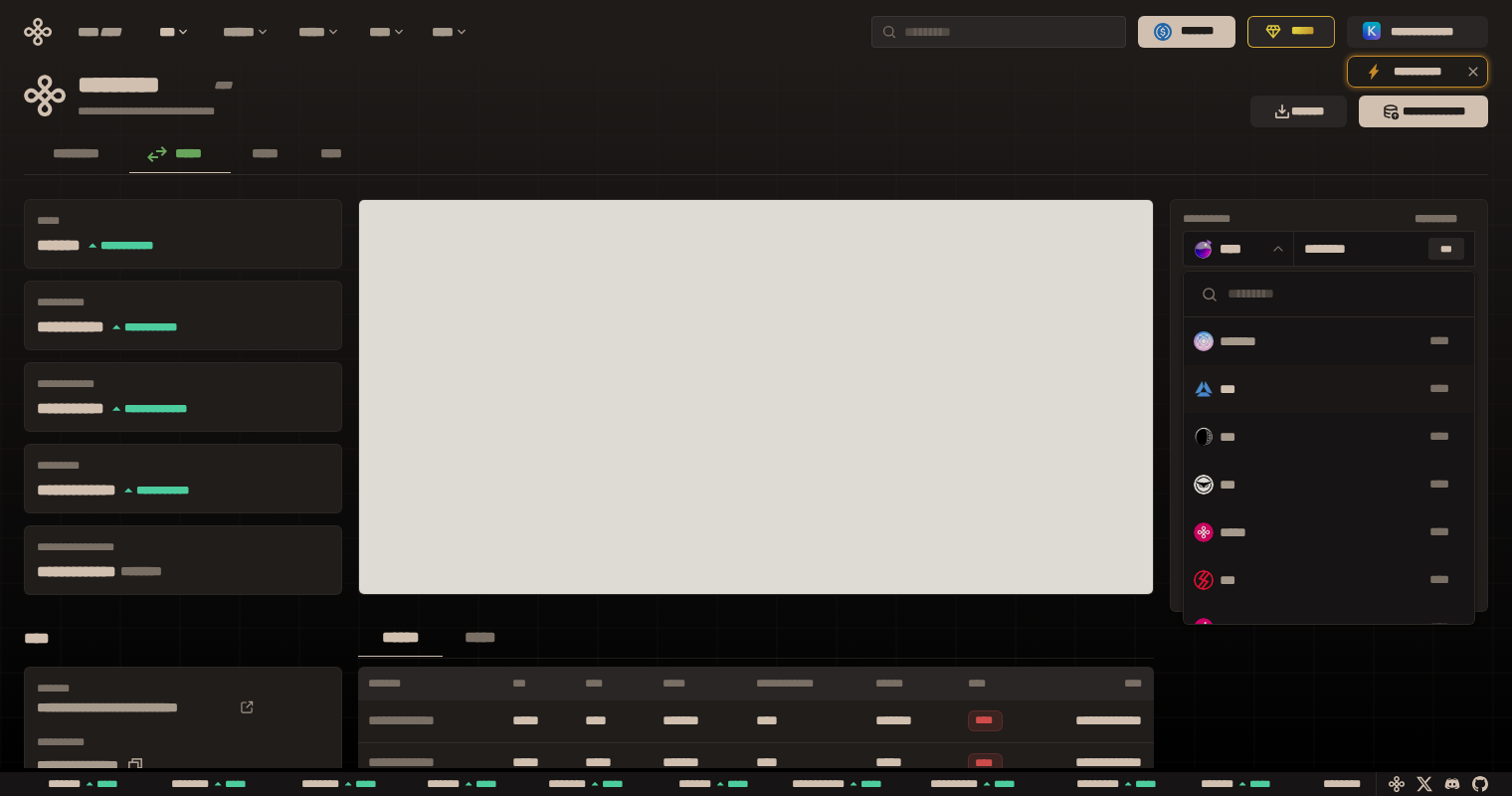scroll, scrollTop: 597, scrollLeft: 0, axis: vertical 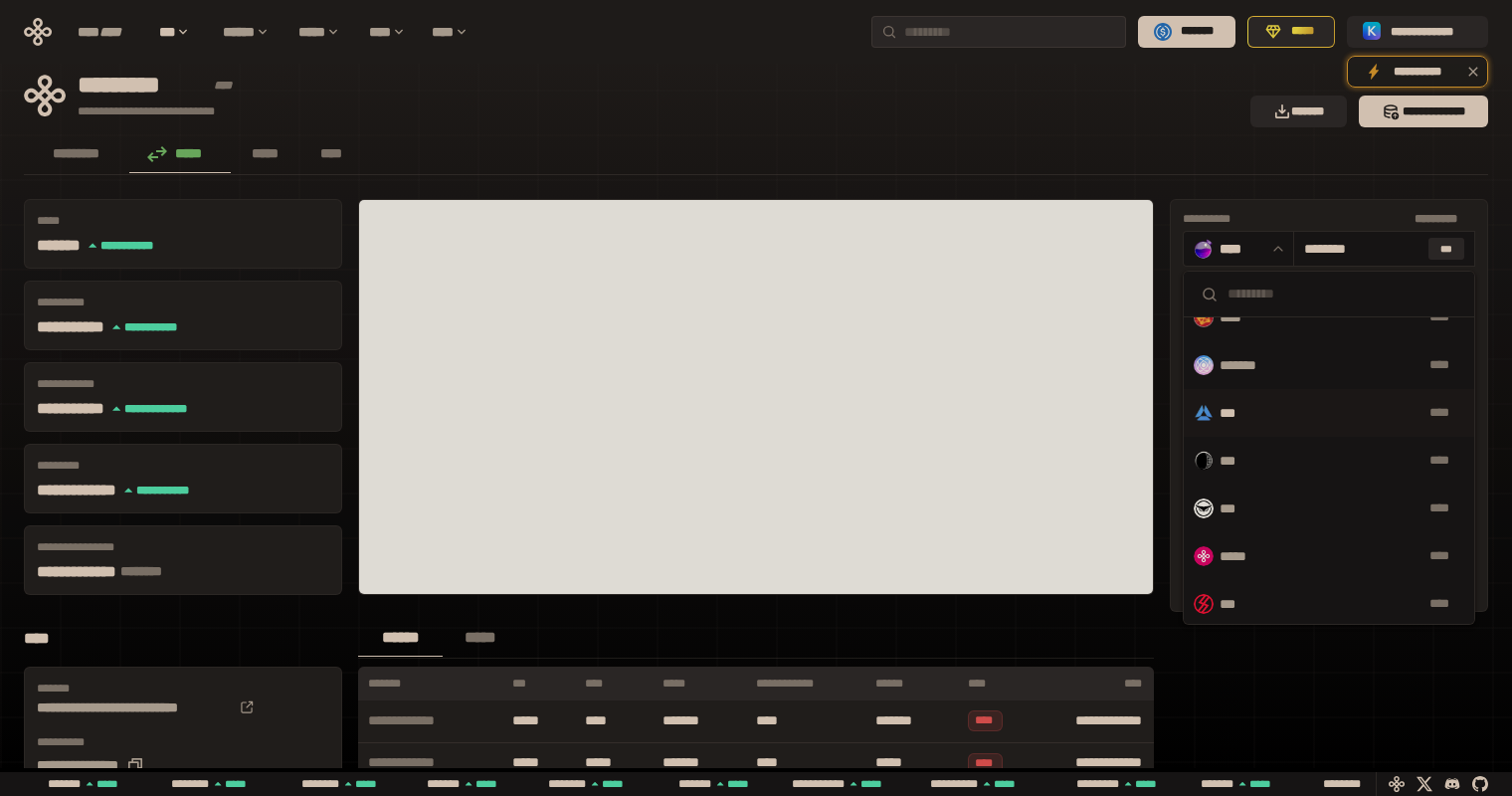 click on "*** ****" at bounding box center [1329, 413] 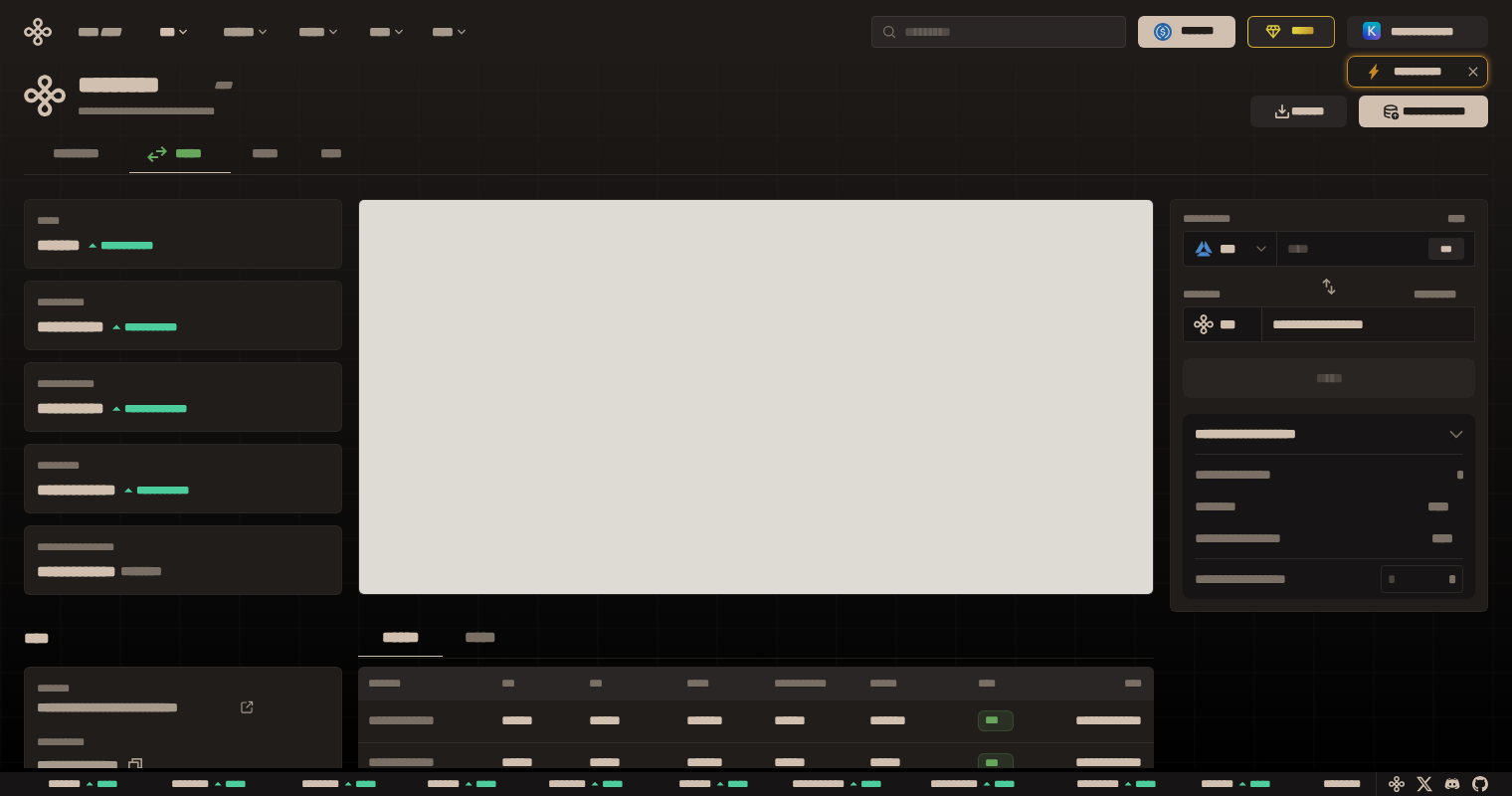 click on "* *******" at bounding box center (1443, 295) 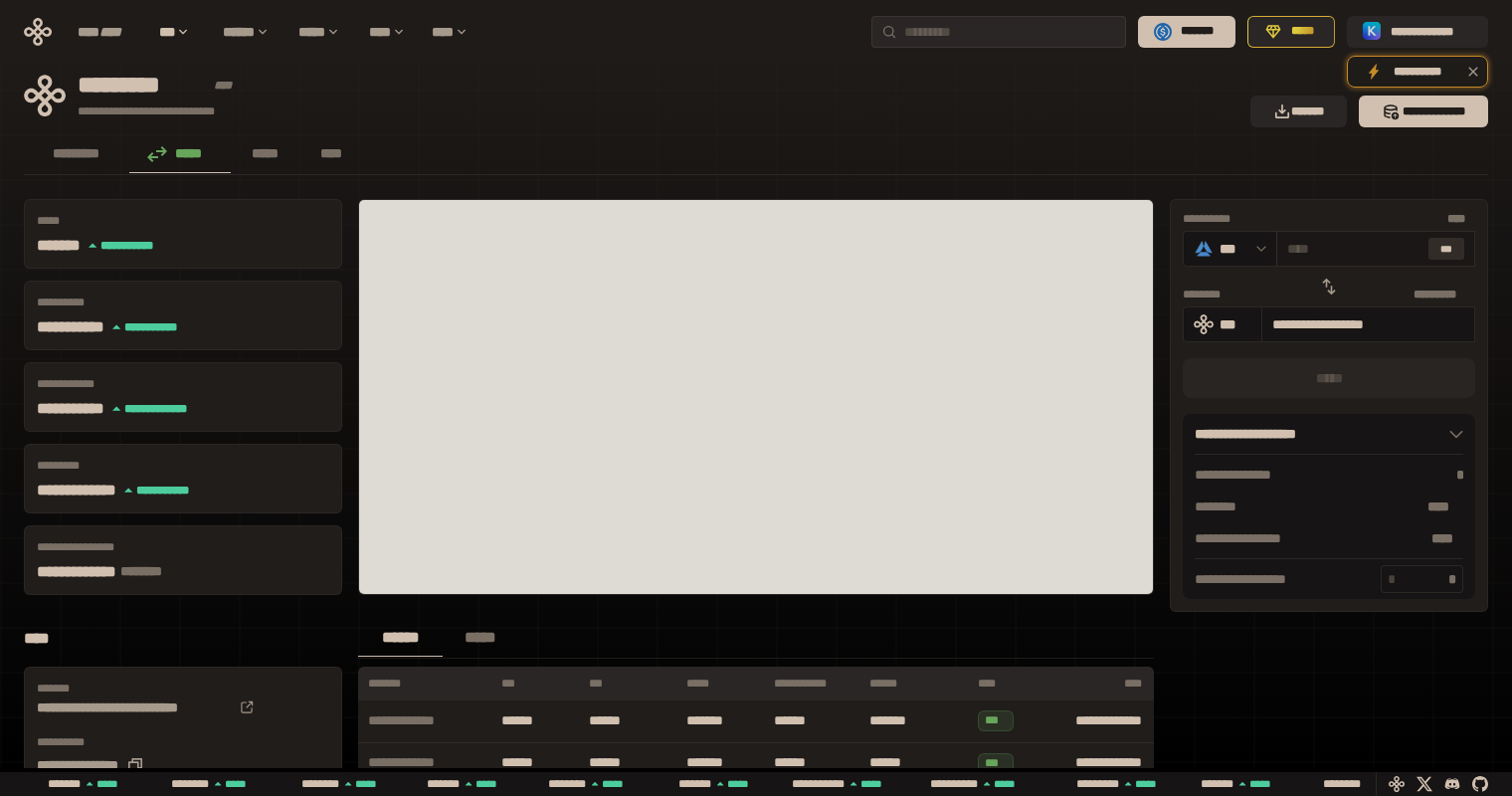click on "***" at bounding box center [1446, 249] 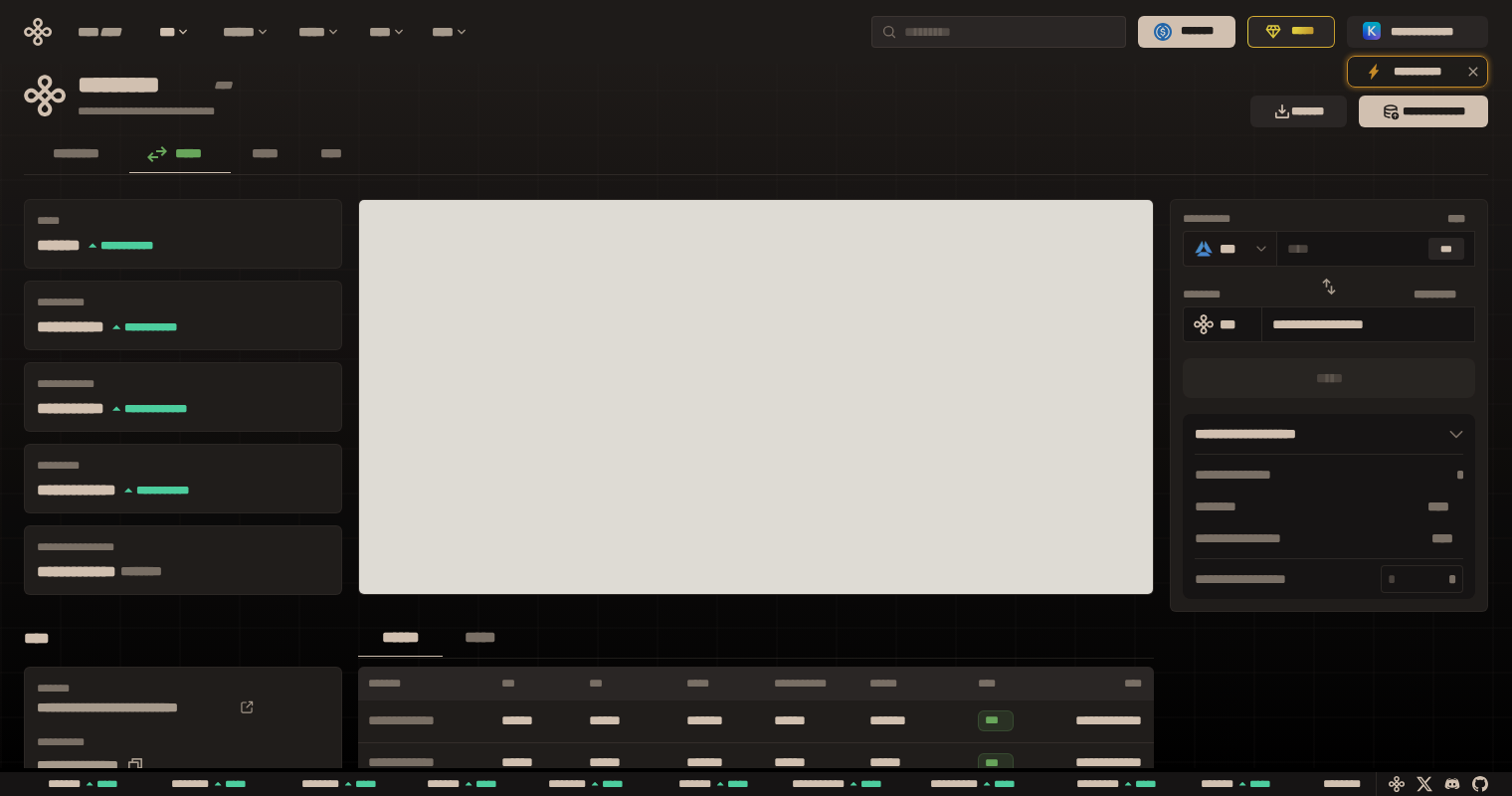 click on "***" at bounding box center [1229, 249] 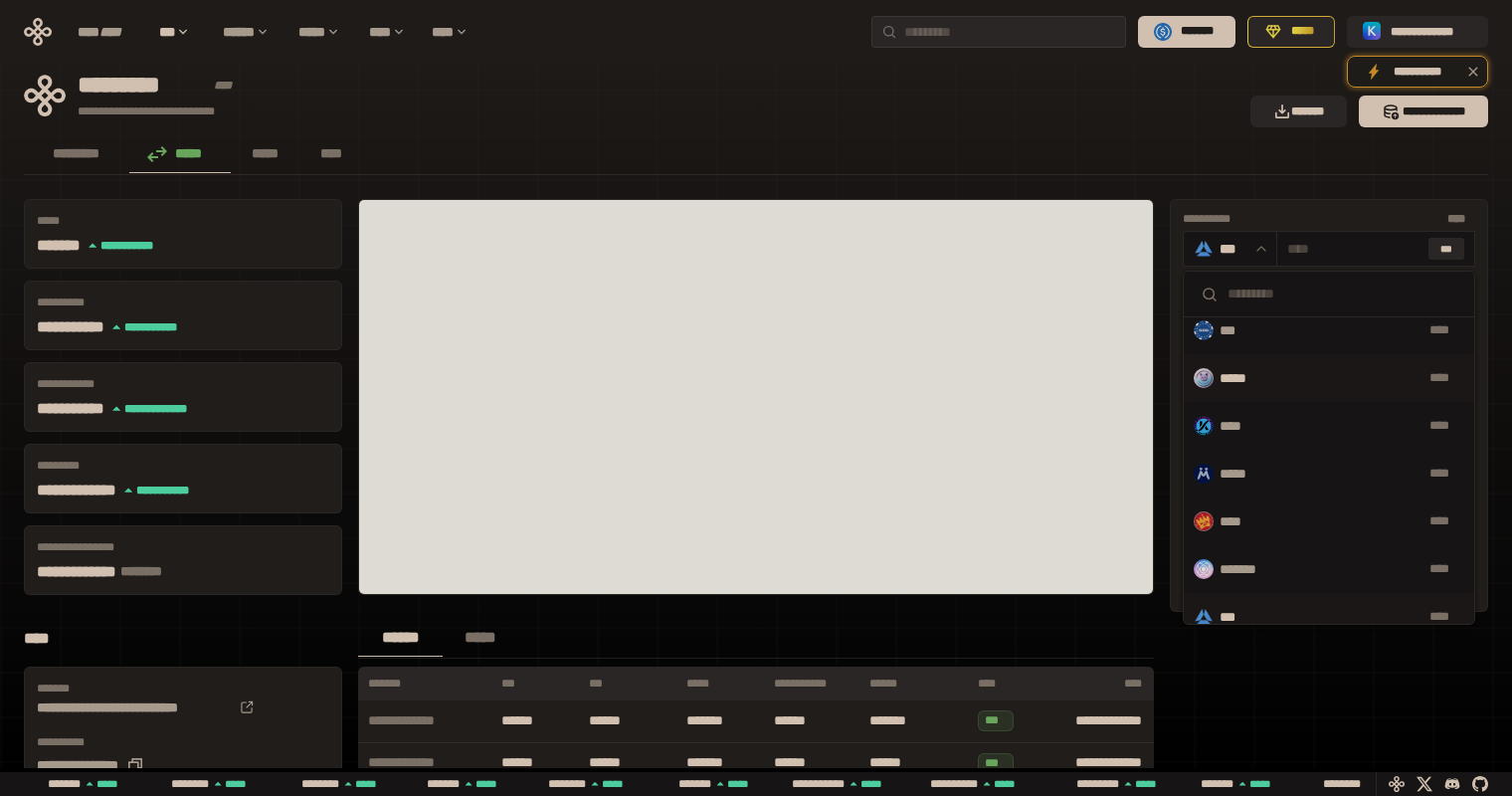 scroll, scrollTop: 398, scrollLeft: 0, axis: vertical 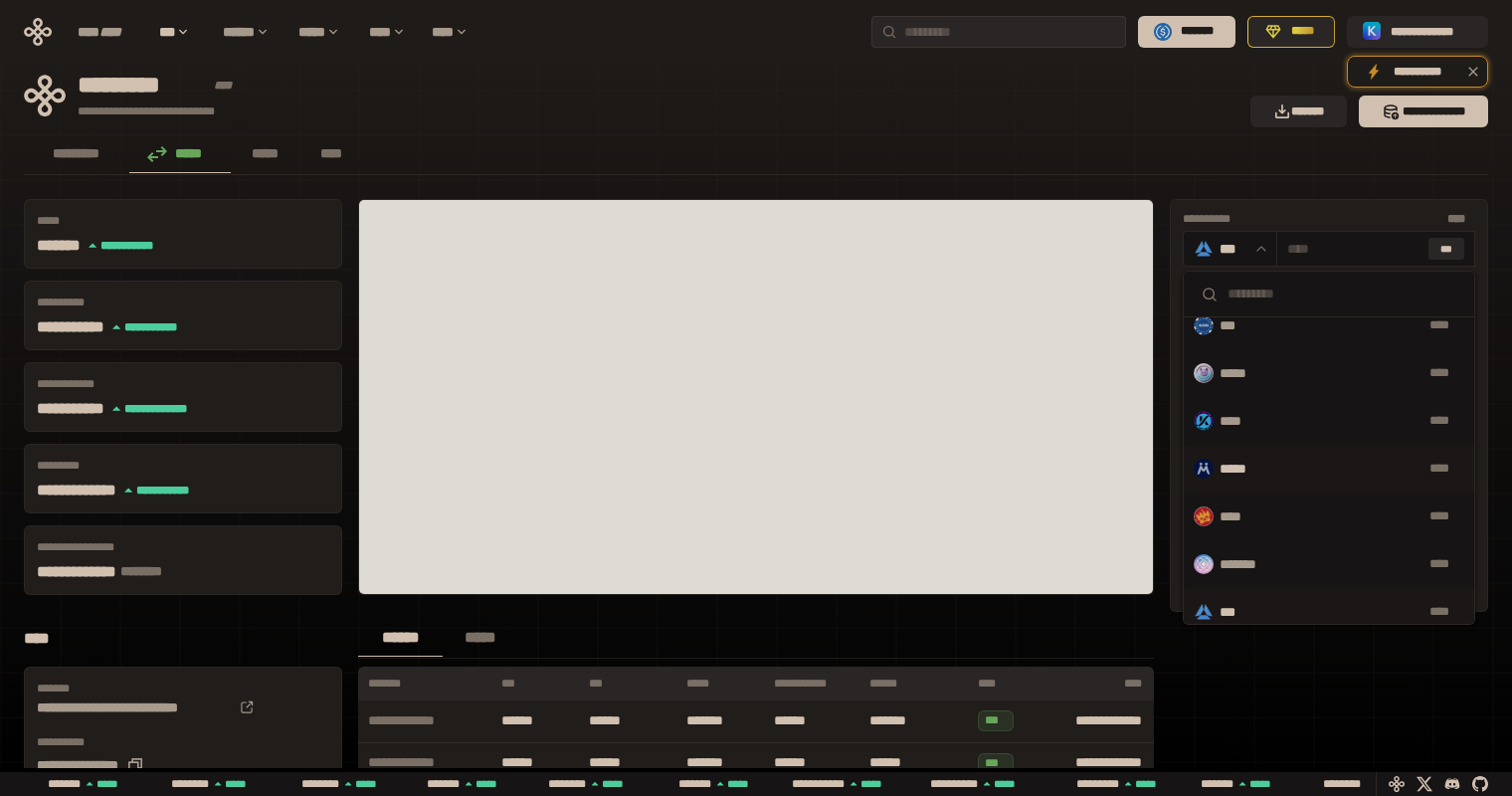 click on "*****" at bounding box center [1244, 469] 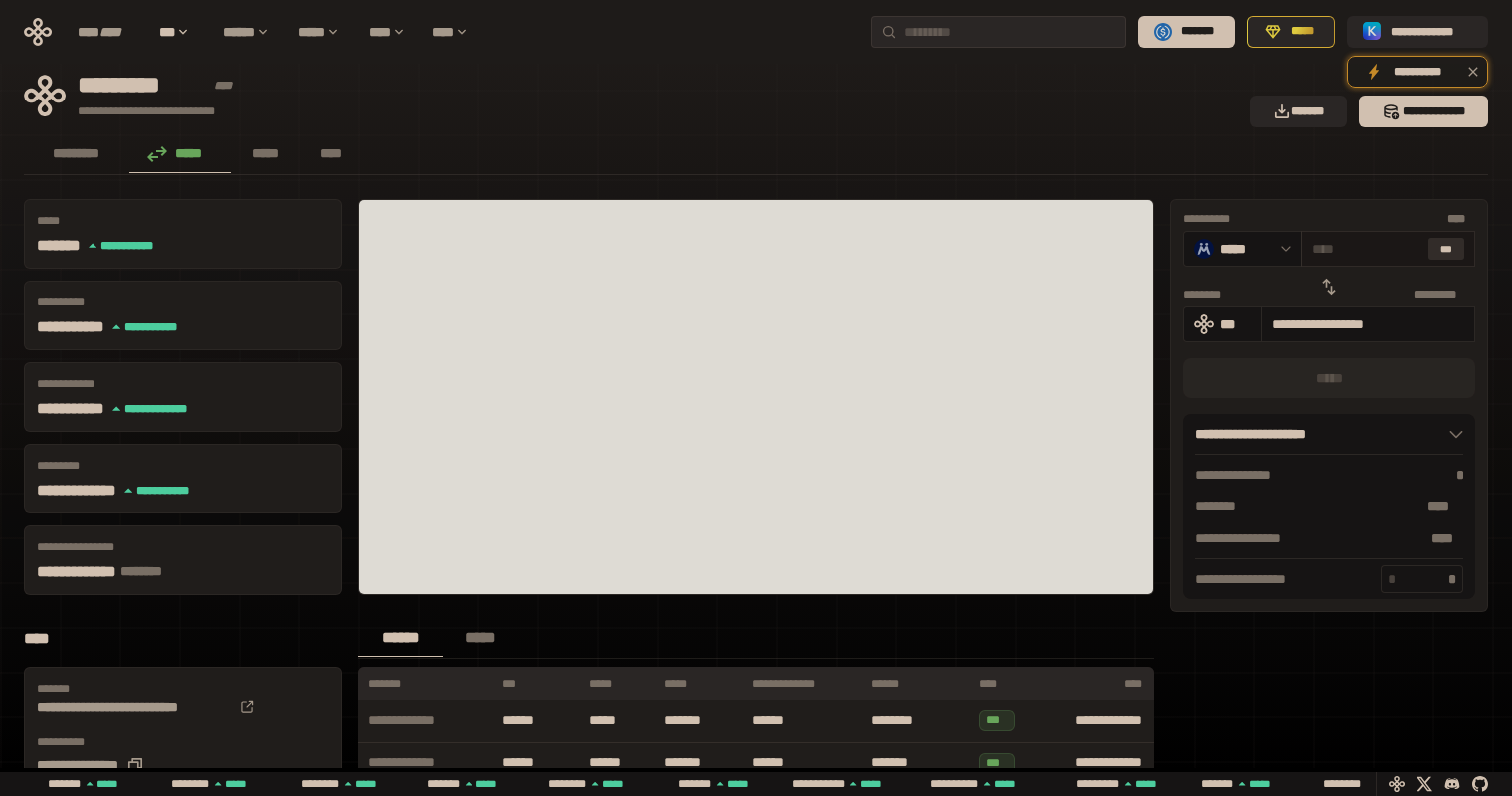 click on "***" at bounding box center [1446, 249] 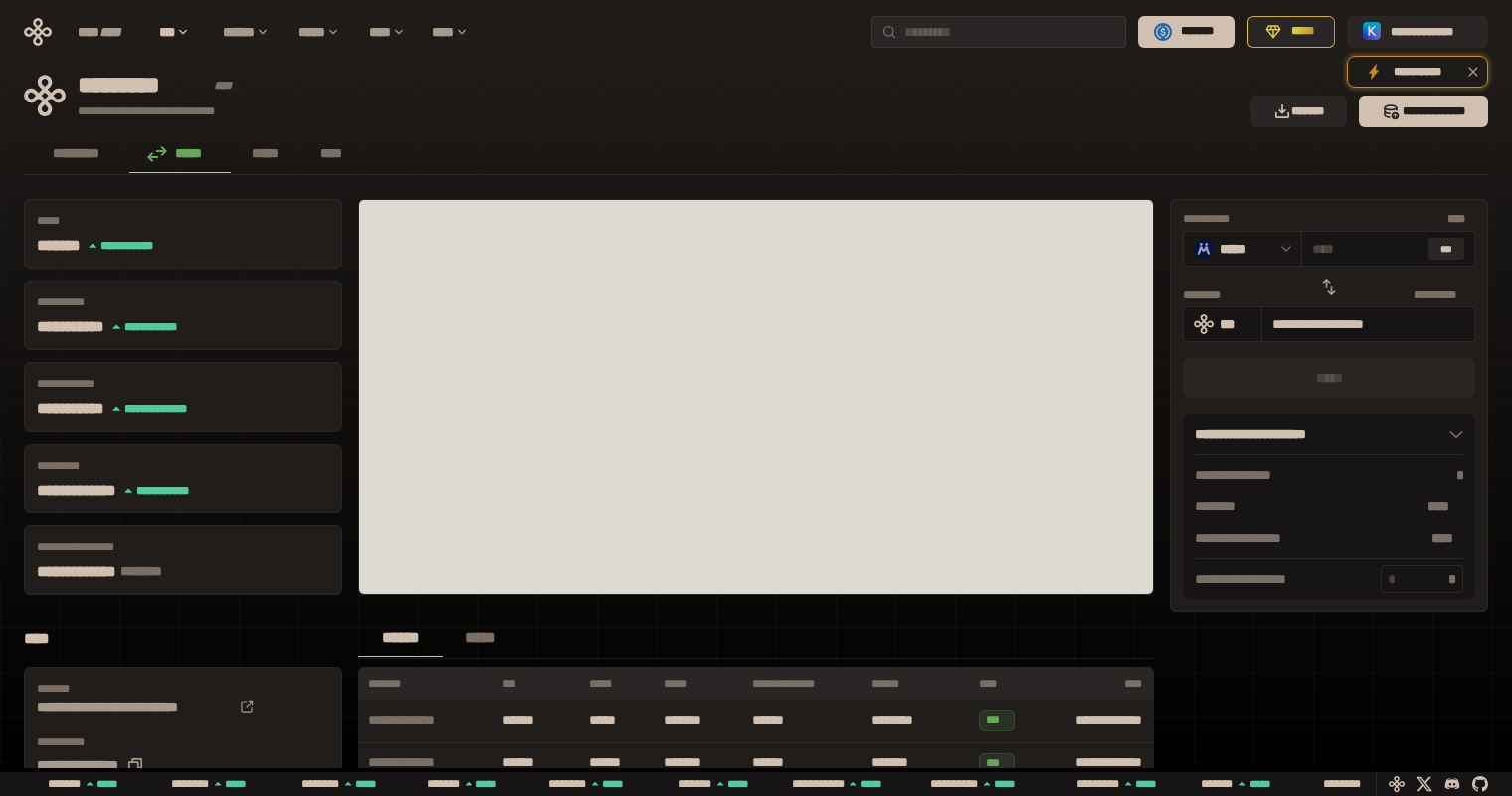 click on "*****" at bounding box center [1245, 249] 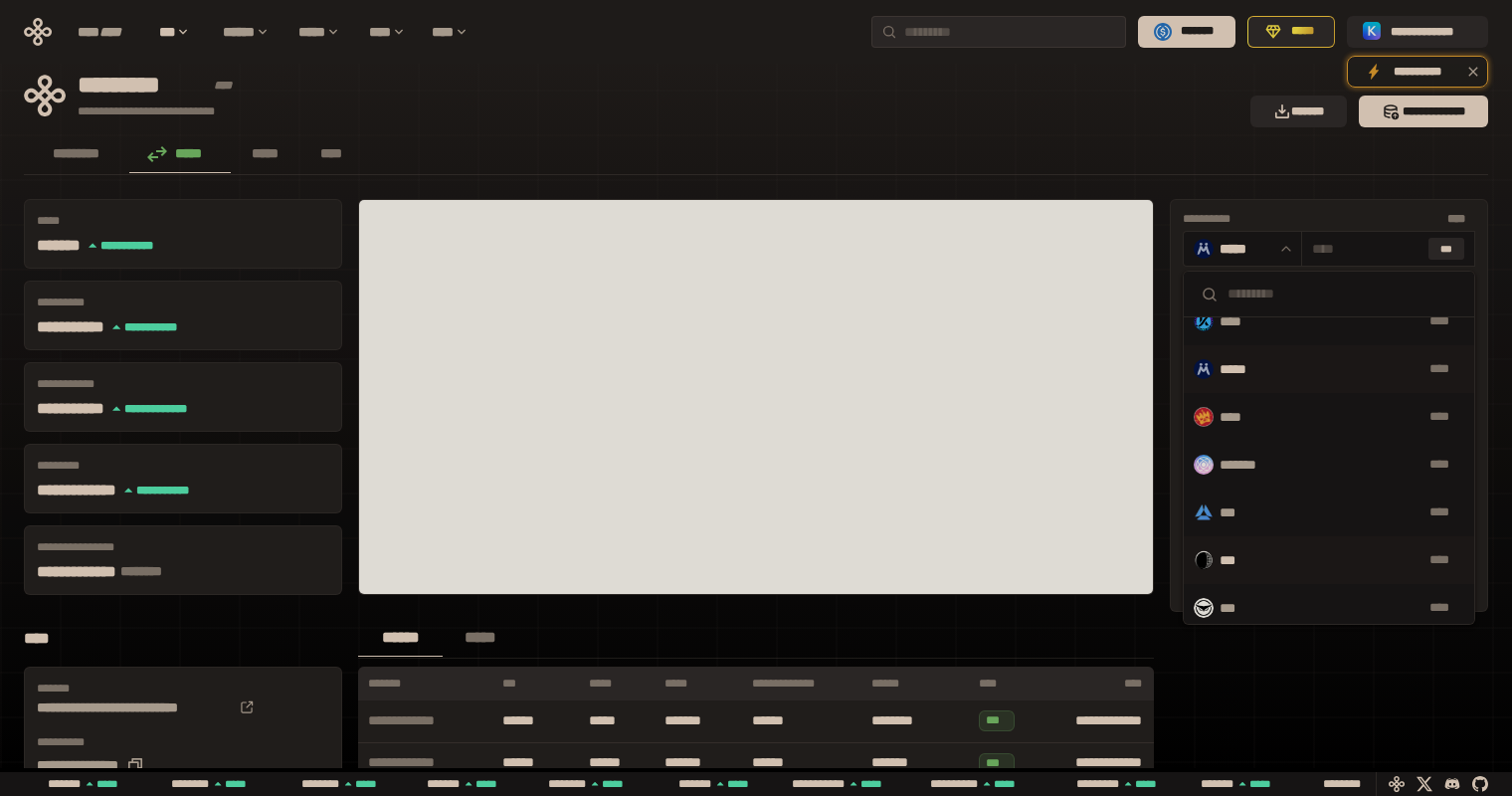 scroll, scrollTop: 983, scrollLeft: 0, axis: vertical 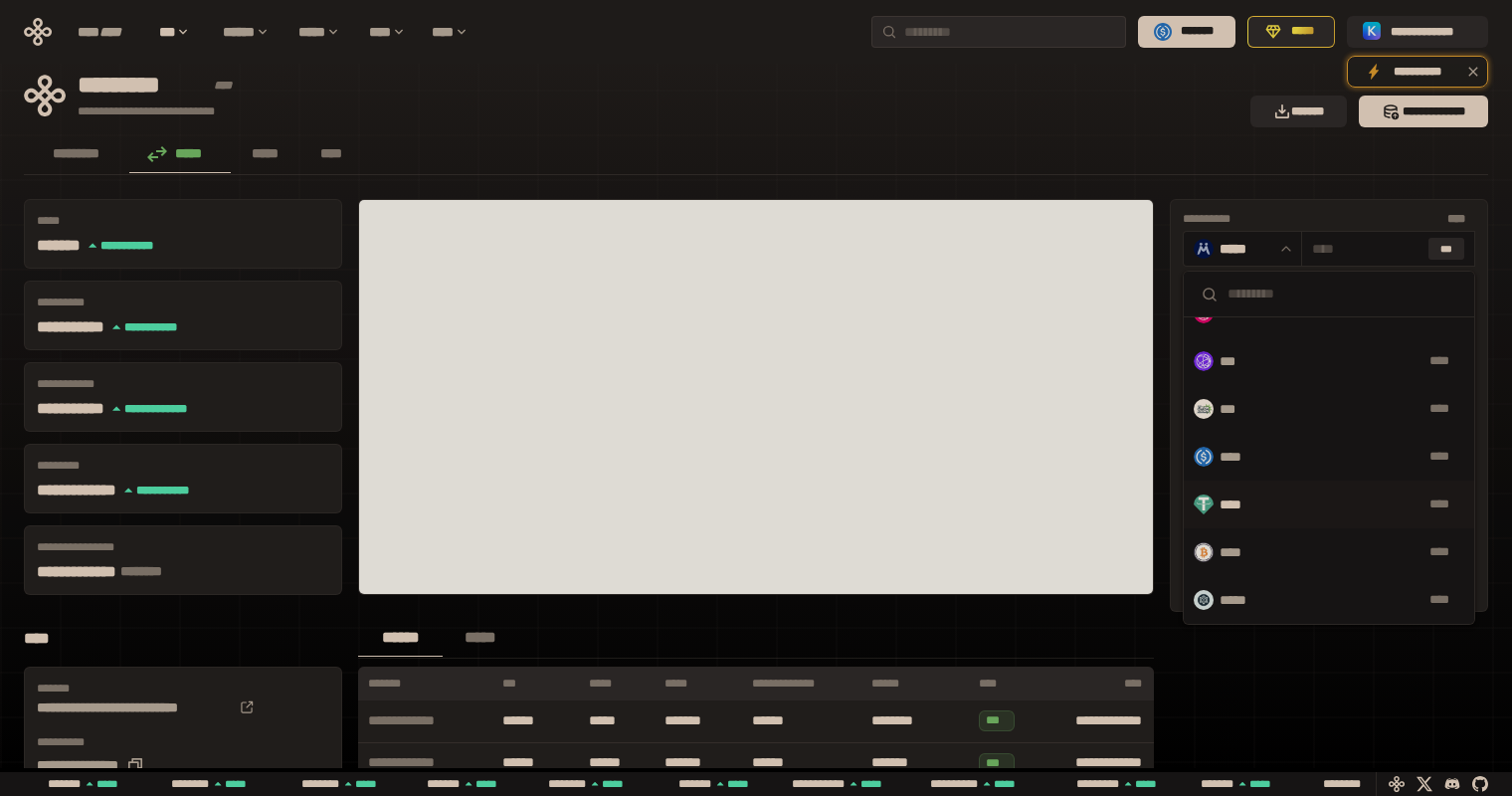 click on "****" at bounding box center [1238, 504] 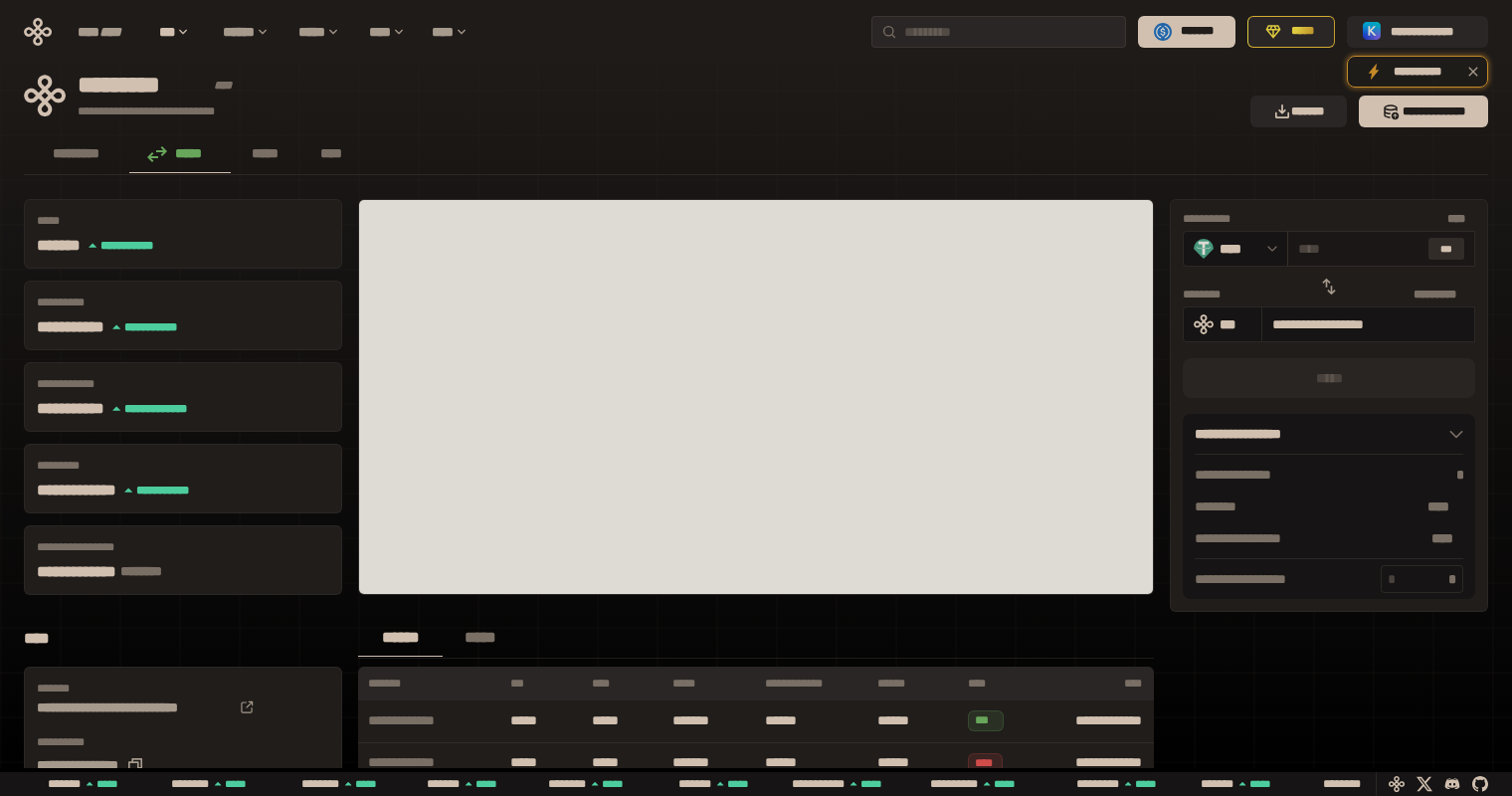 click on "***" at bounding box center (1446, 249) 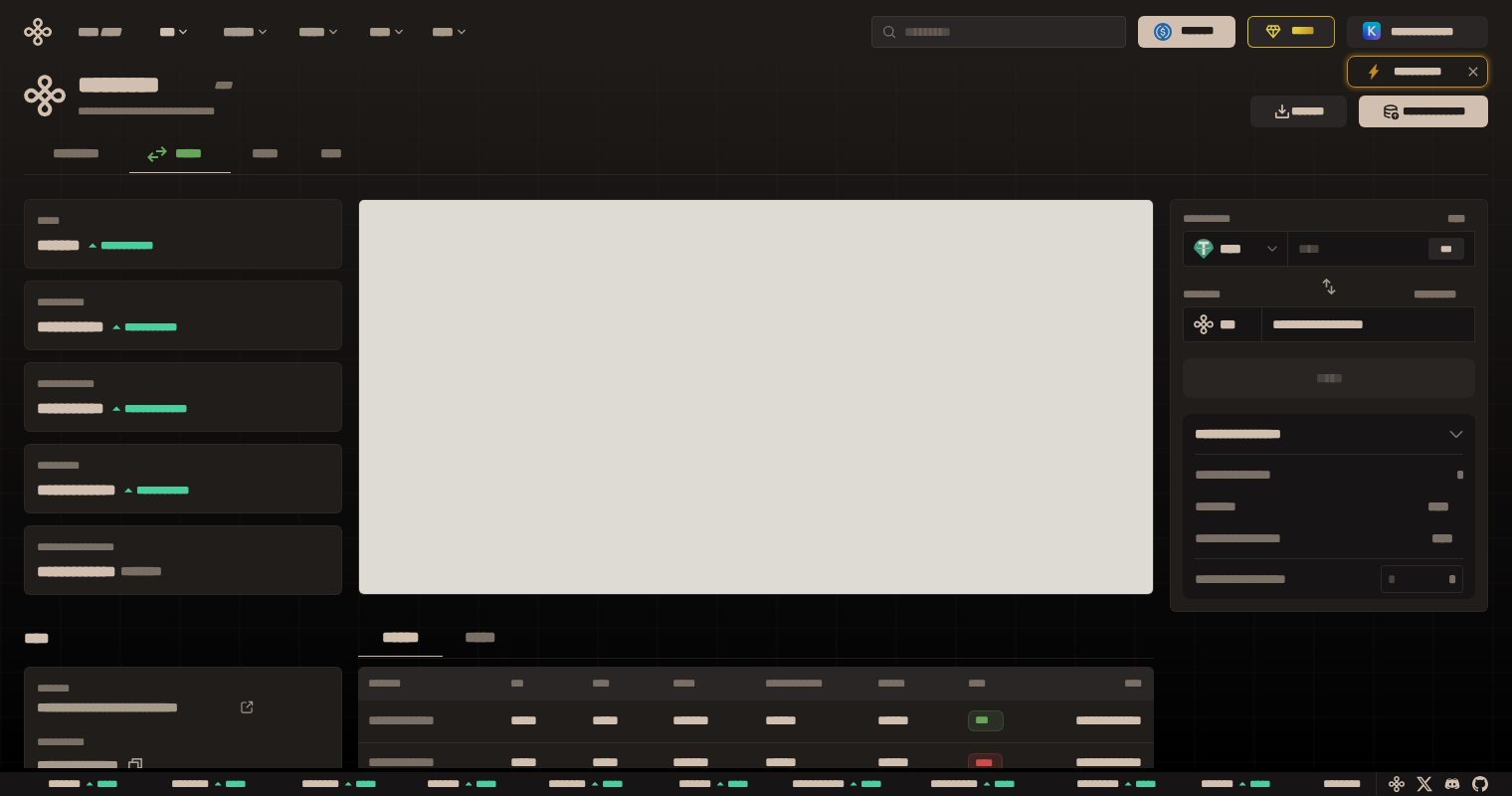 click 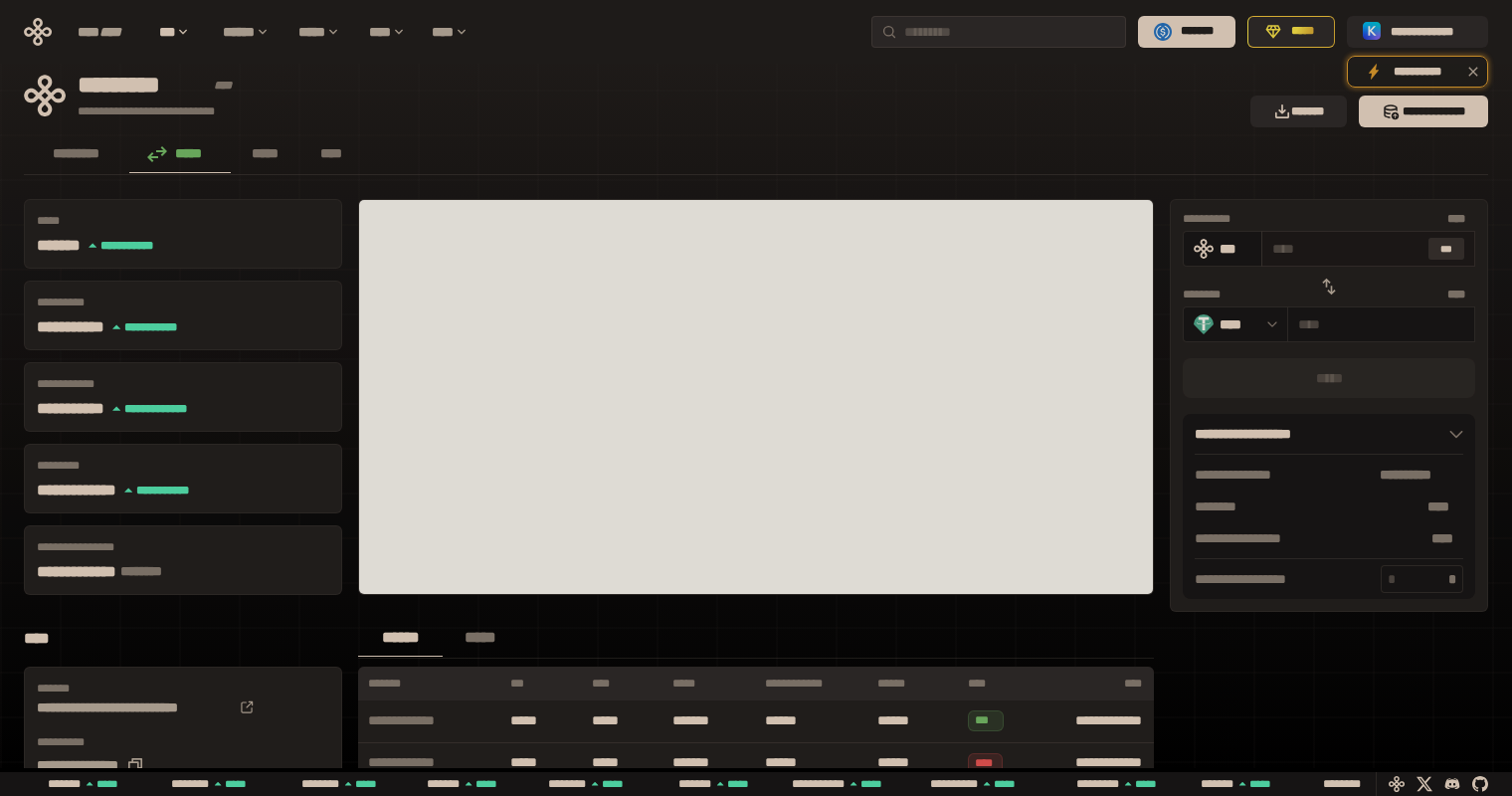 click on "***" at bounding box center (1446, 249) 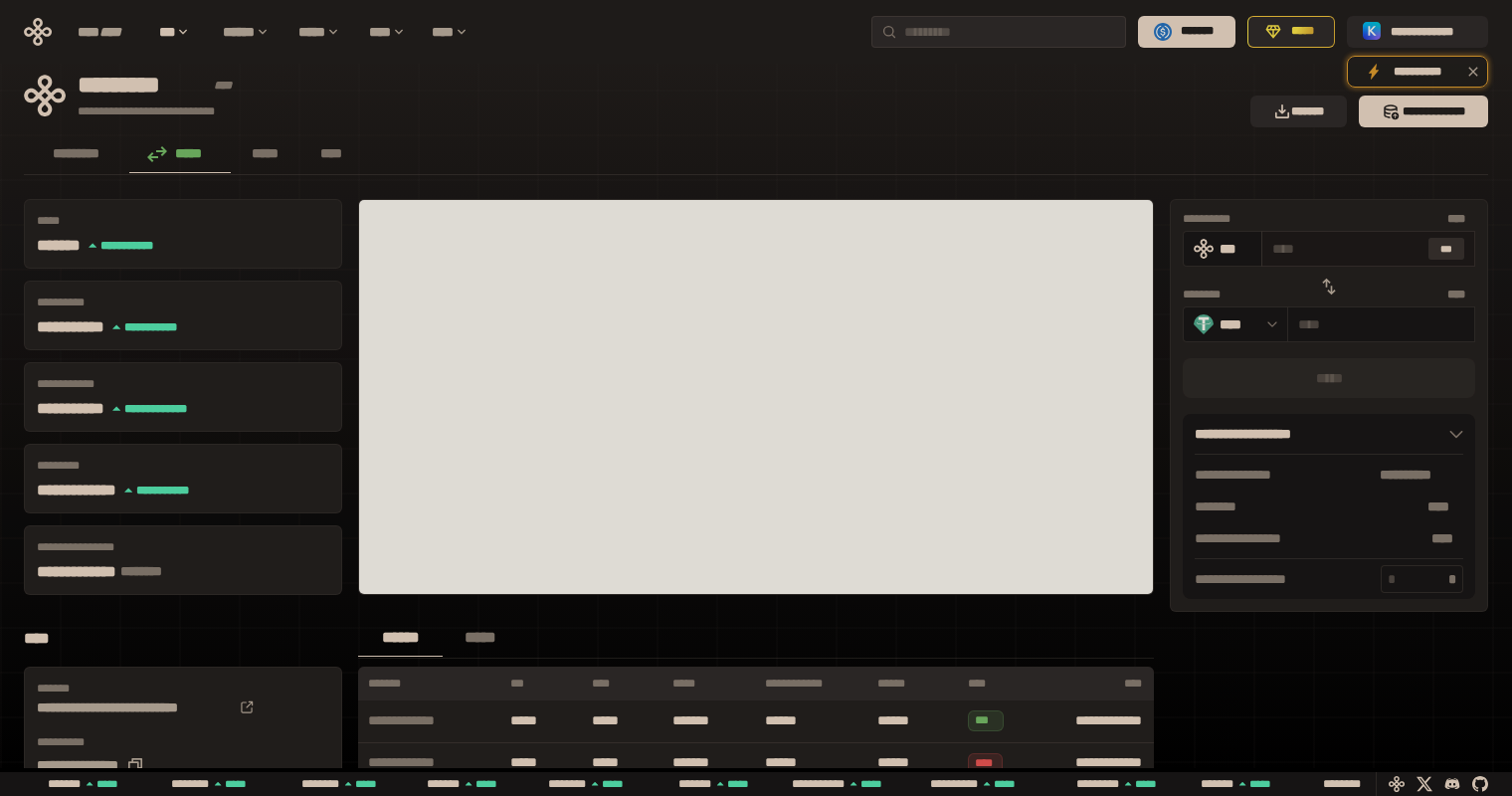 type on "**********" 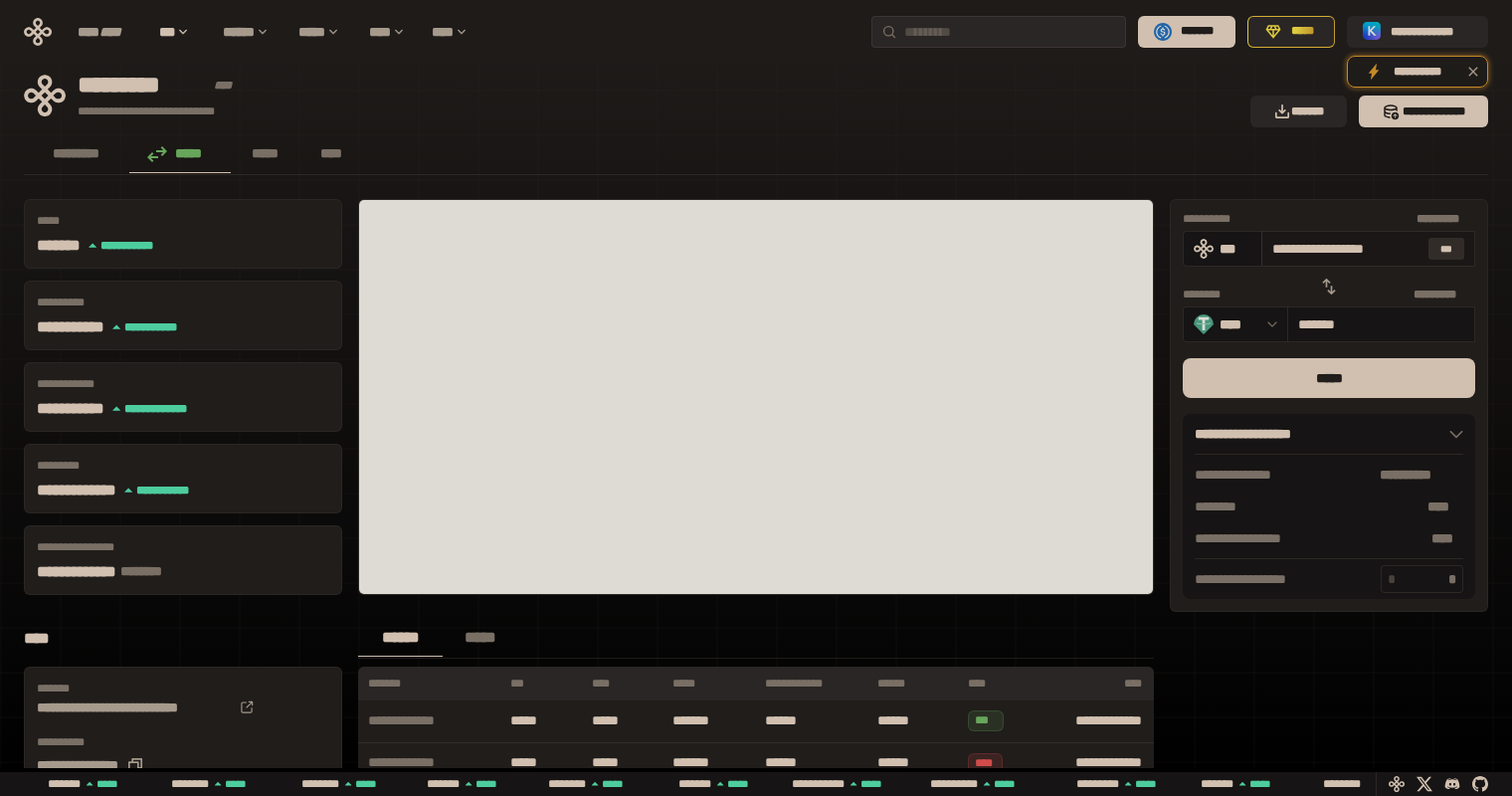 click on "***" at bounding box center (1446, 249) 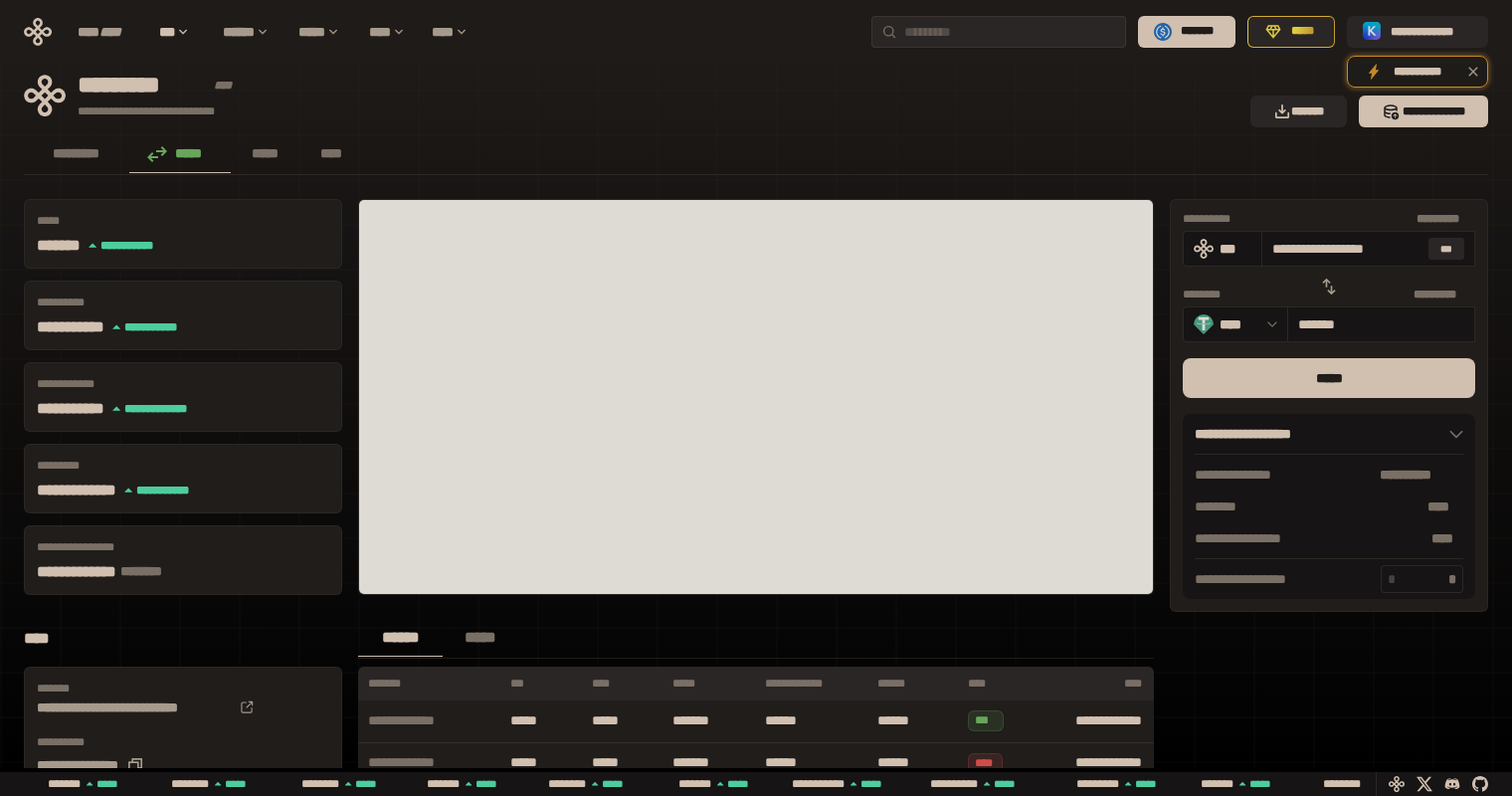click 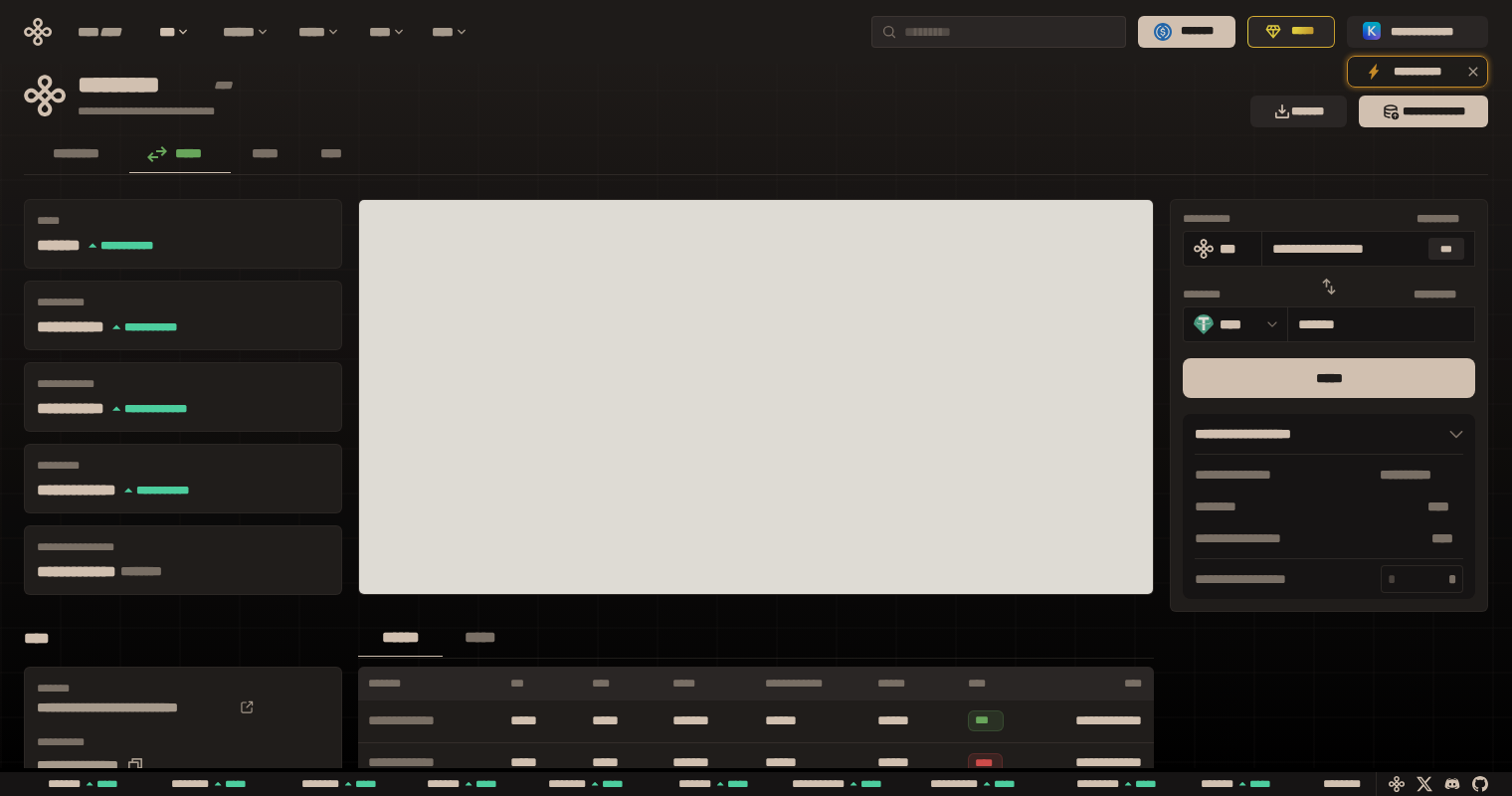 type 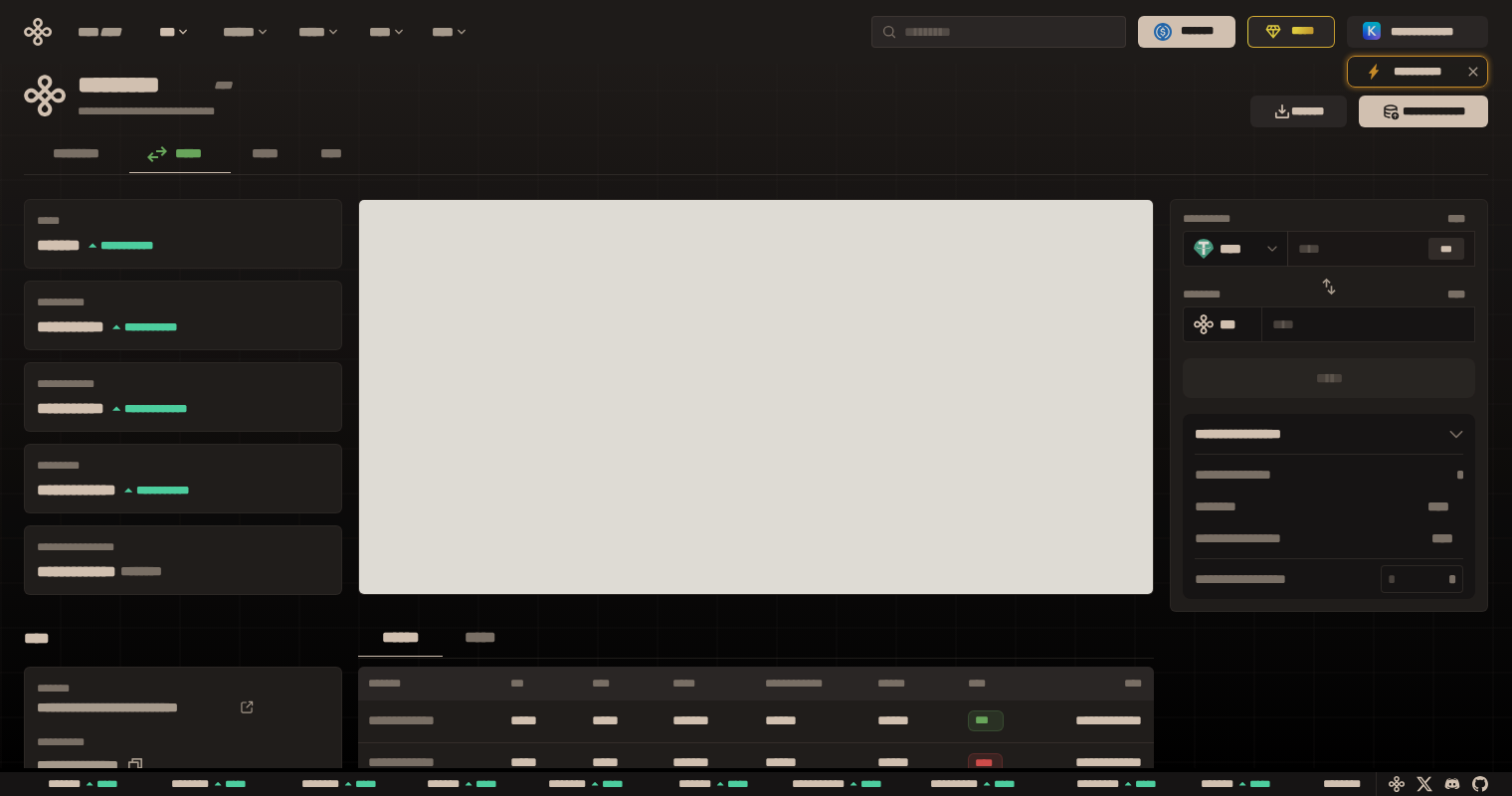 click on "***" at bounding box center (1446, 249) 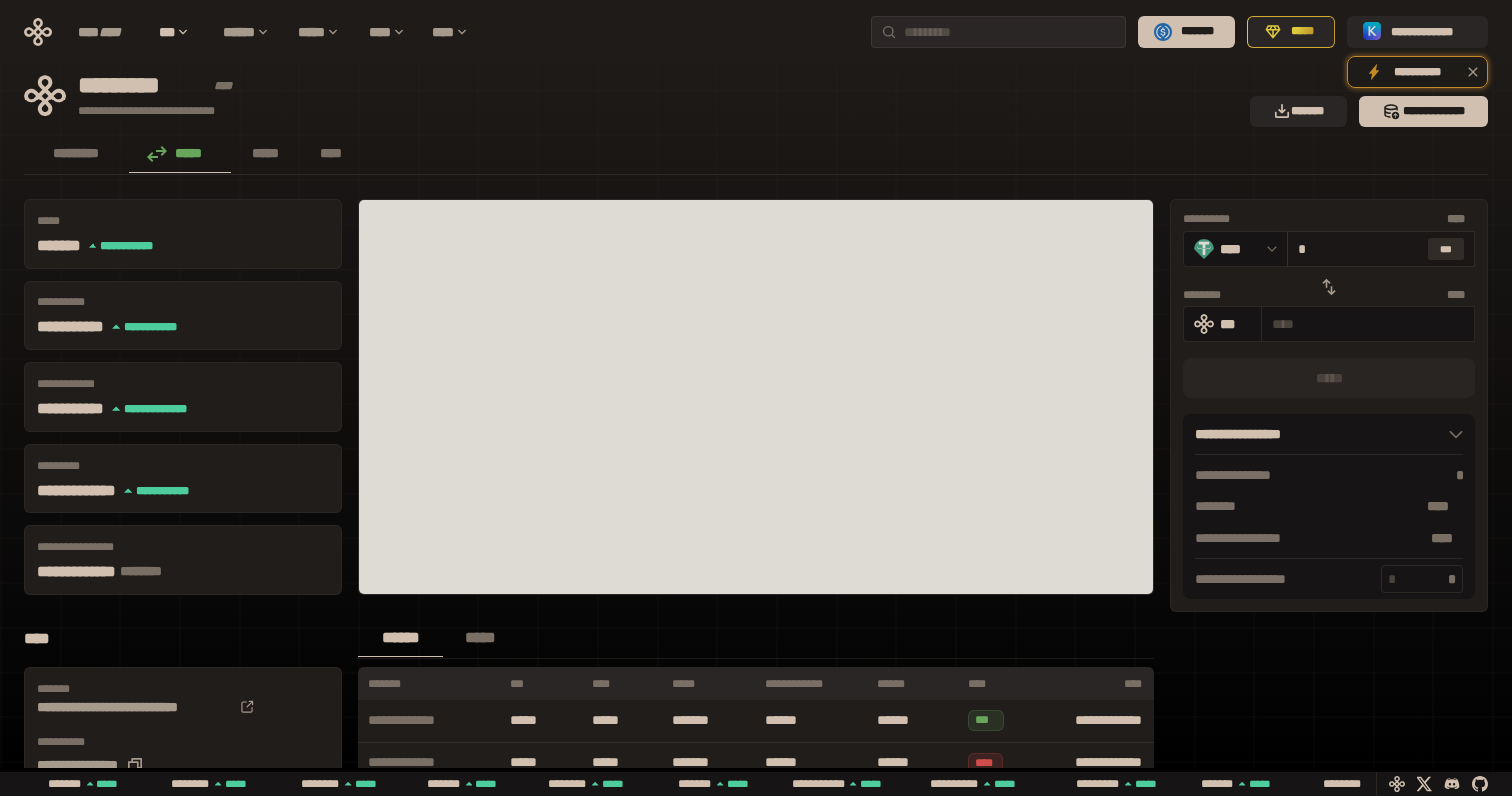 click on "***" at bounding box center (1446, 249) 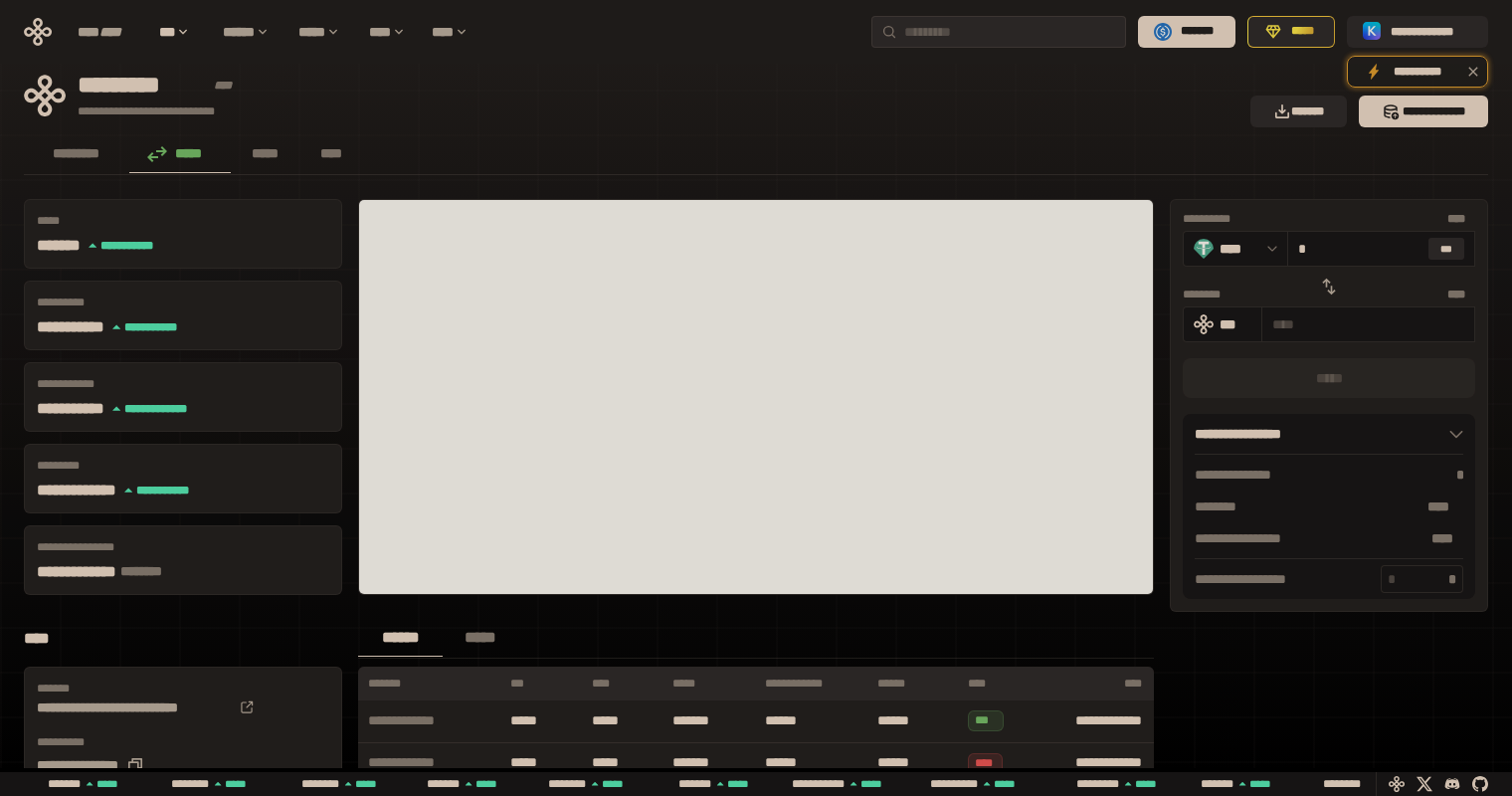 click 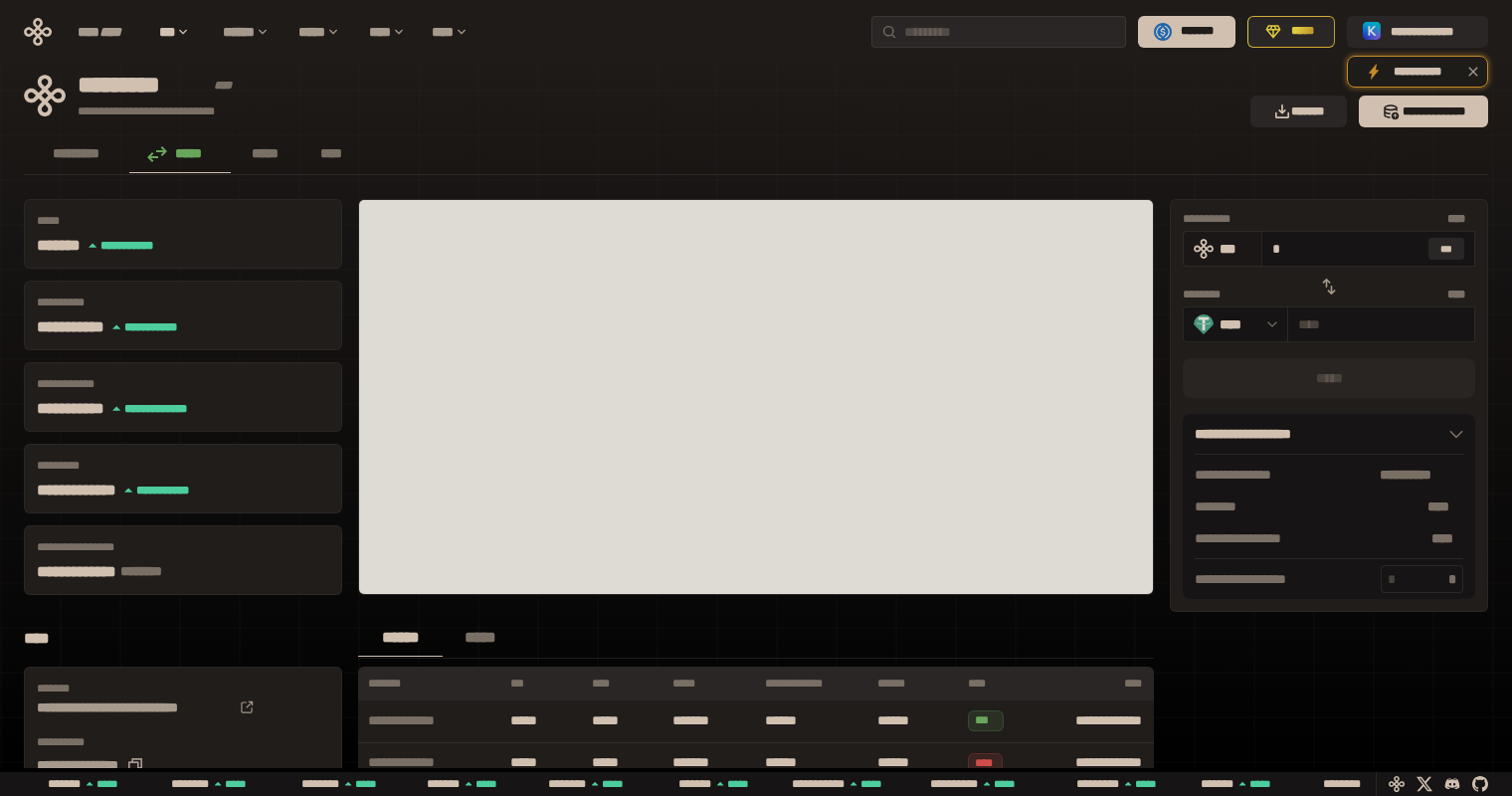 click on "***" at bounding box center [1223, 249] 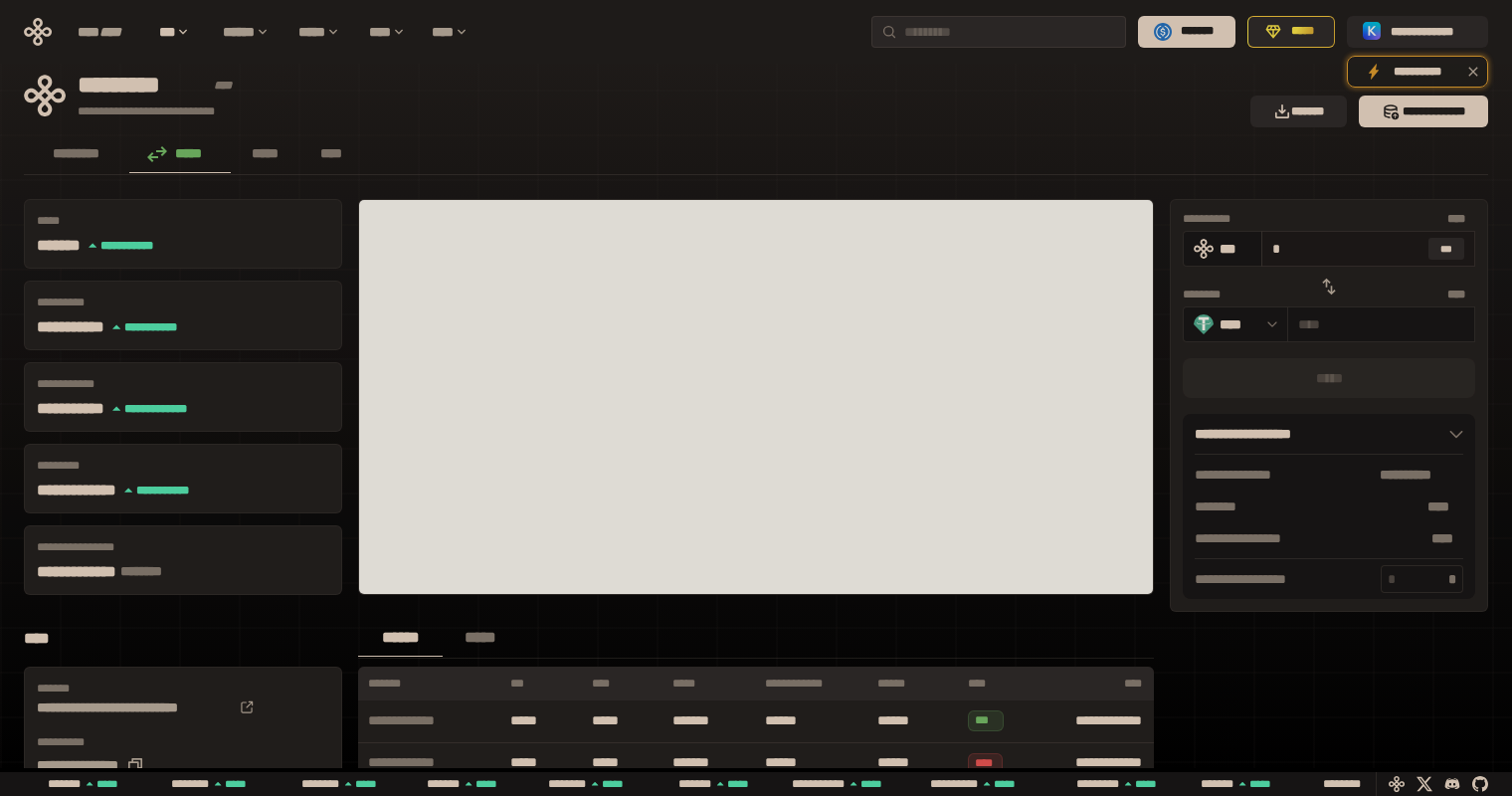 click on "* * ** ***" at bounding box center [1368, 249] 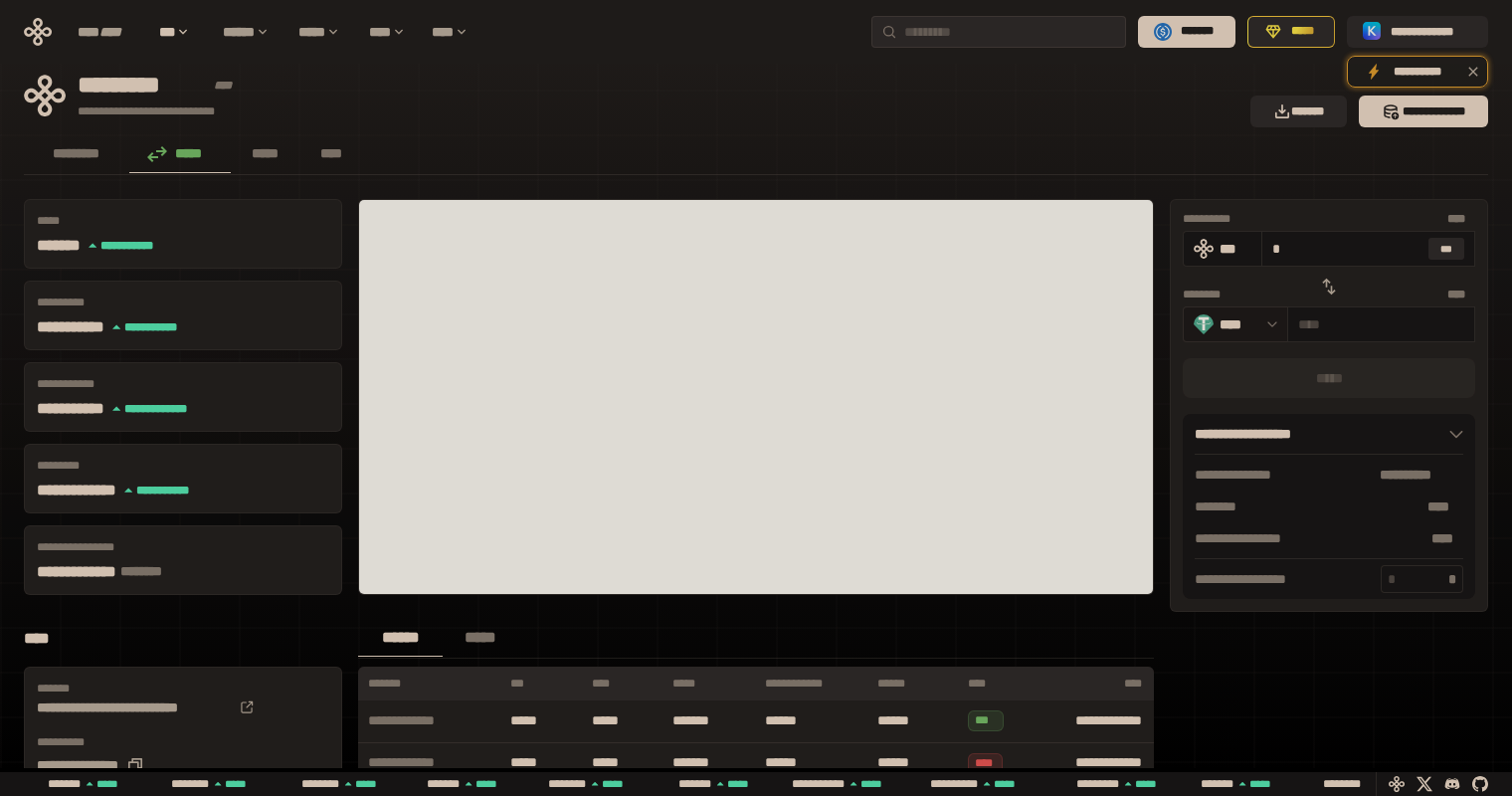 click at bounding box center [1267, 324] 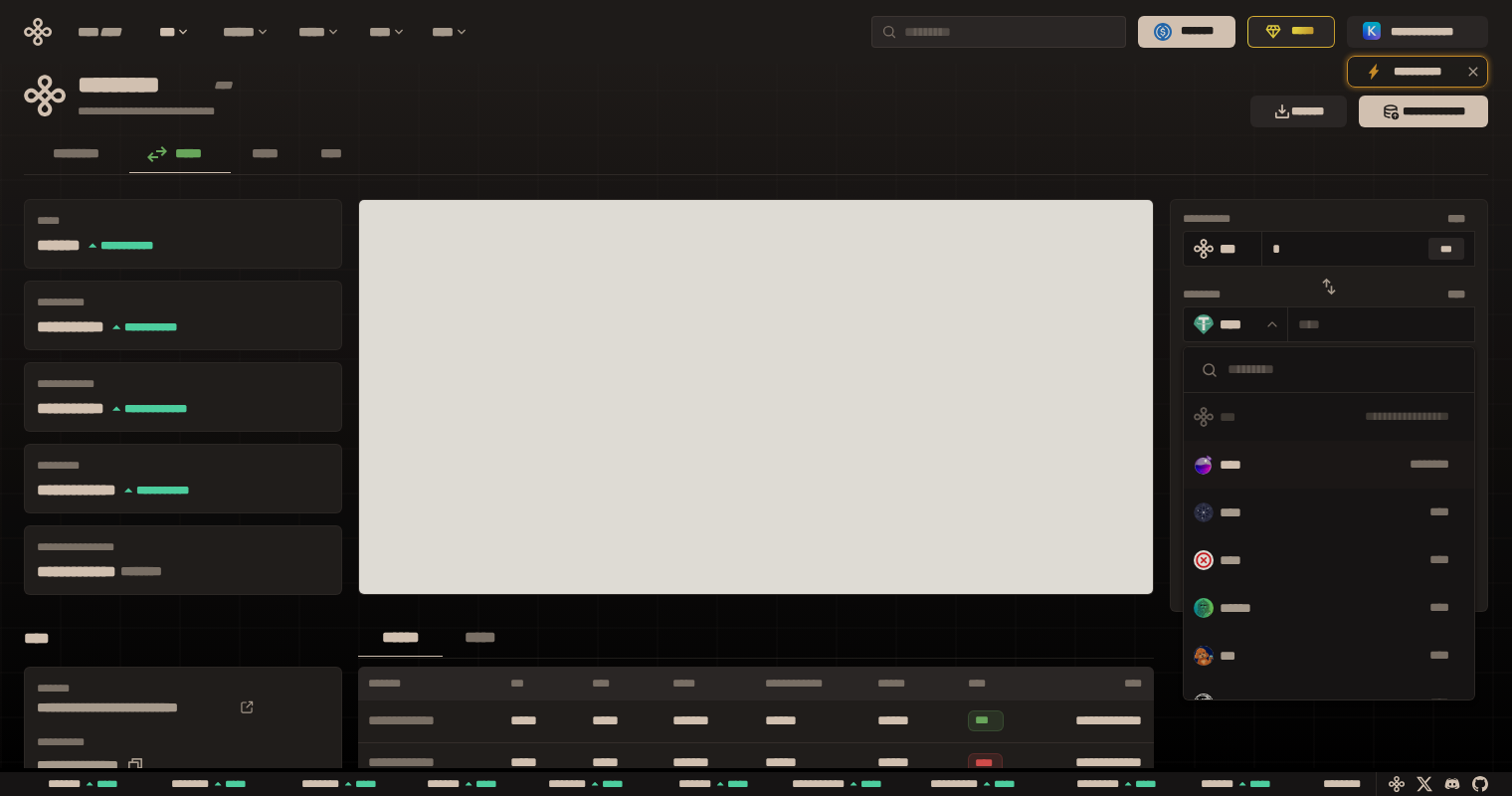 click on "**** ********" at bounding box center (1329, 465) 